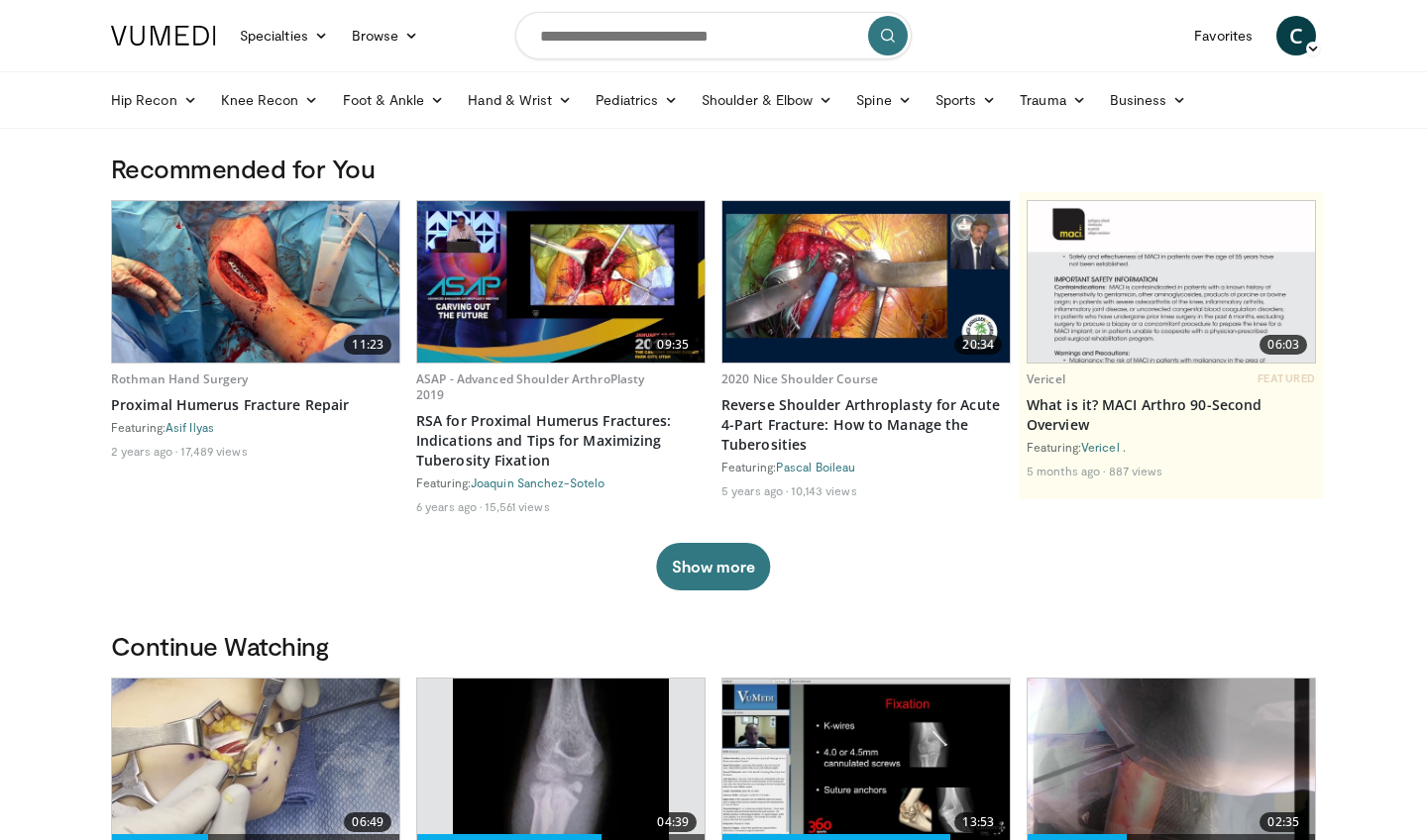 scroll, scrollTop: 0, scrollLeft: 0, axis: both 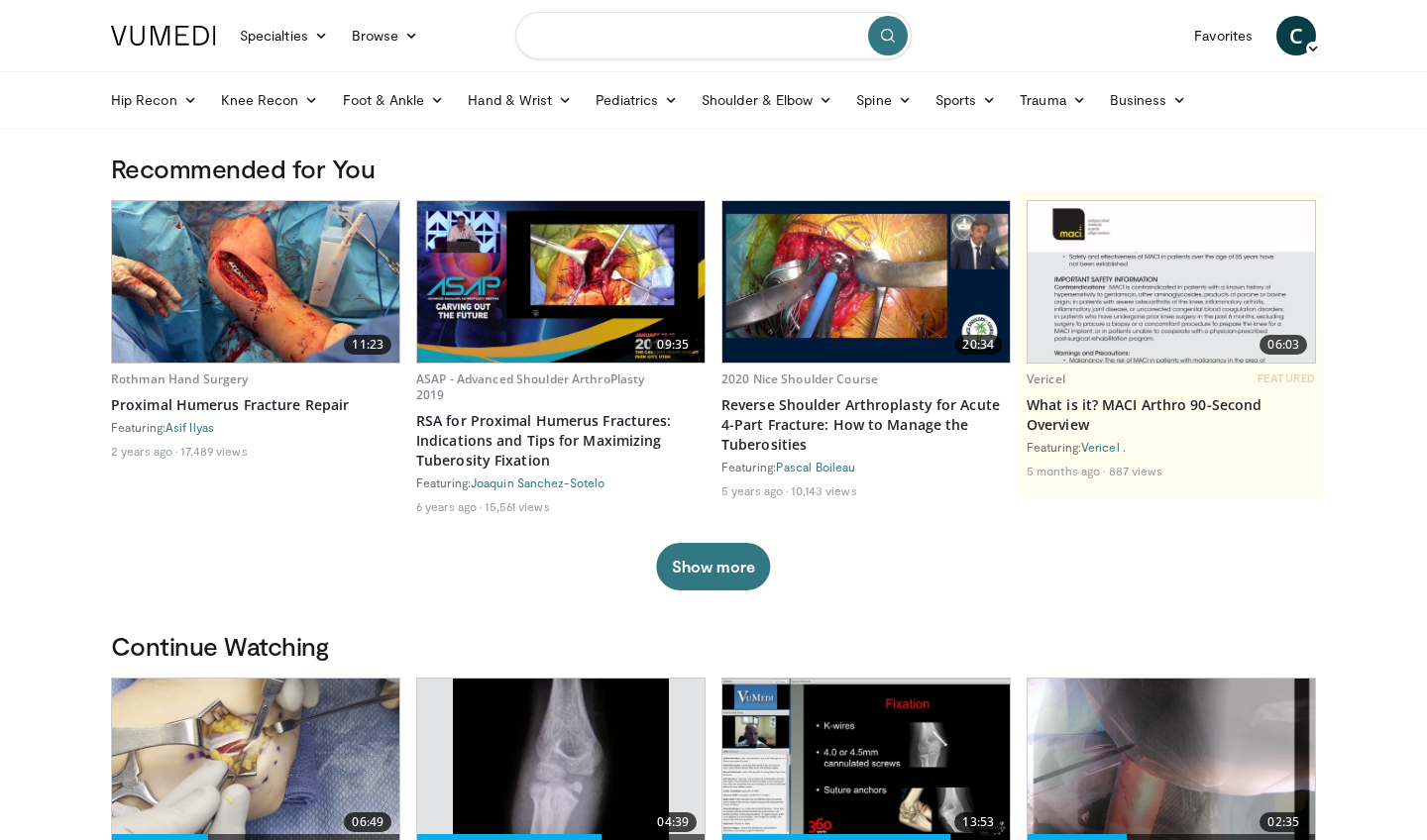 click at bounding box center [714, 36] 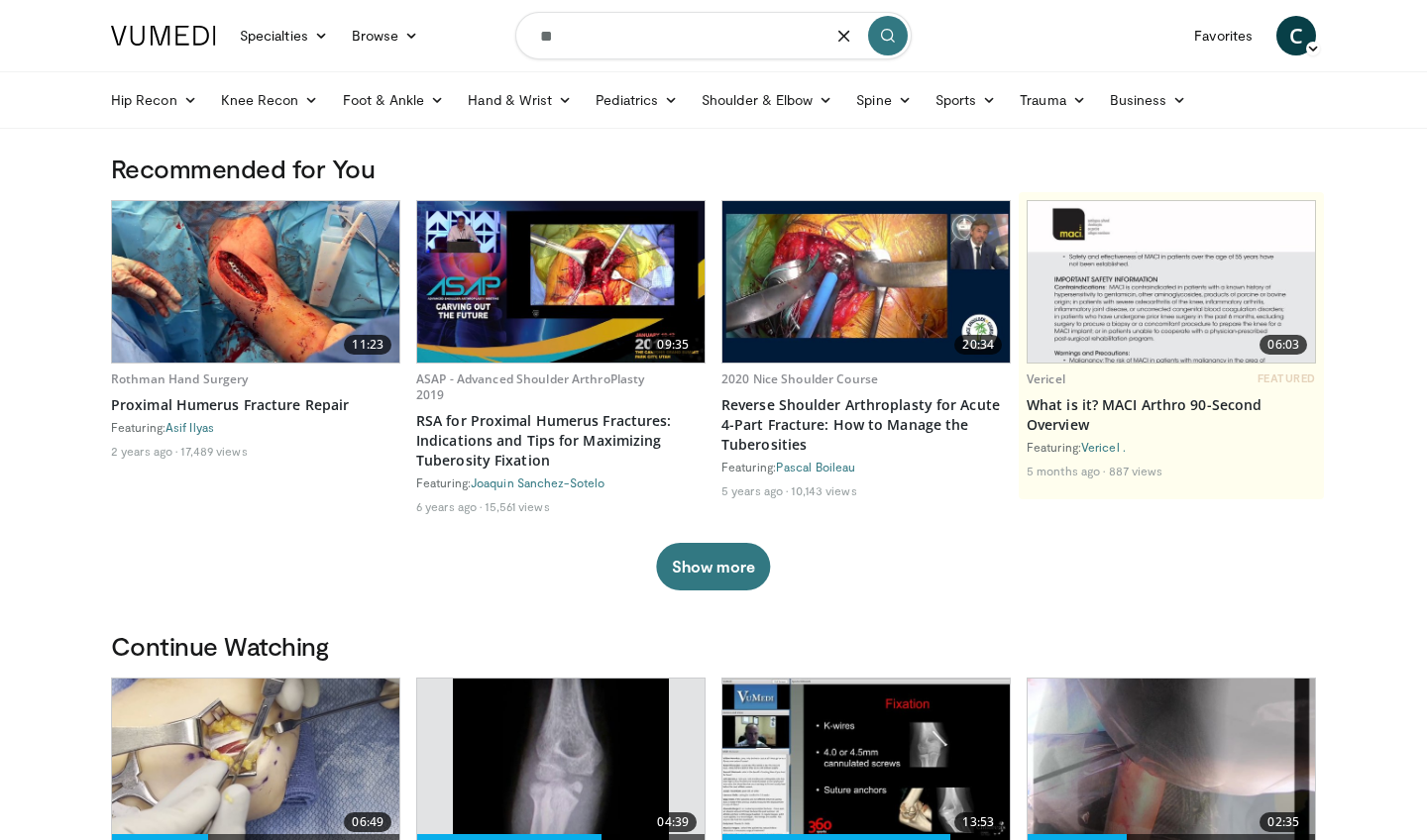 type on "*" 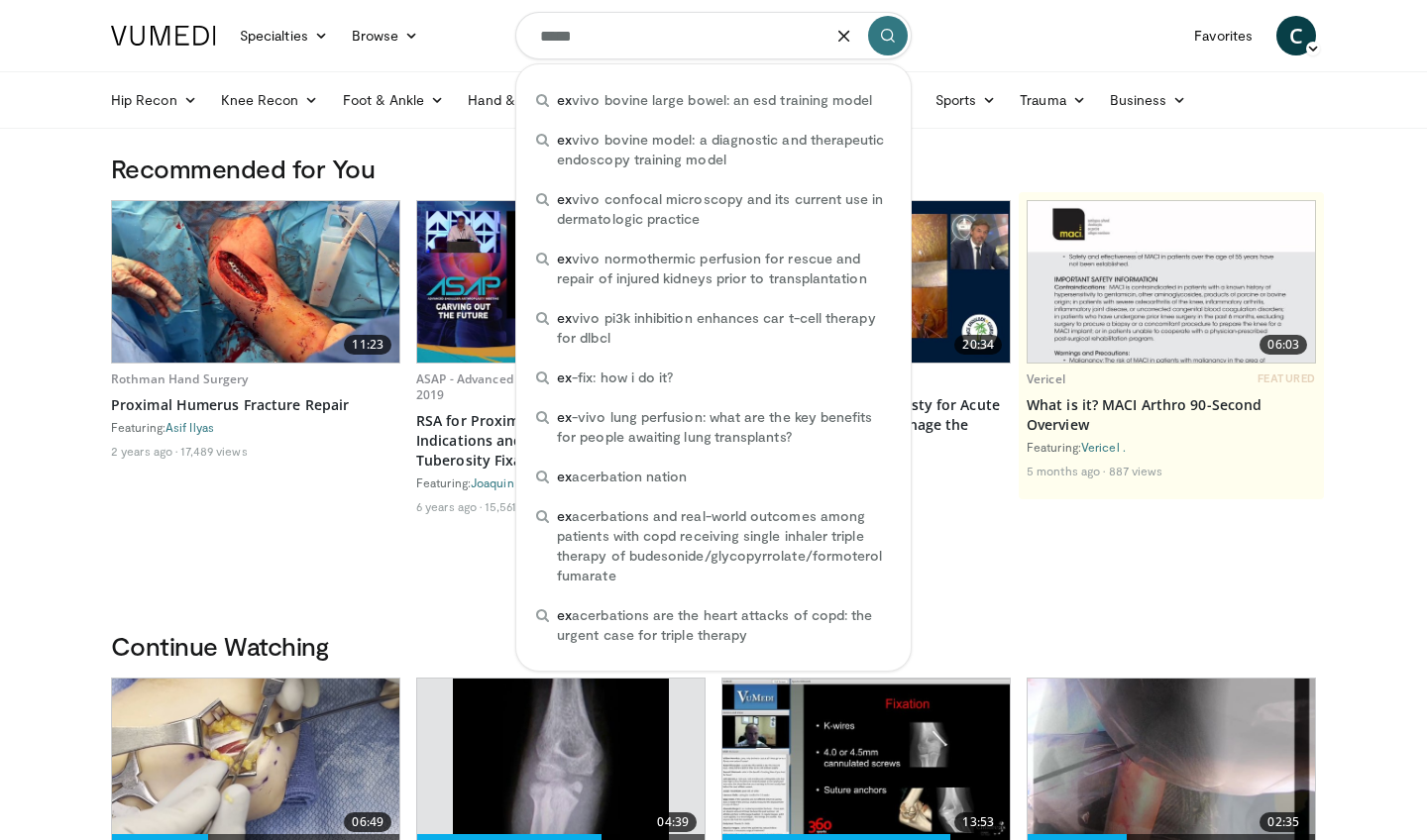 type on "******" 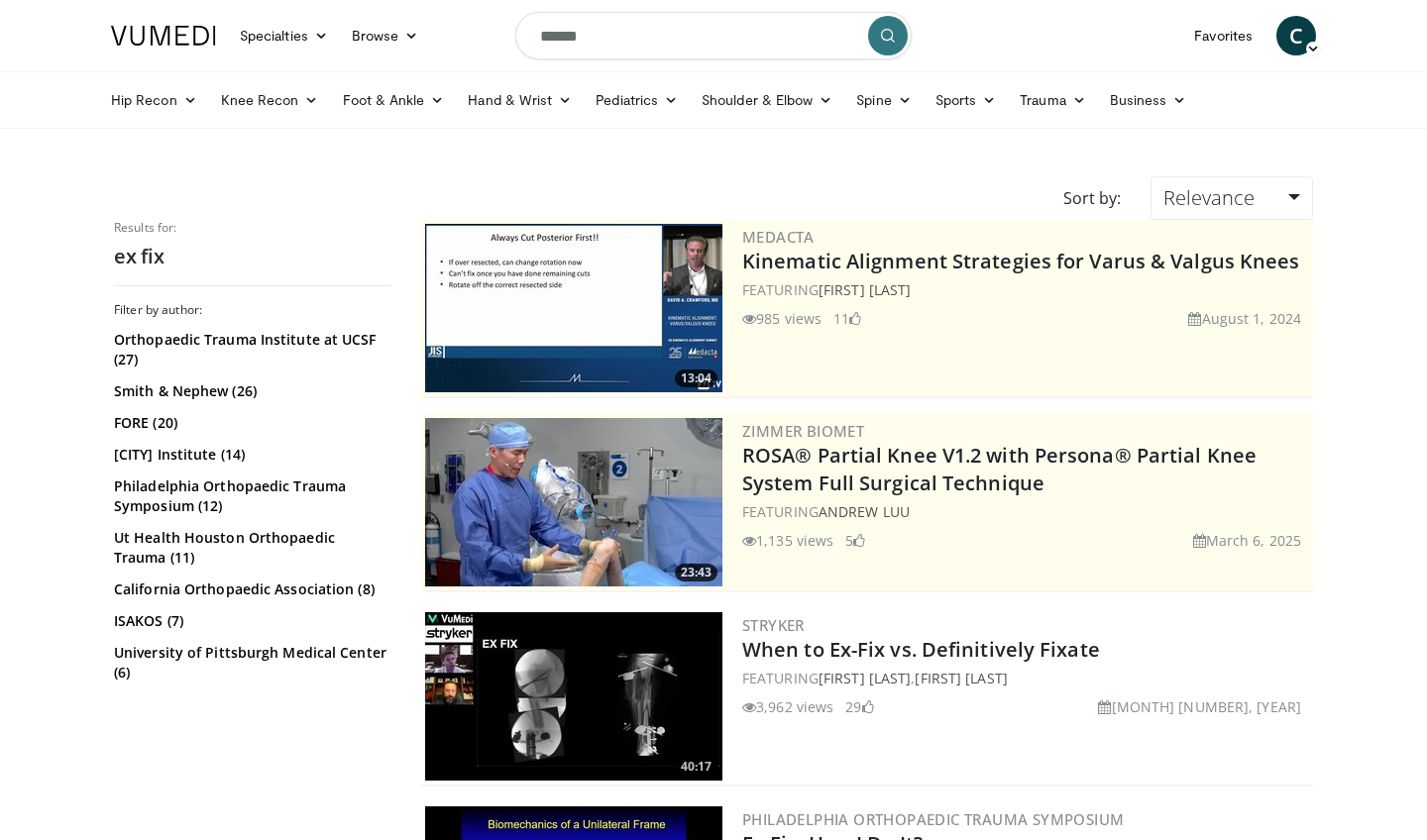 scroll, scrollTop: 0, scrollLeft: 0, axis: both 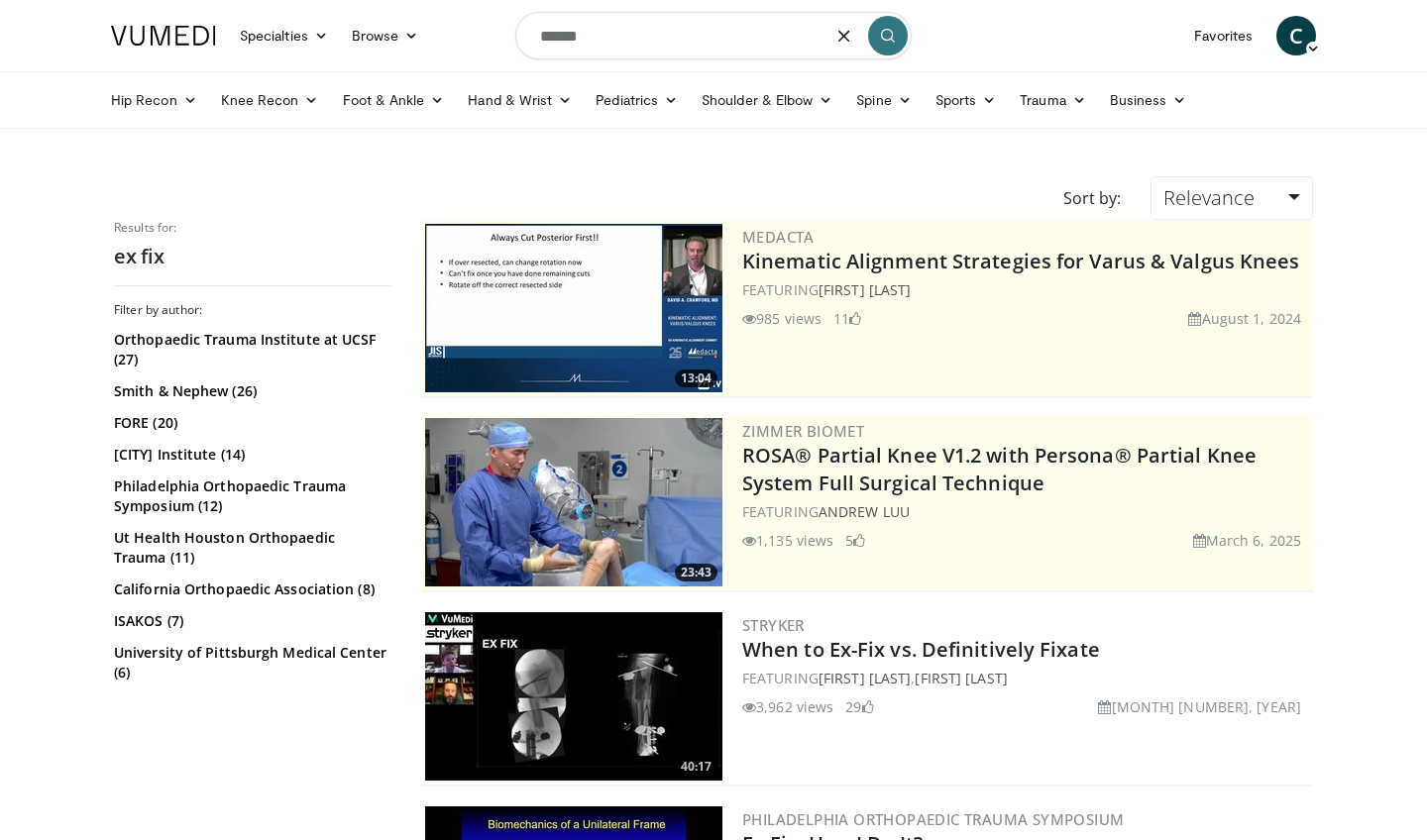 drag, startPoint x: 601, startPoint y: 32, endPoint x: 525, endPoint y: 32, distance: 76 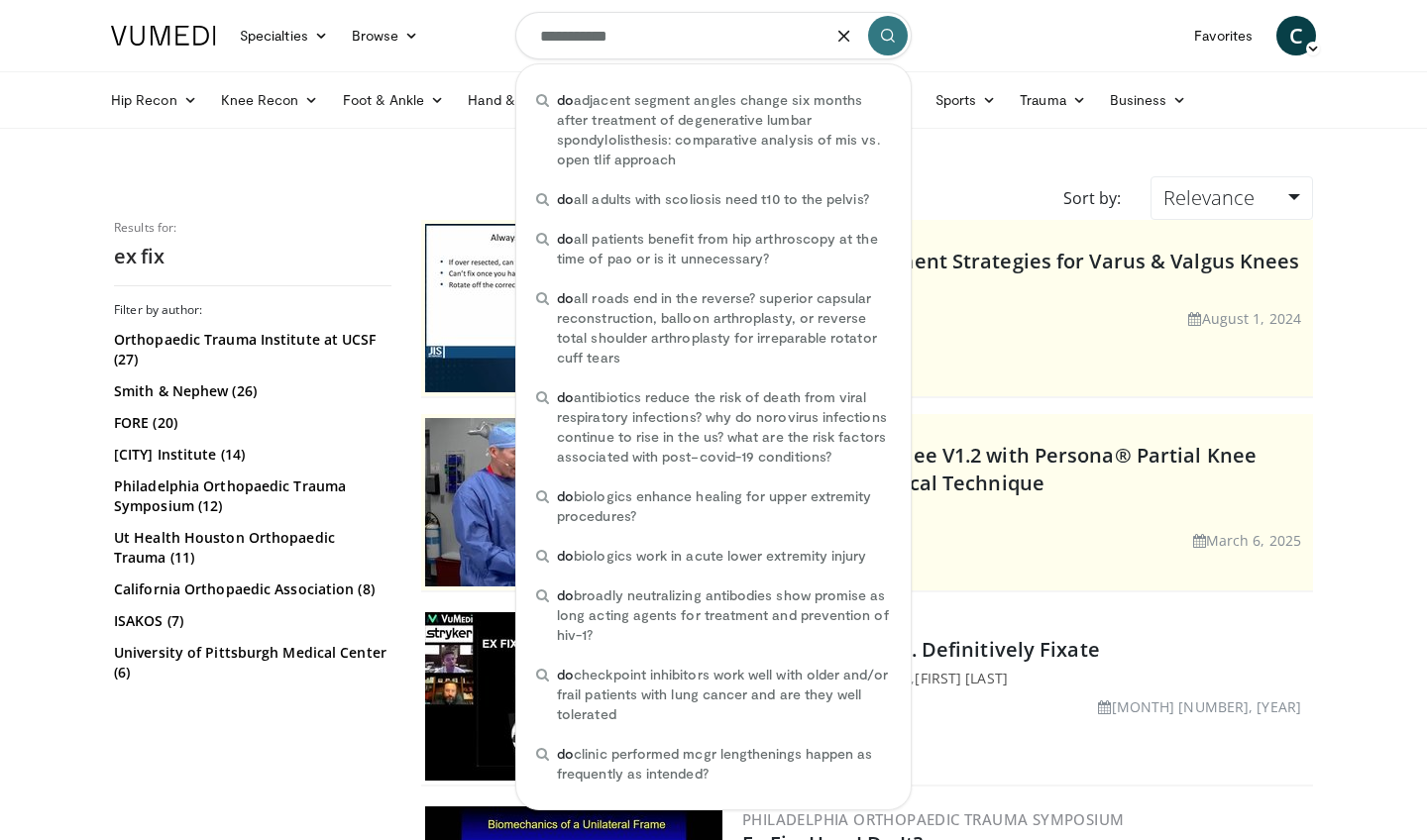 type on "**********" 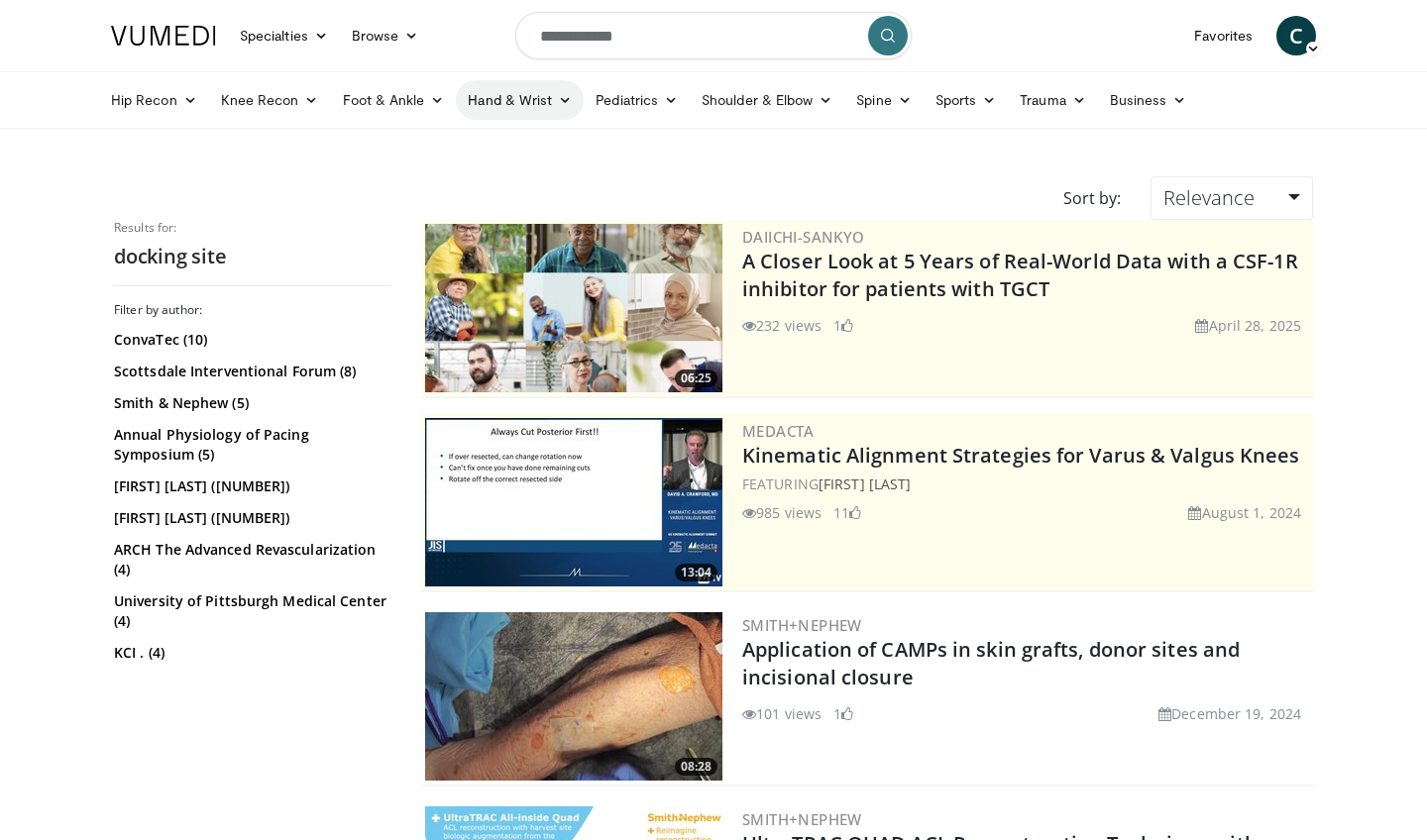 scroll, scrollTop: 0, scrollLeft: 0, axis: both 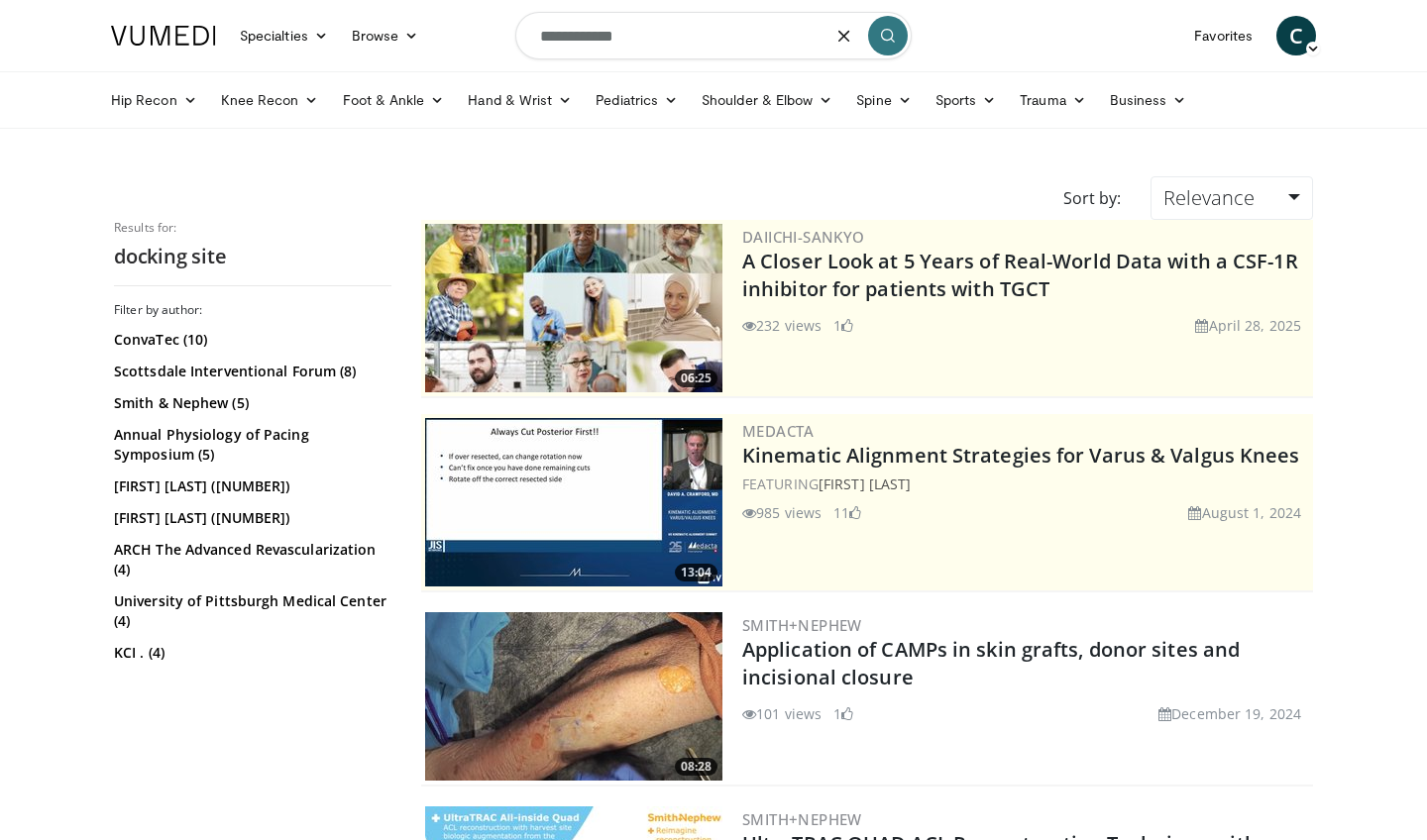 drag, startPoint x: 631, startPoint y: 43, endPoint x: 508, endPoint y: 44, distance: 123.004065 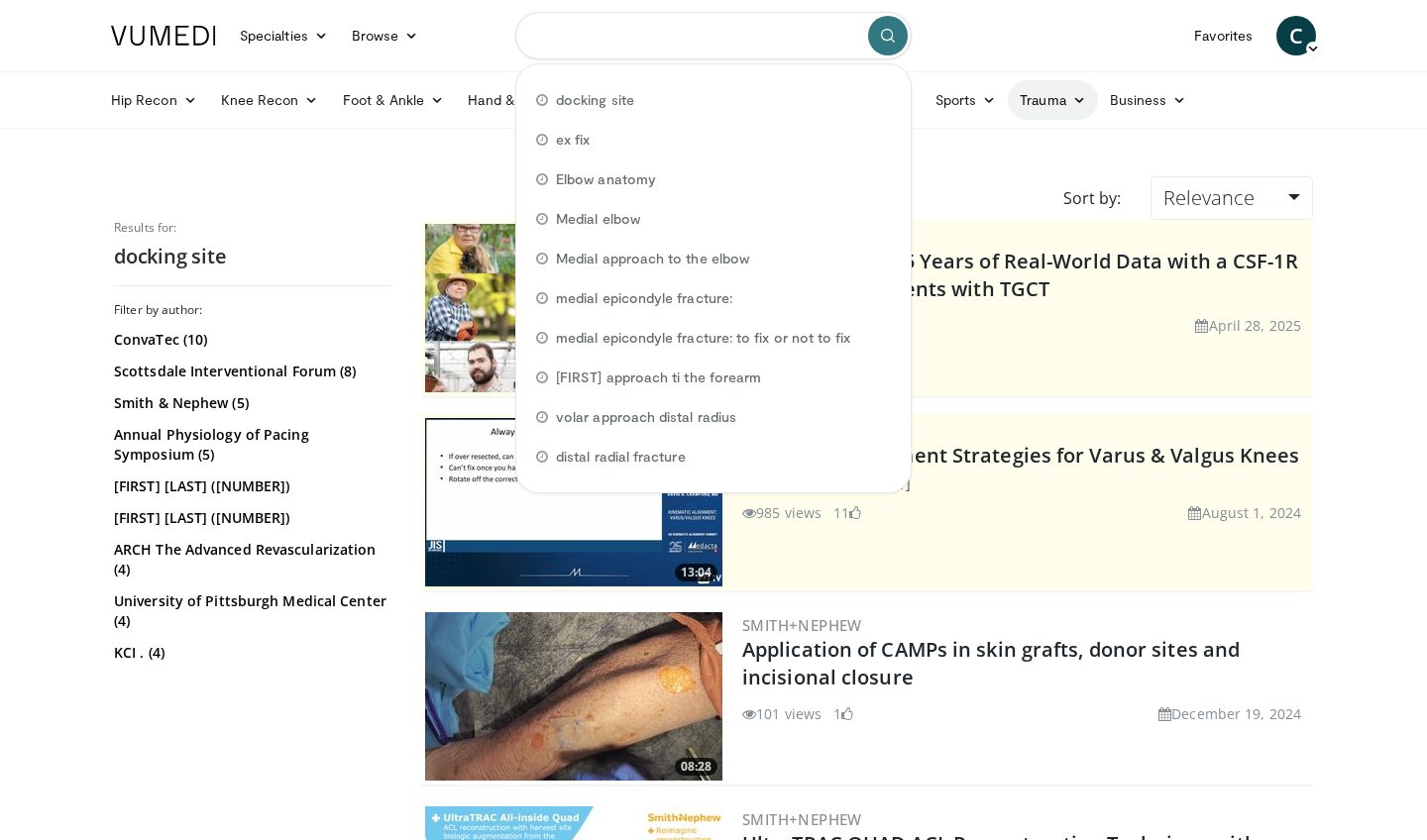 type 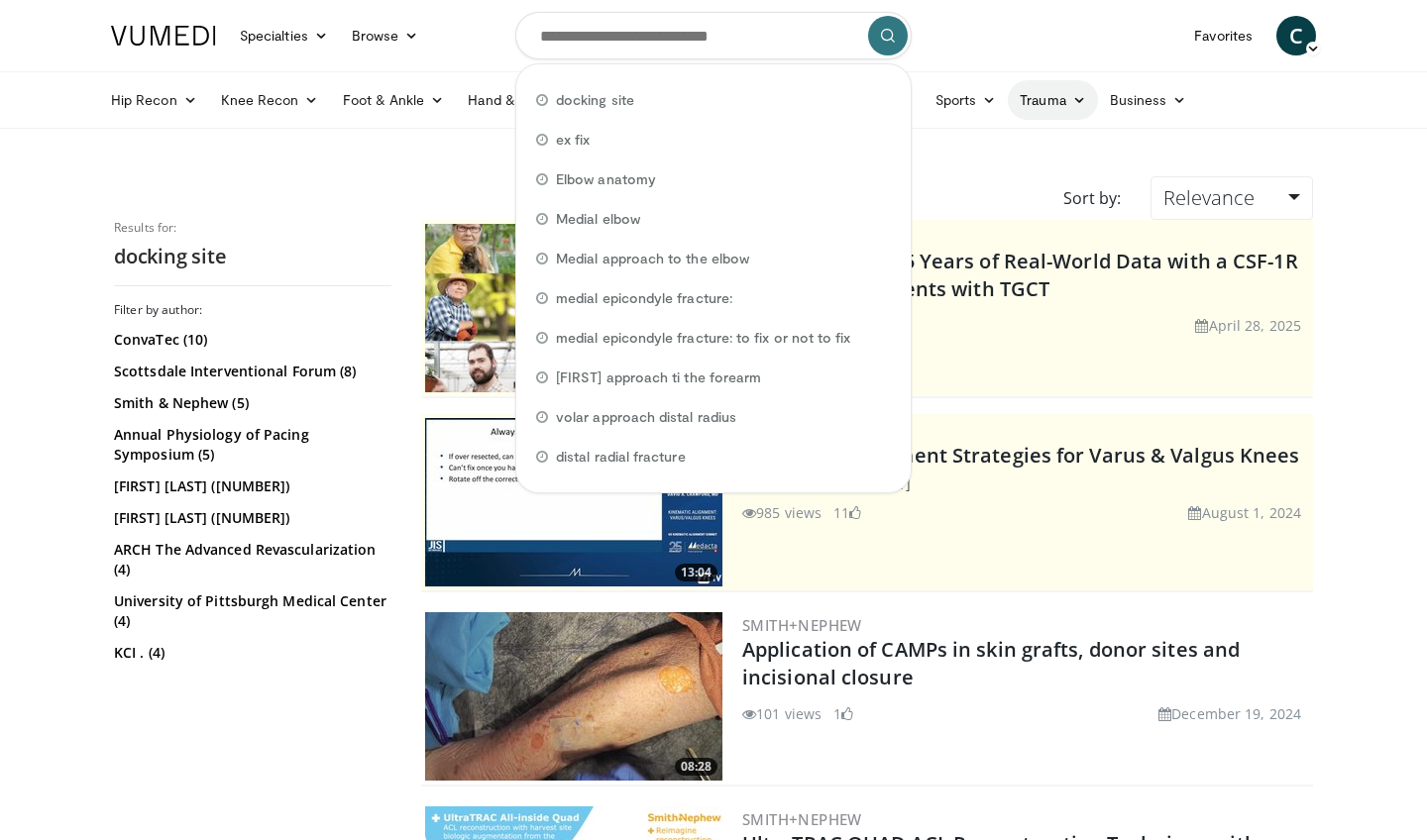 click at bounding box center [1079, 100] 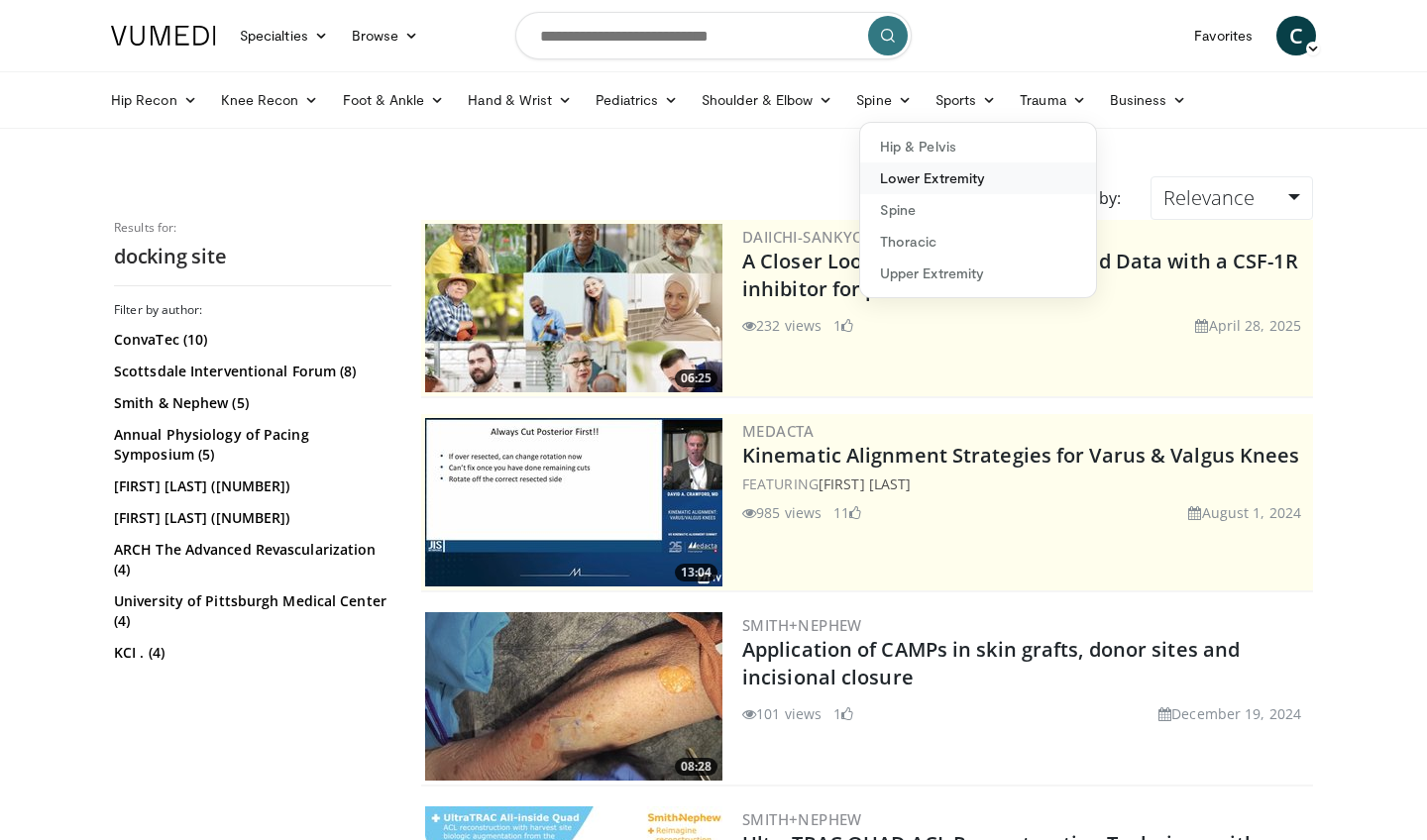click on "Lower Extremity" at bounding box center [978, 178] 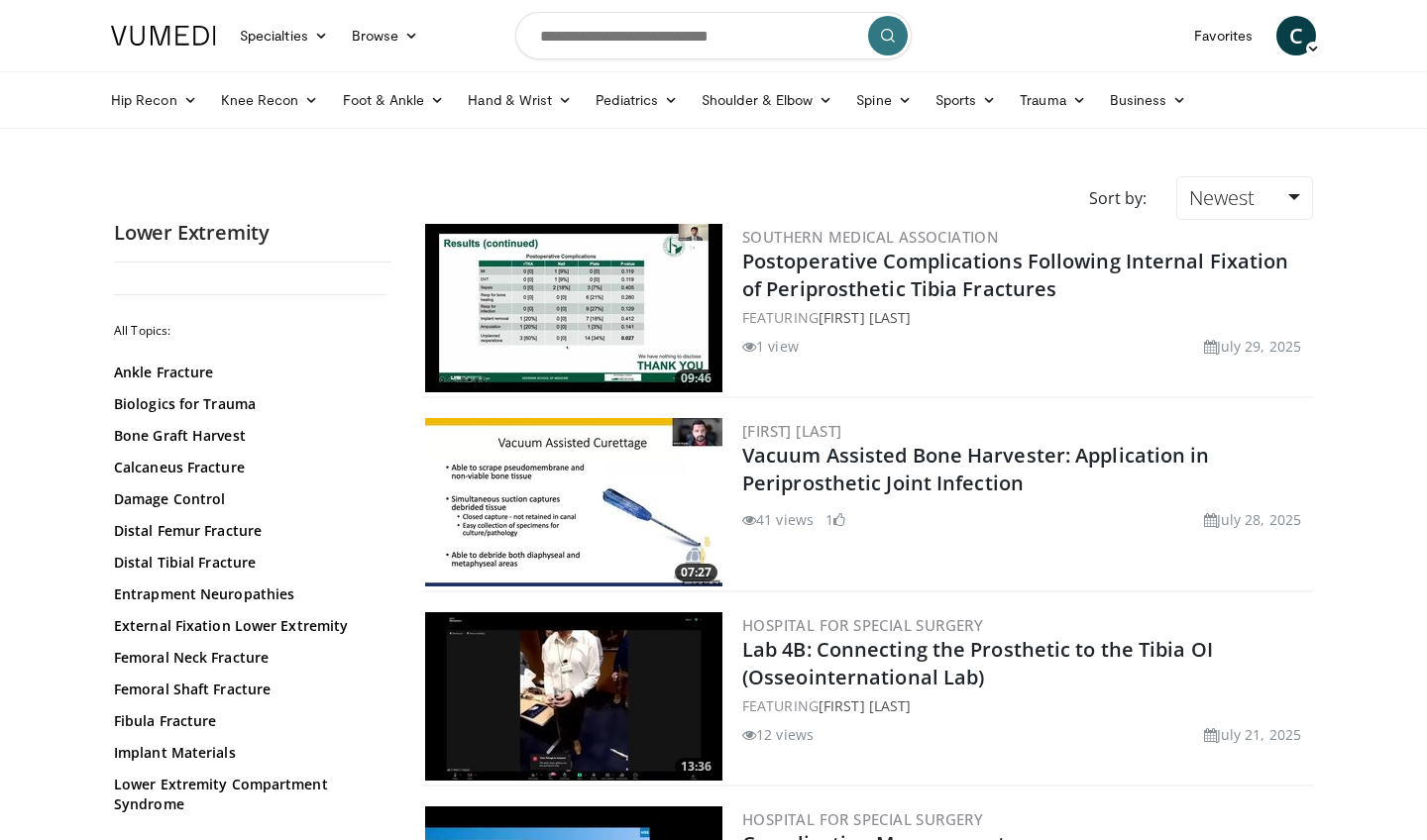 scroll, scrollTop: 0, scrollLeft: 0, axis: both 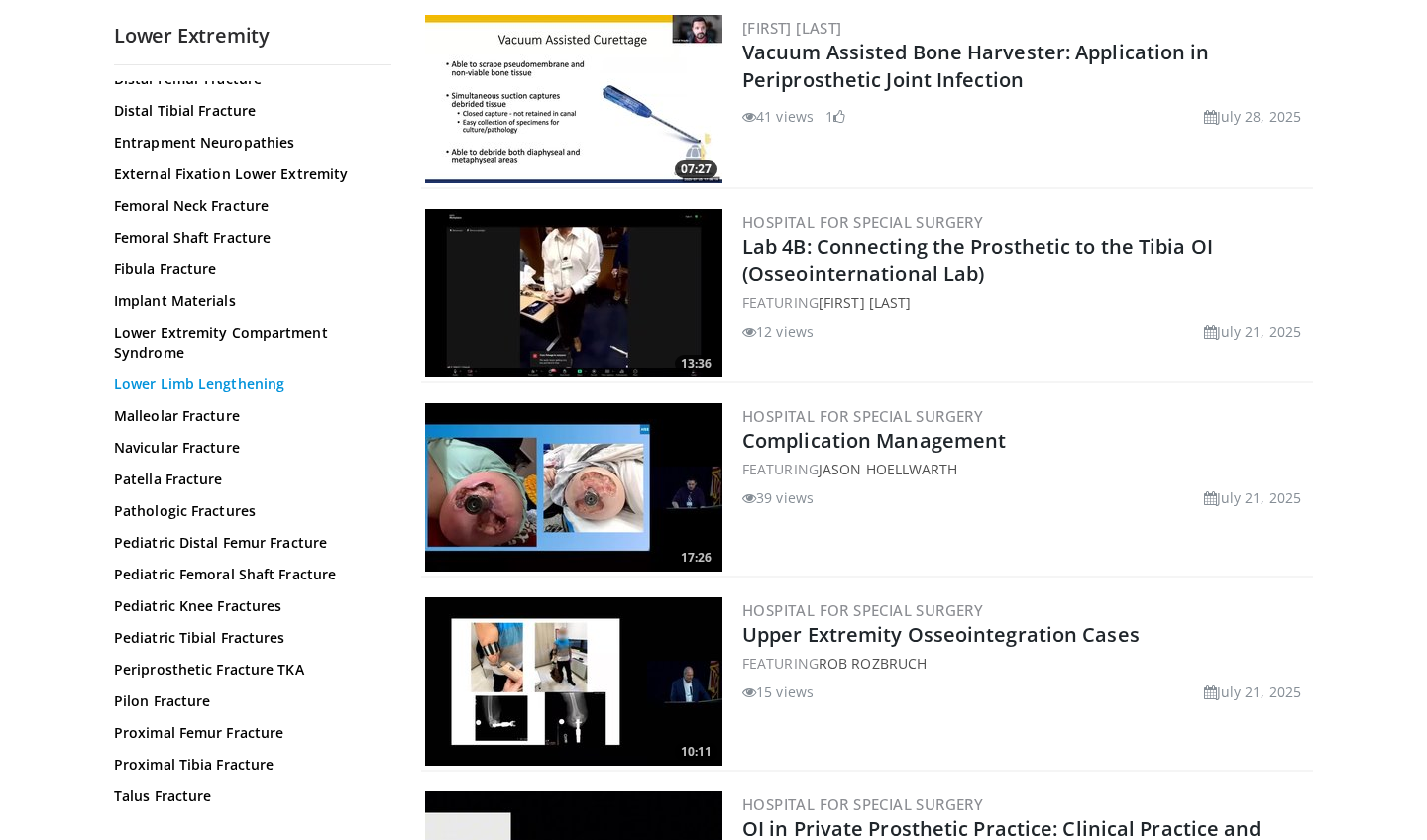 click on "Lower Limb Lengthening" at bounding box center (248, 384) 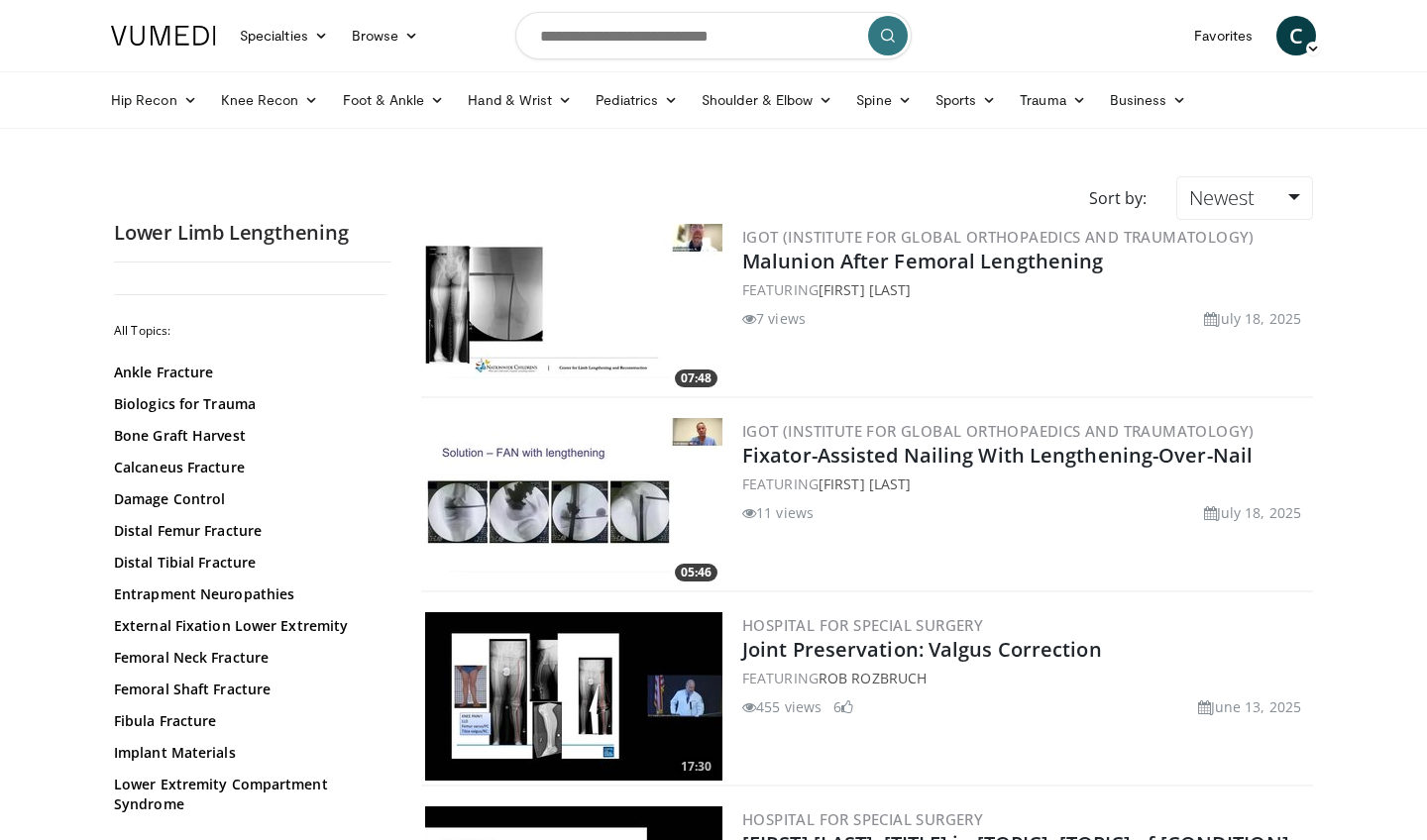scroll, scrollTop: 0, scrollLeft: 0, axis: both 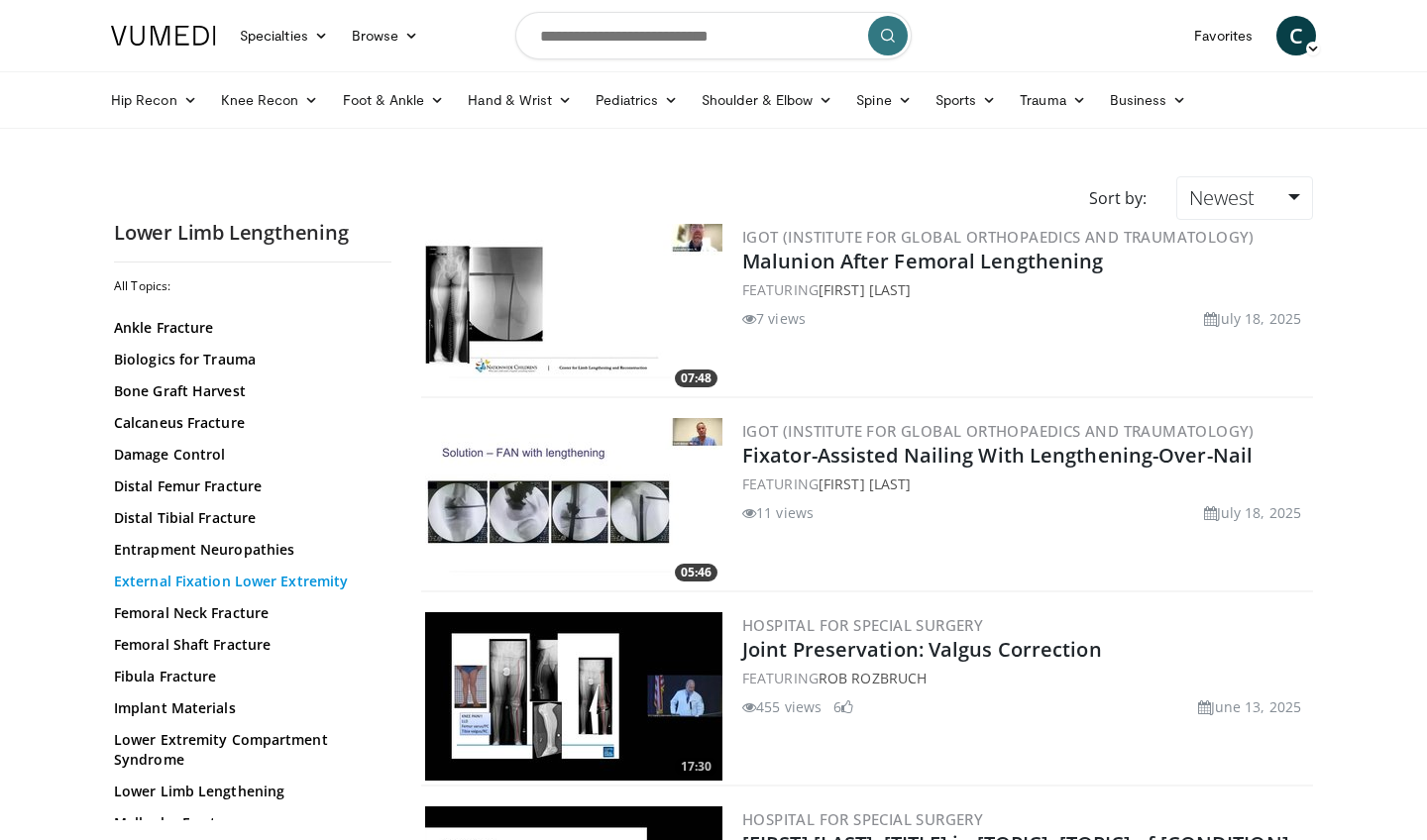 click on "External Fixation Lower Extremity" at bounding box center (248, 581) 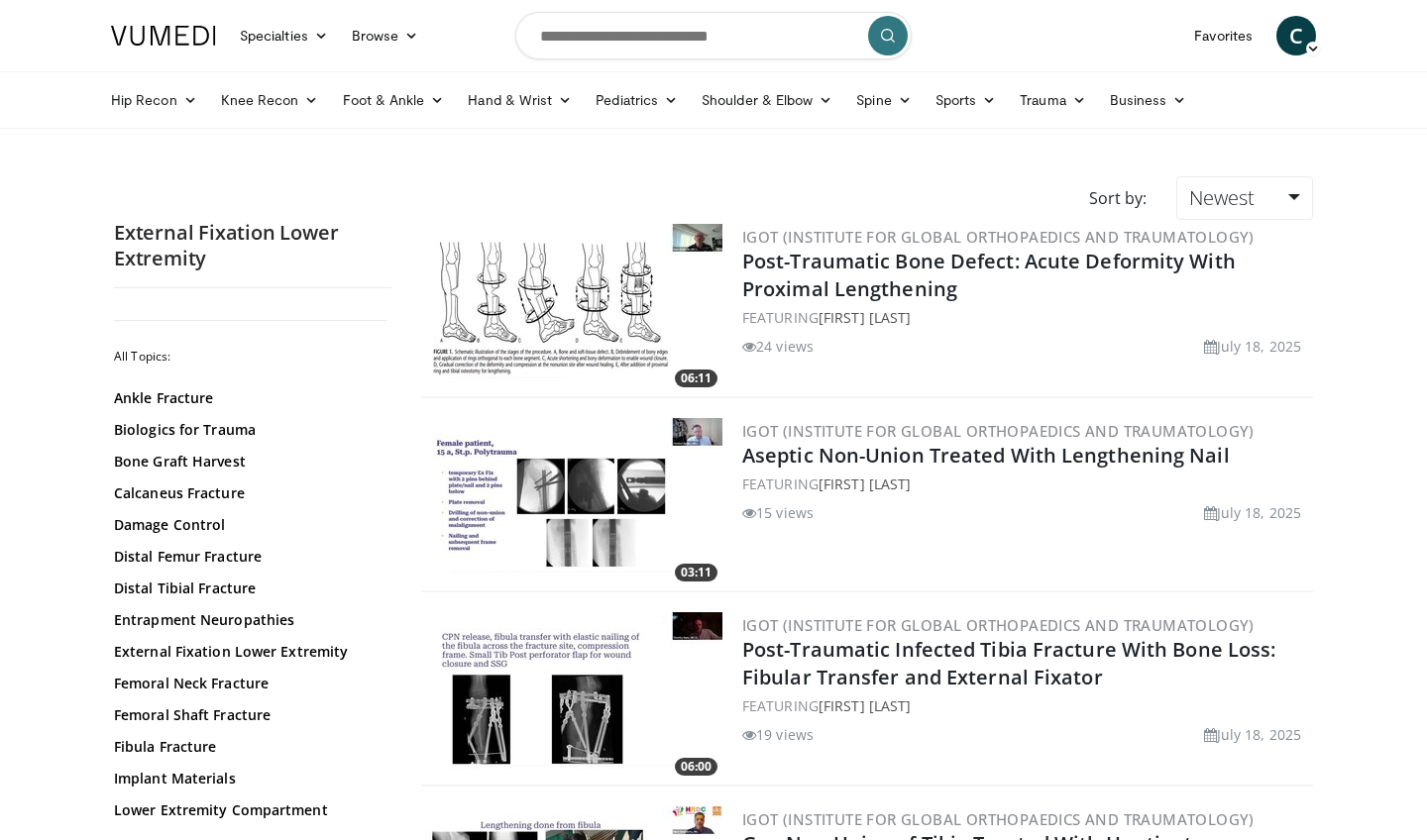 scroll, scrollTop: 0, scrollLeft: 0, axis: both 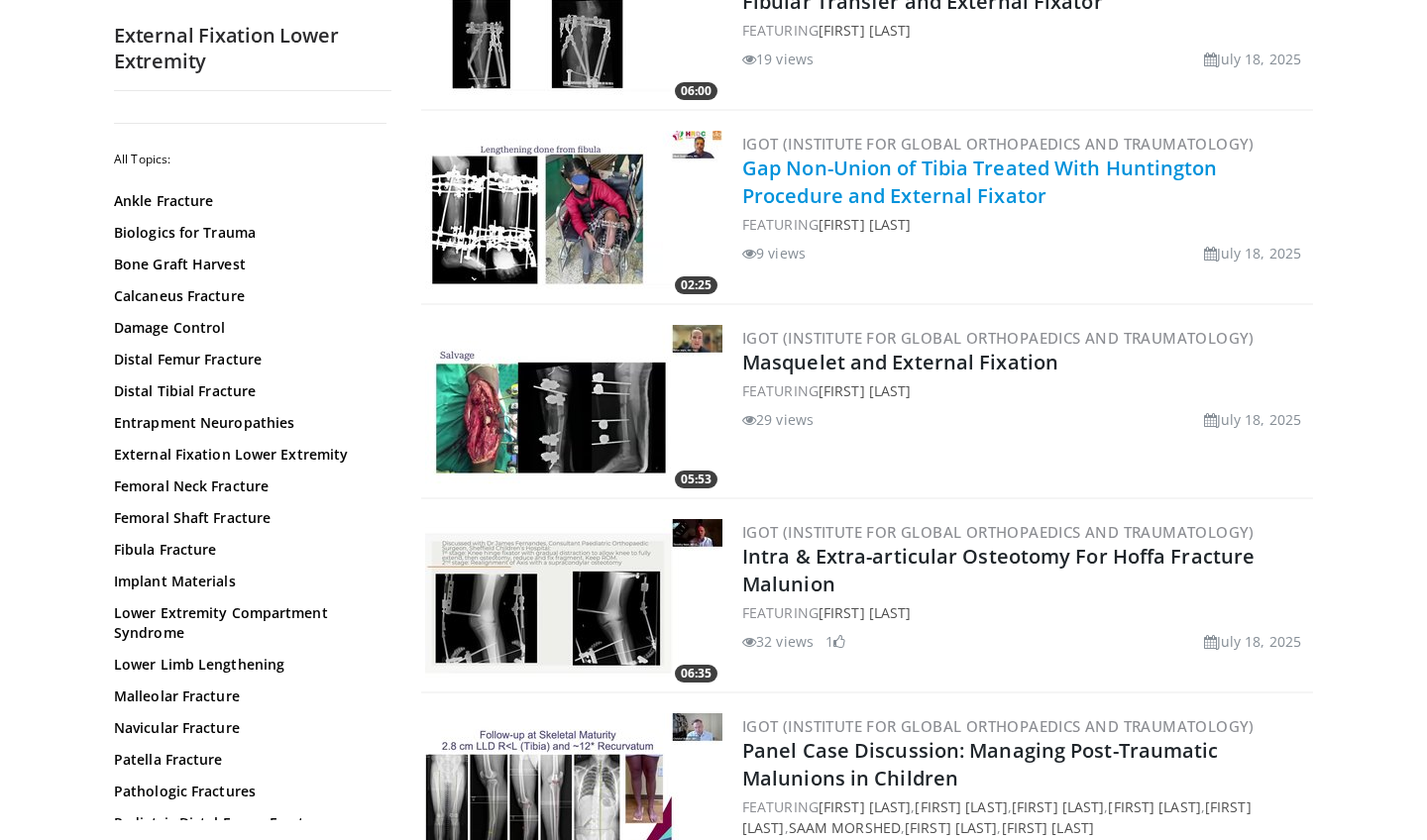 click on "Gap Non-Union of Tibia Treated With Huntington Procedure and External Fixator" at bounding box center [980, 181] 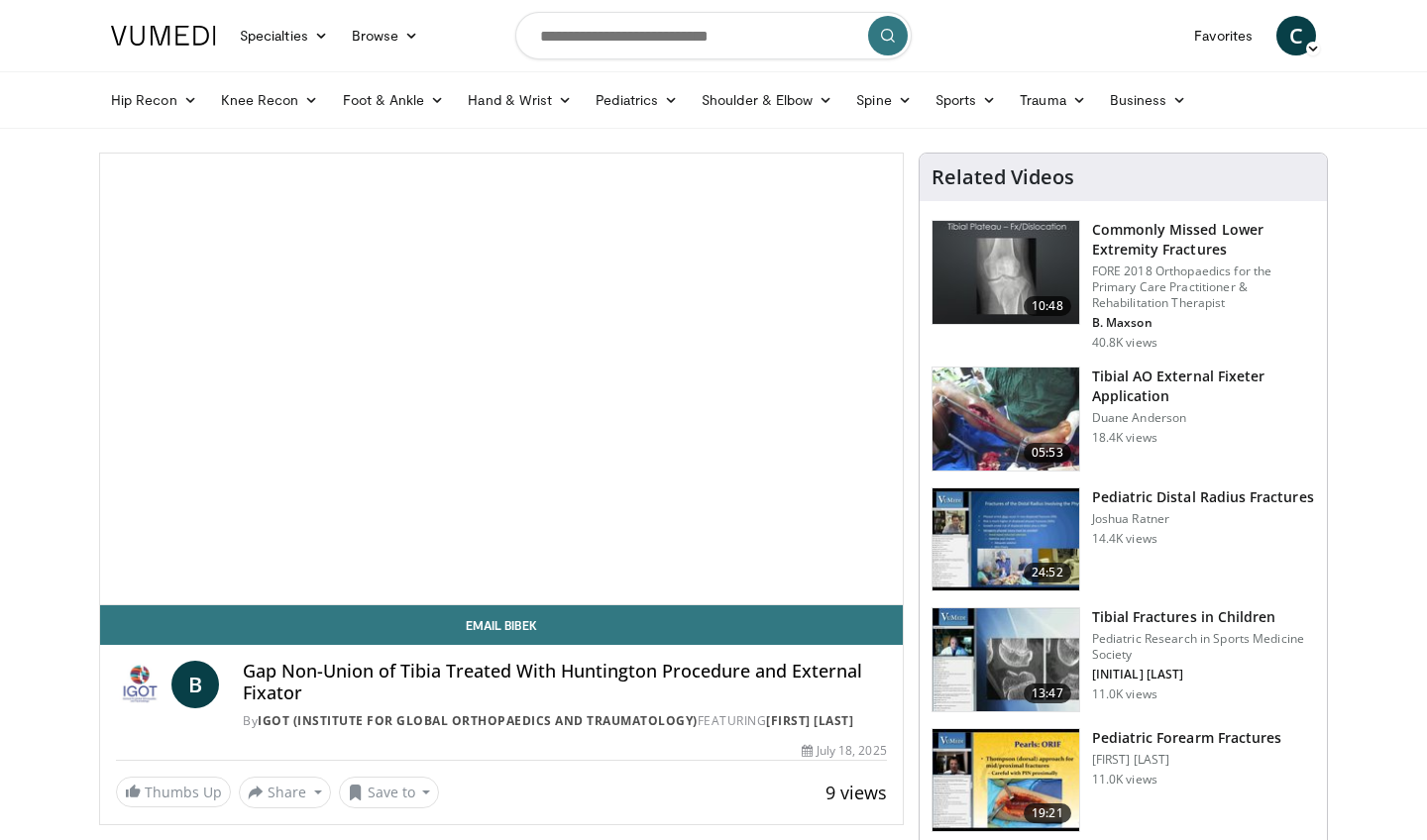 scroll, scrollTop: 0, scrollLeft: 0, axis: both 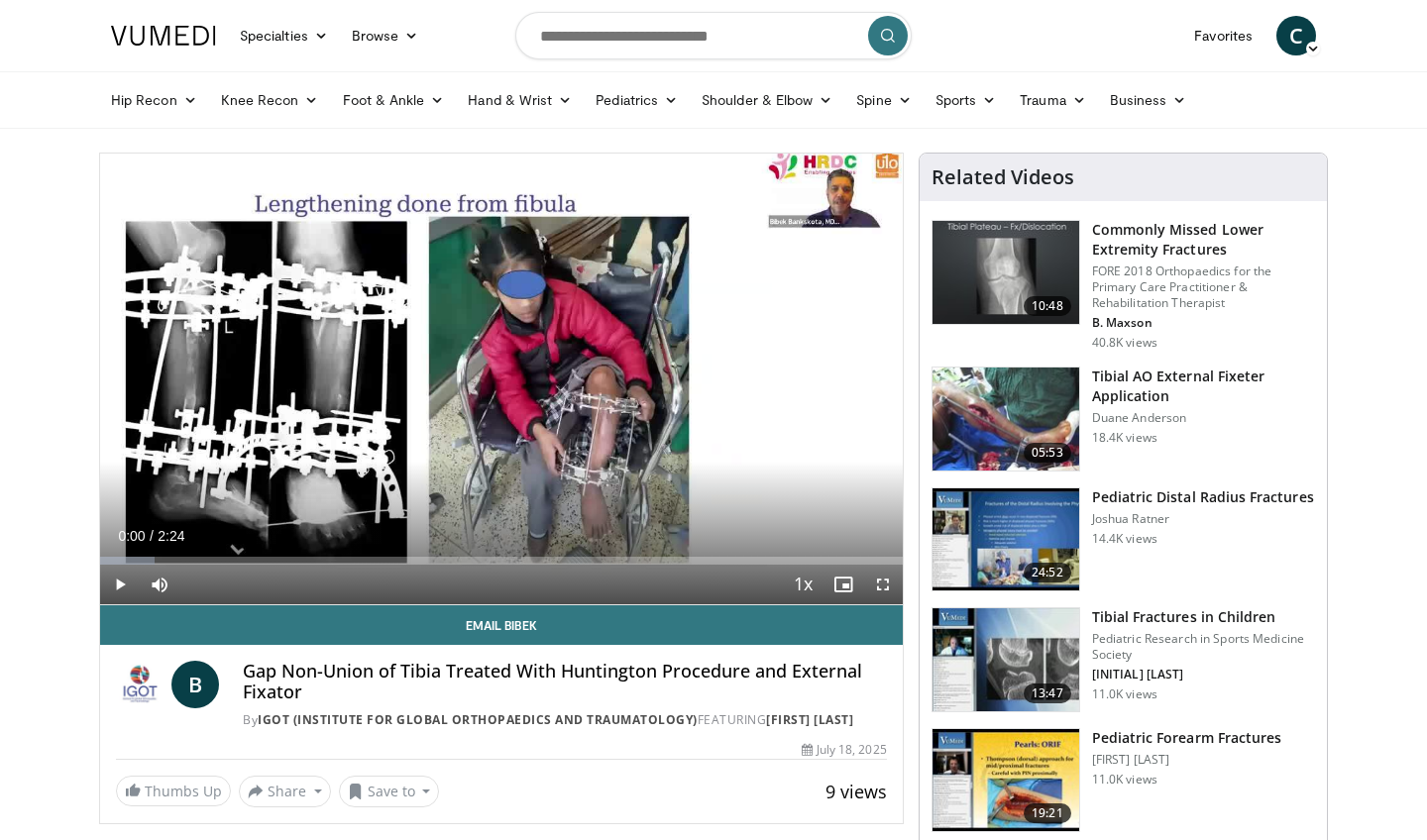 click at bounding box center (120, 584) 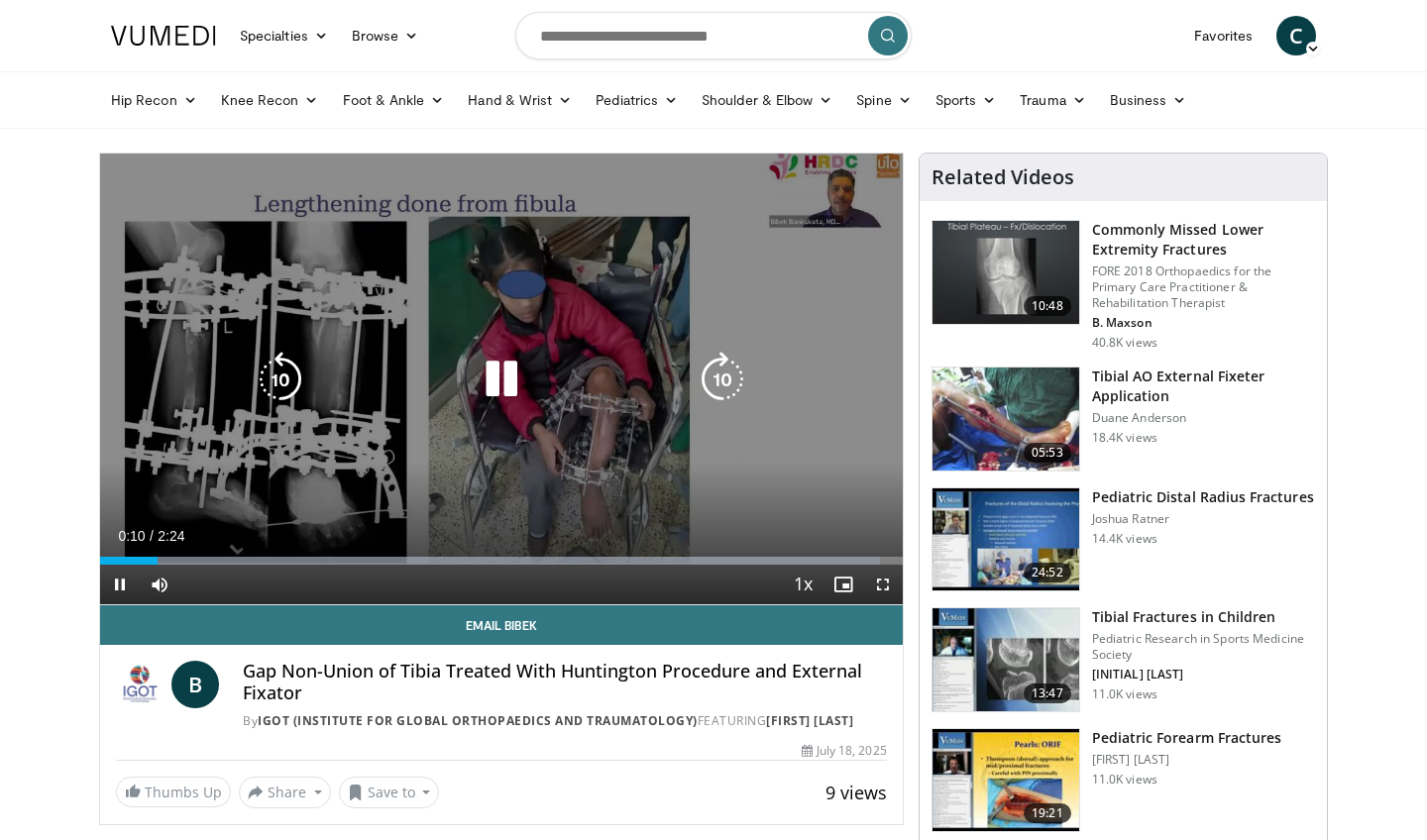 scroll, scrollTop: 0, scrollLeft: 0, axis: both 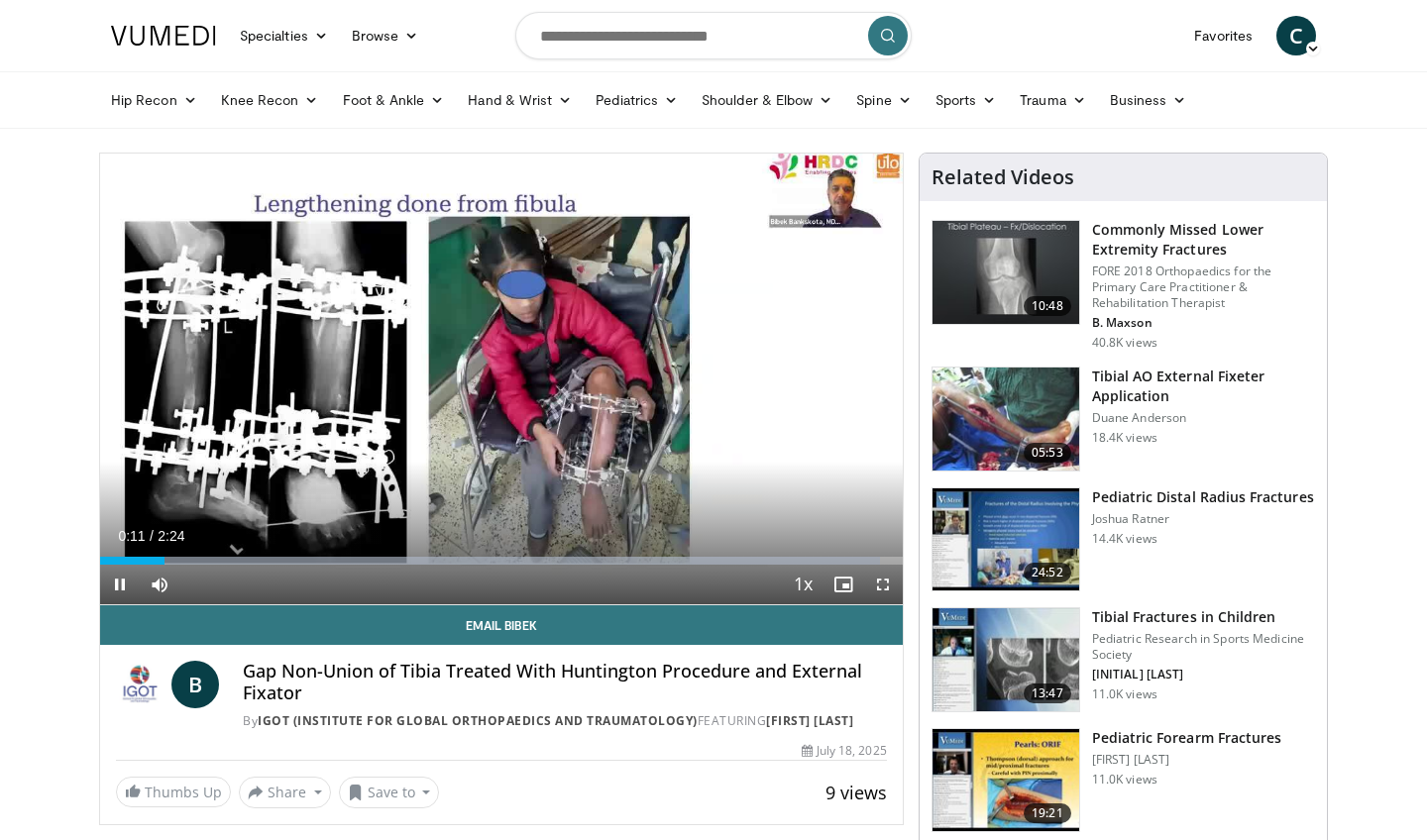 click at bounding box center (883, 584) 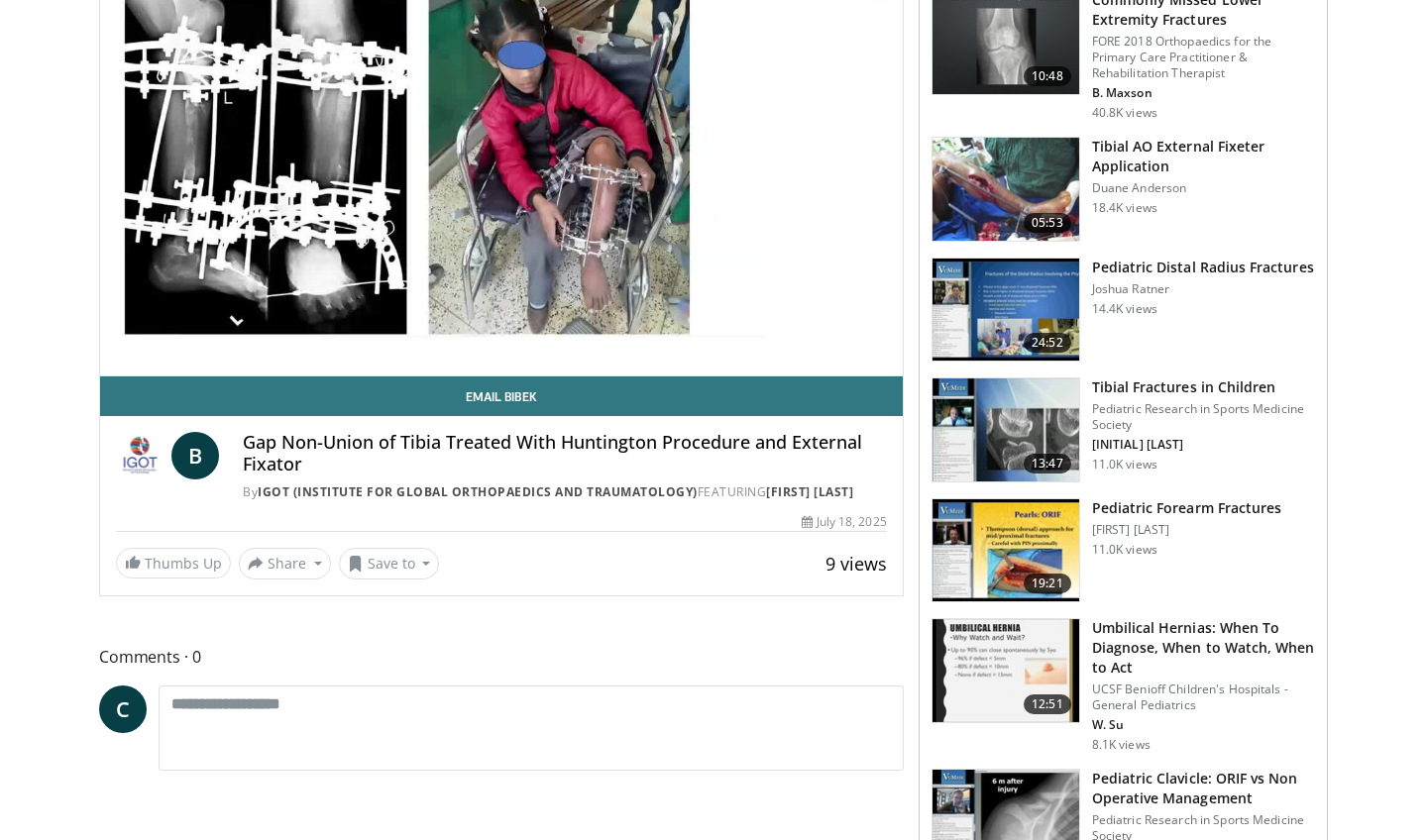 scroll, scrollTop: 284, scrollLeft: 0, axis: vertical 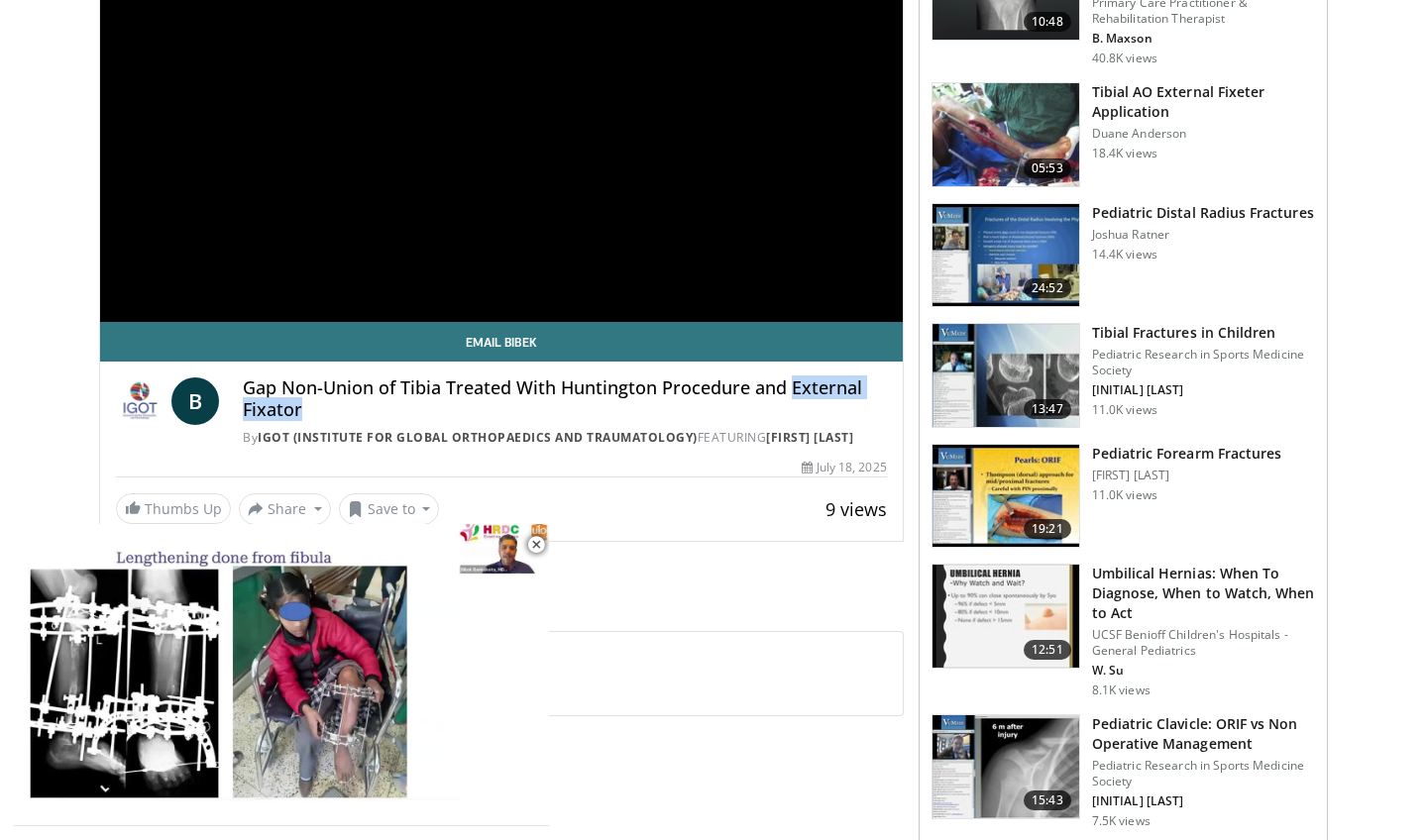 drag, startPoint x: 524, startPoint y: 410, endPoint x: 384, endPoint y: 410, distance: 140 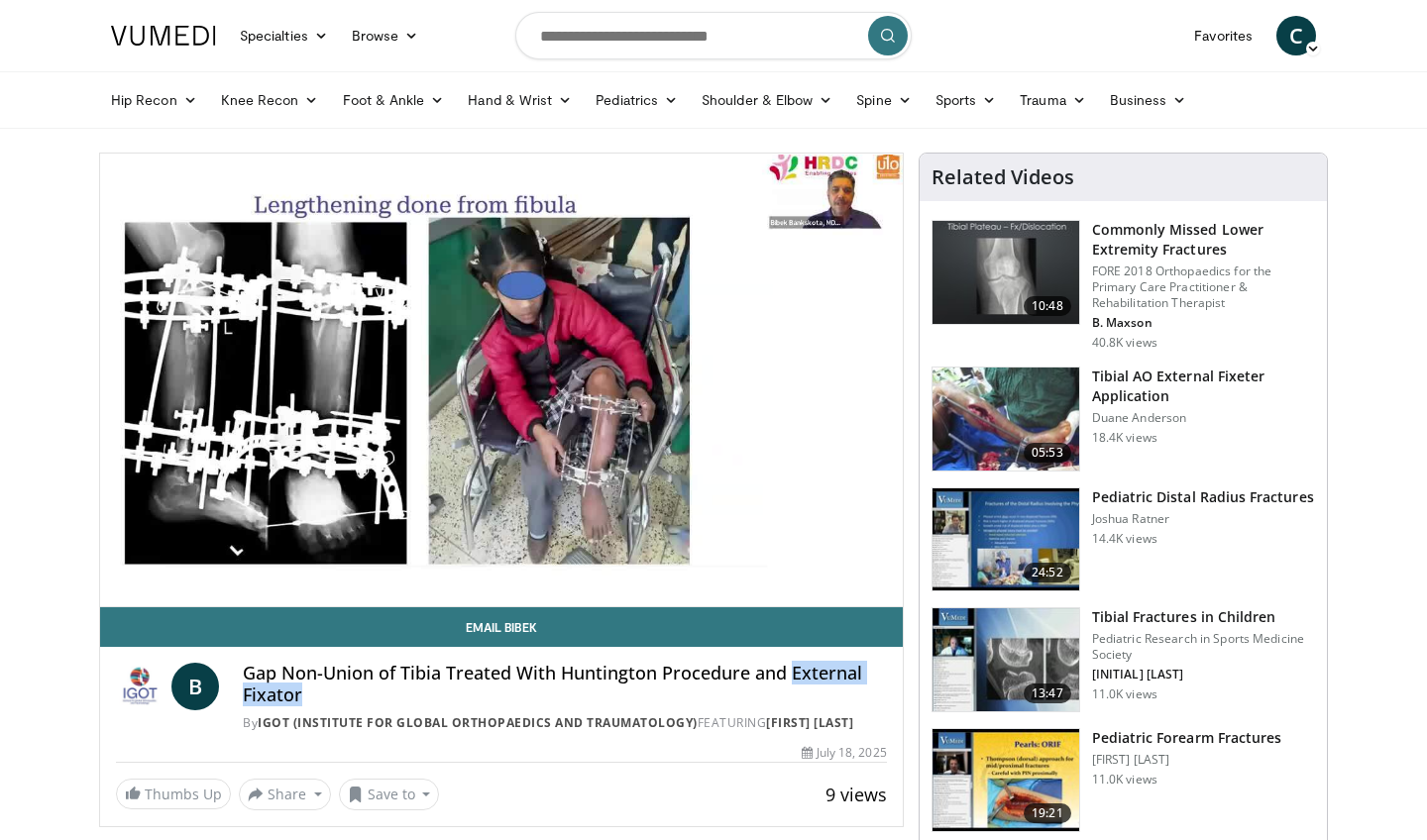 scroll, scrollTop: 0, scrollLeft: 0, axis: both 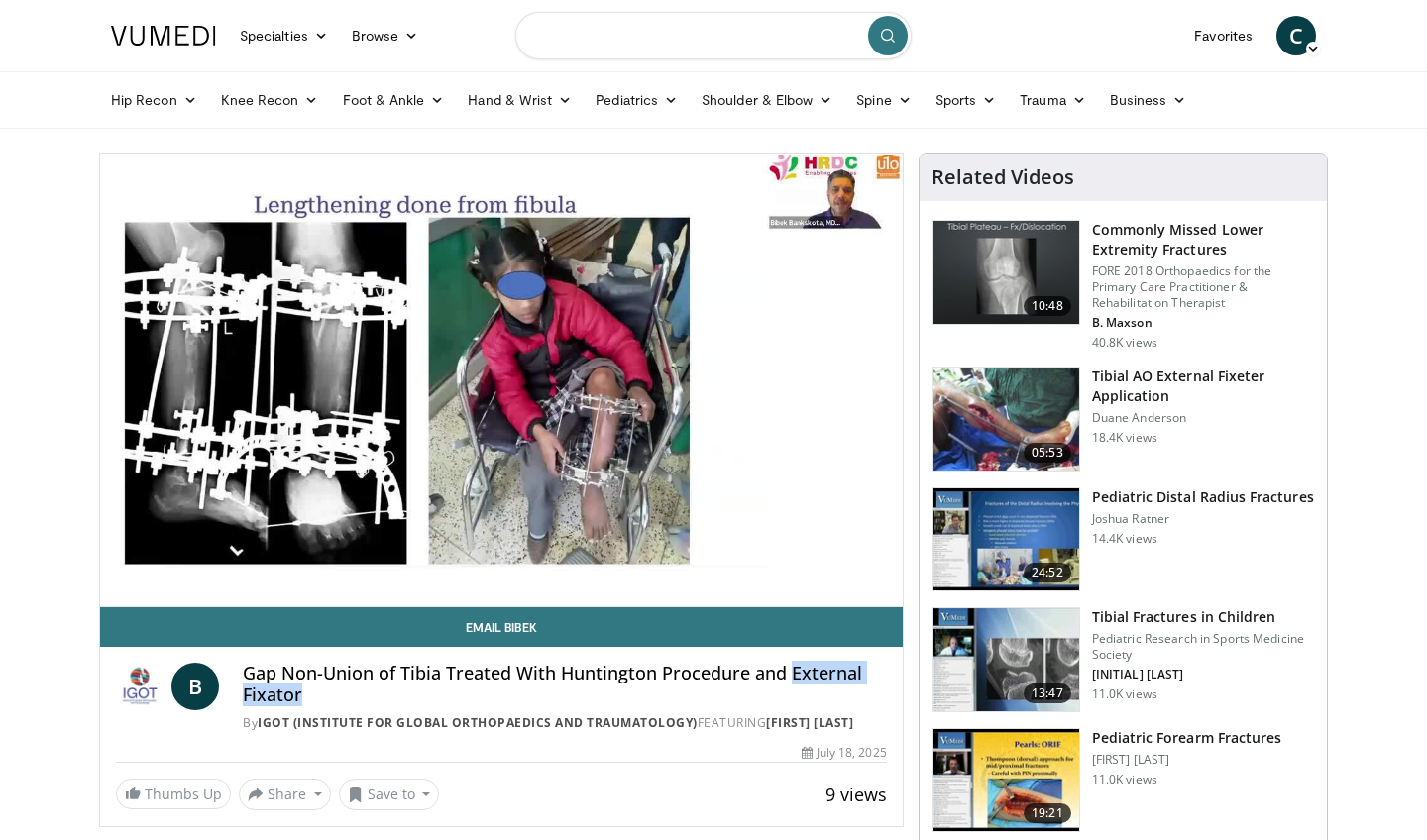 click at bounding box center [714, 36] 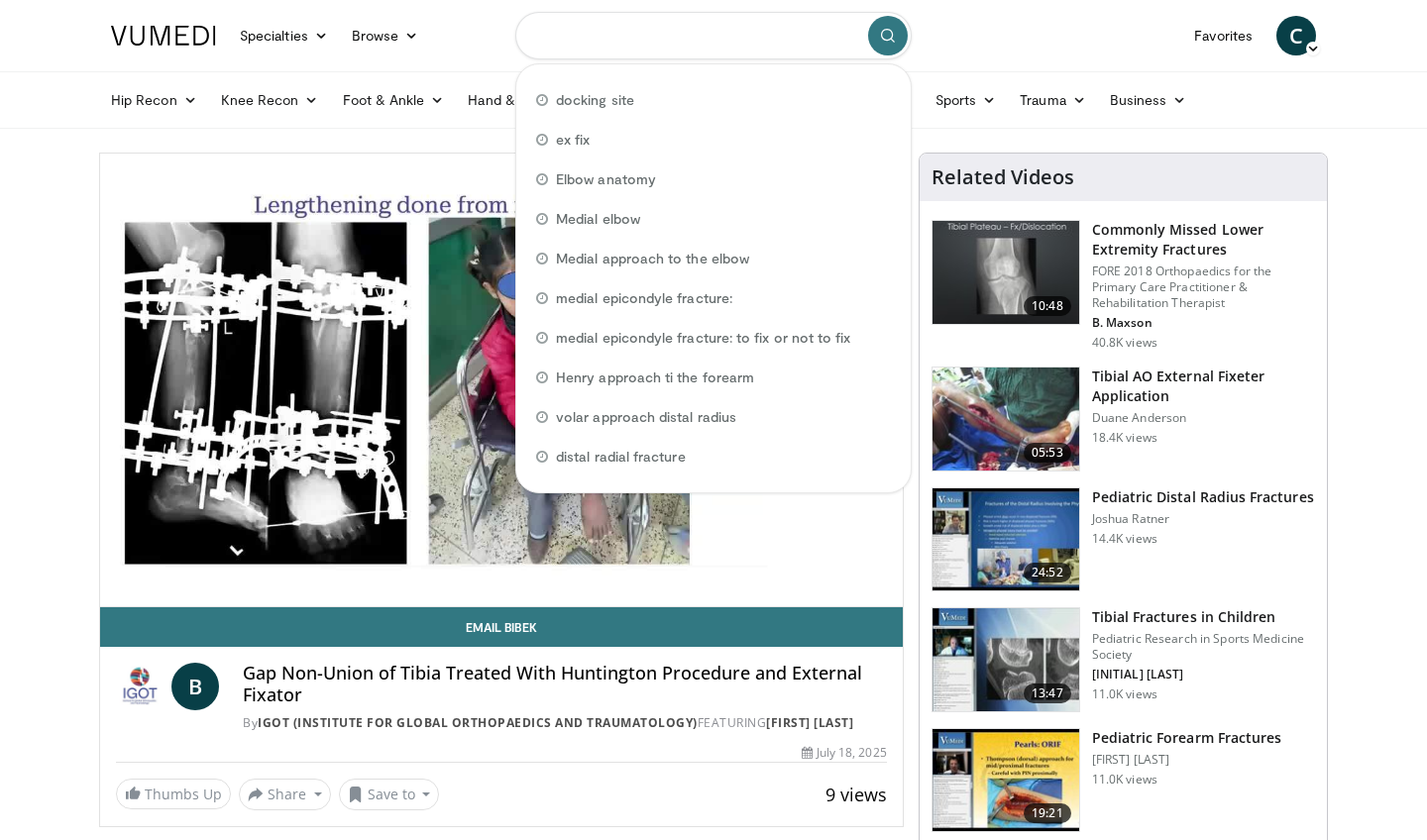 paste on "**********" 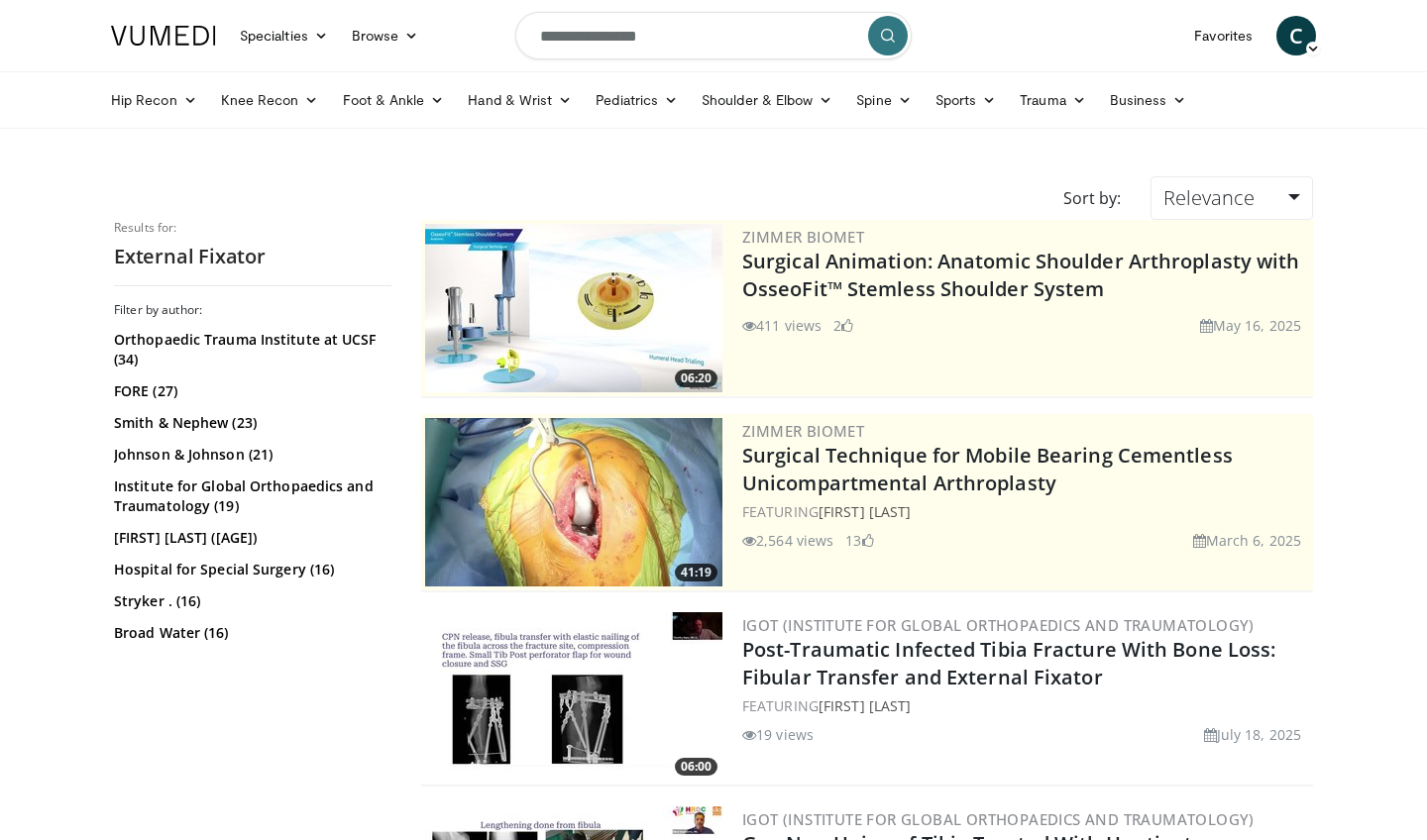 scroll, scrollTop: 0, scrollLeft: 0, axis: both 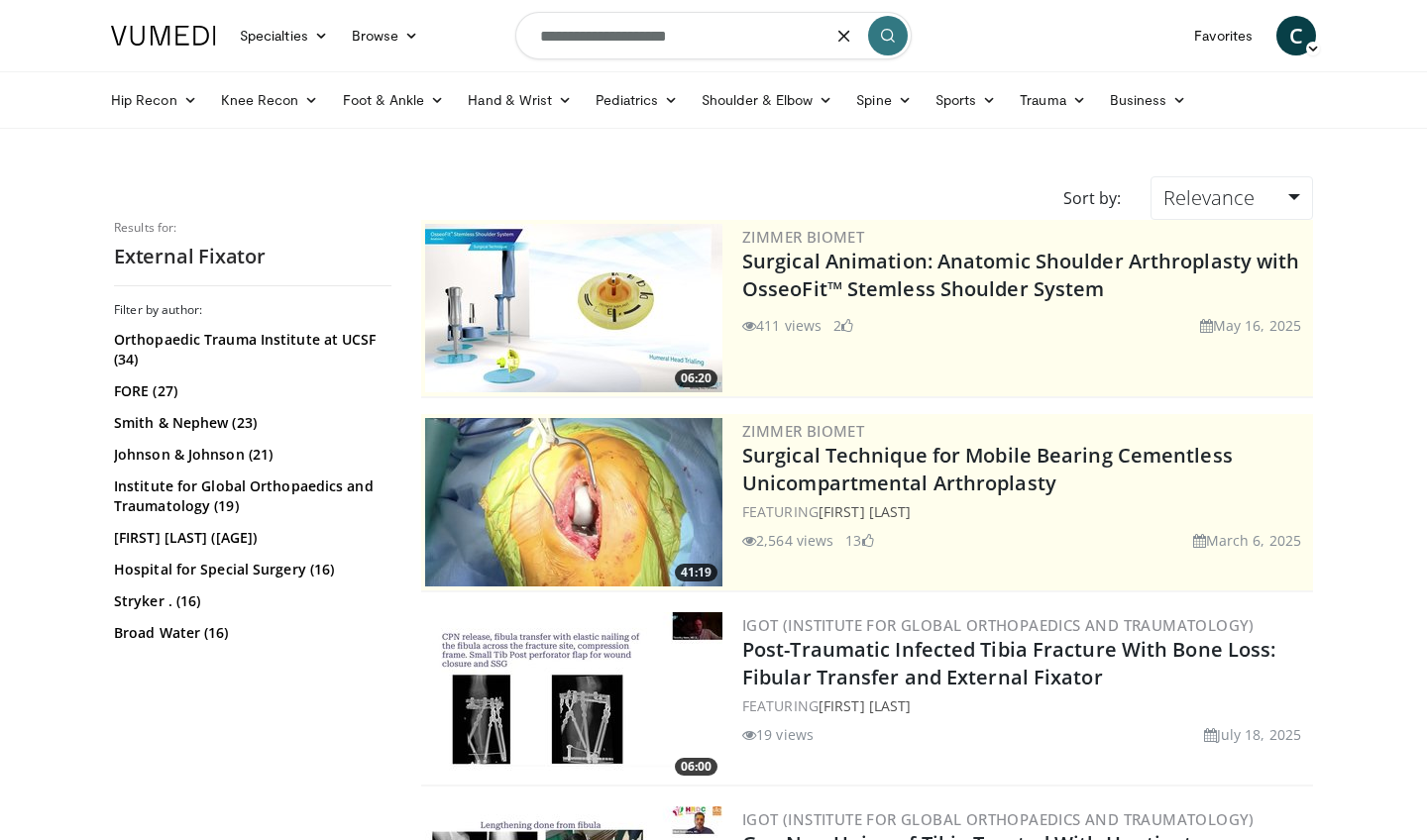 type on "**********" 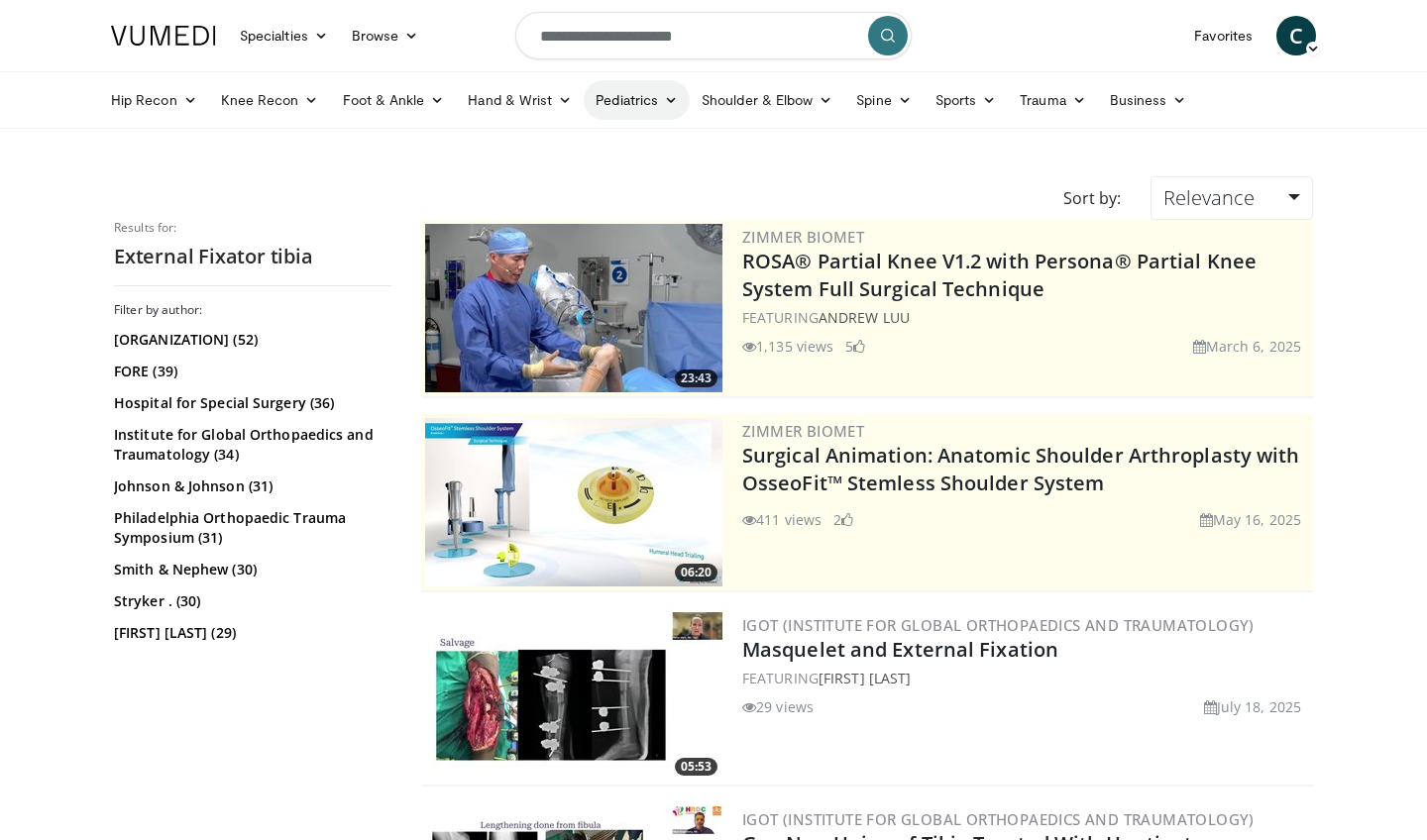 scroll, scrollTop: 0, scrollLeft: 0, axis: both 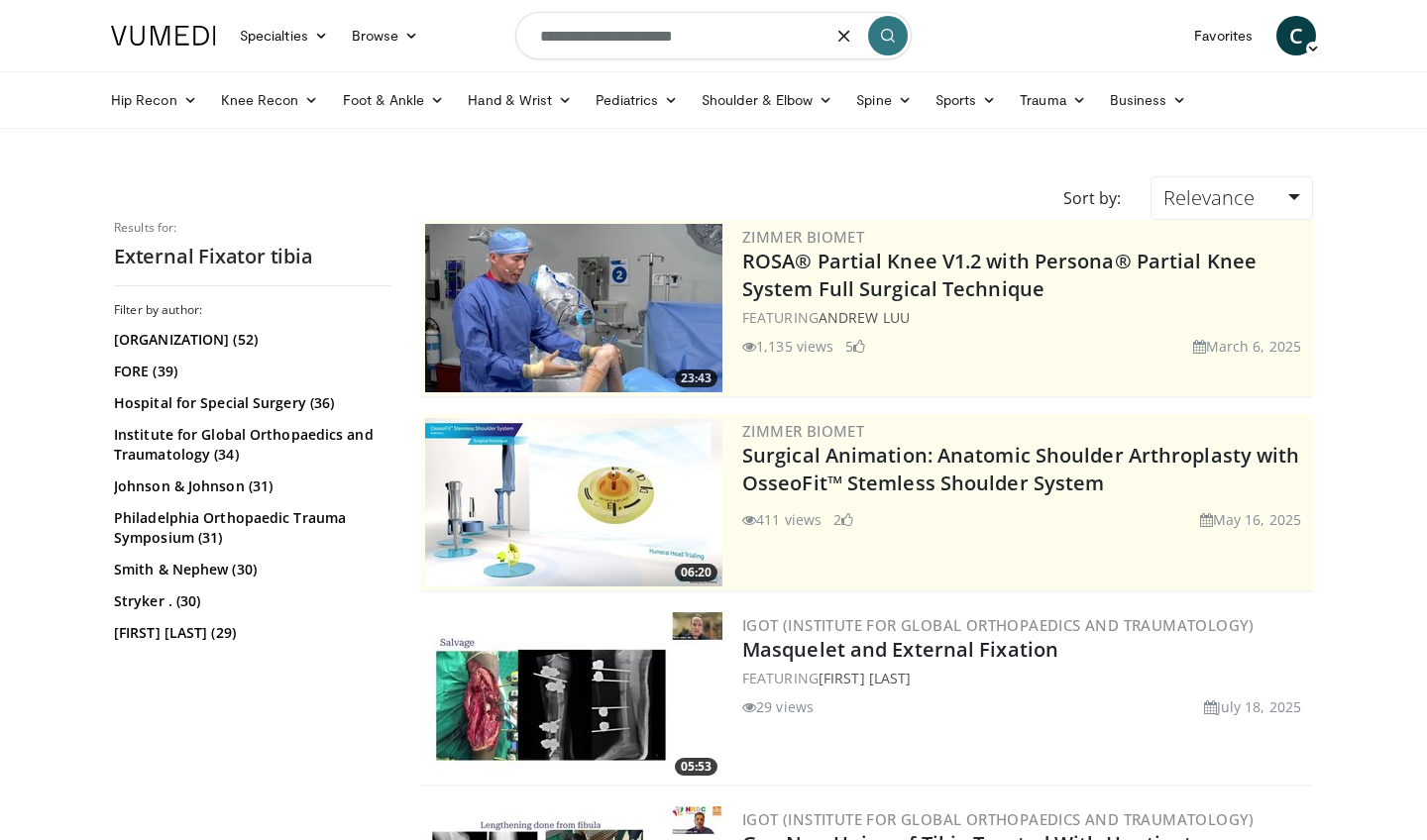 drag, startPoint x: 694, startPoint y: 39, endPoint x: 651, endPoint y: 40, distance: 43.011626 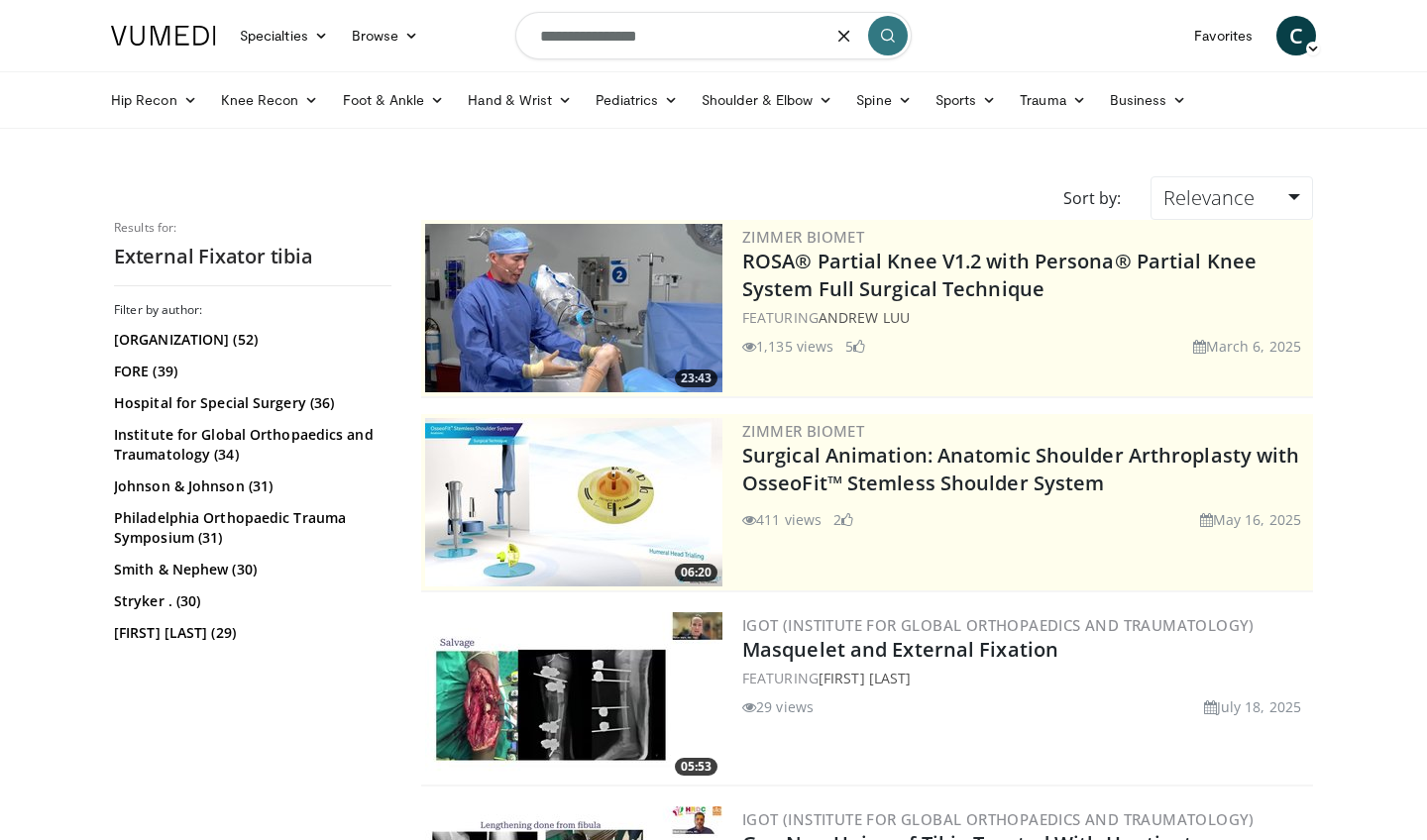 click on "**********" at bounding box center [714, 36] 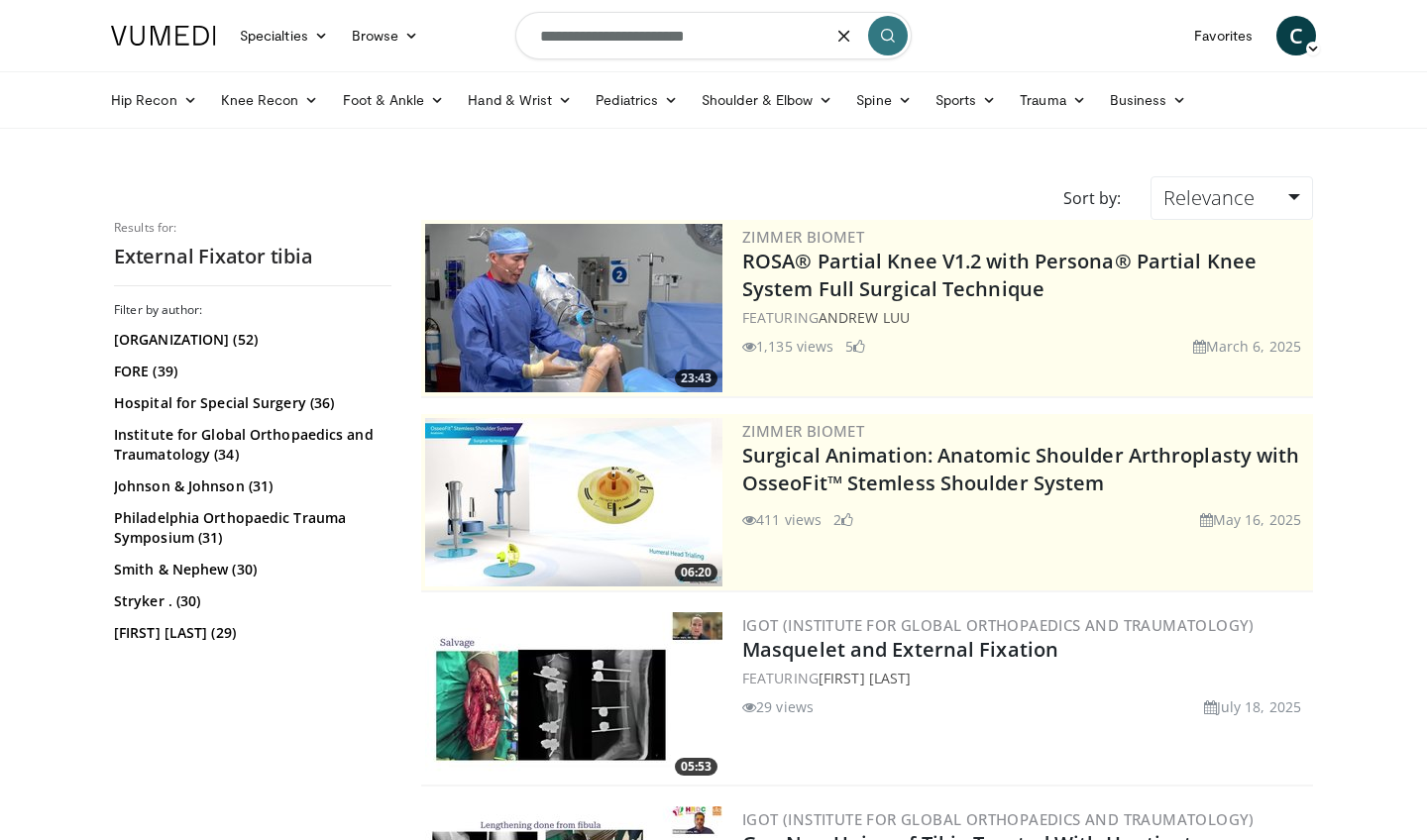type on "**********" 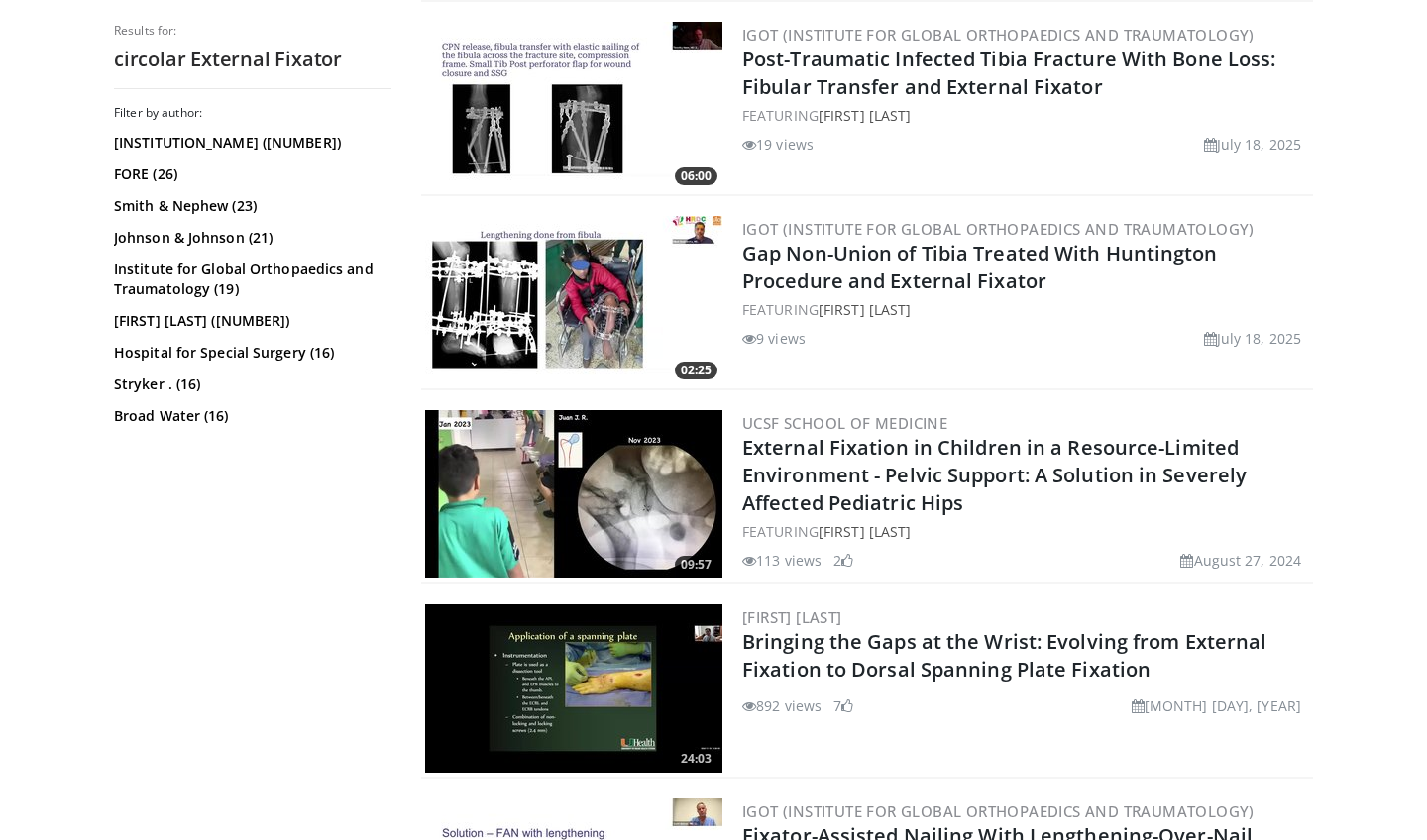 scroll, scrollTop: 1629, scrollLeft: 0, axis: vertical 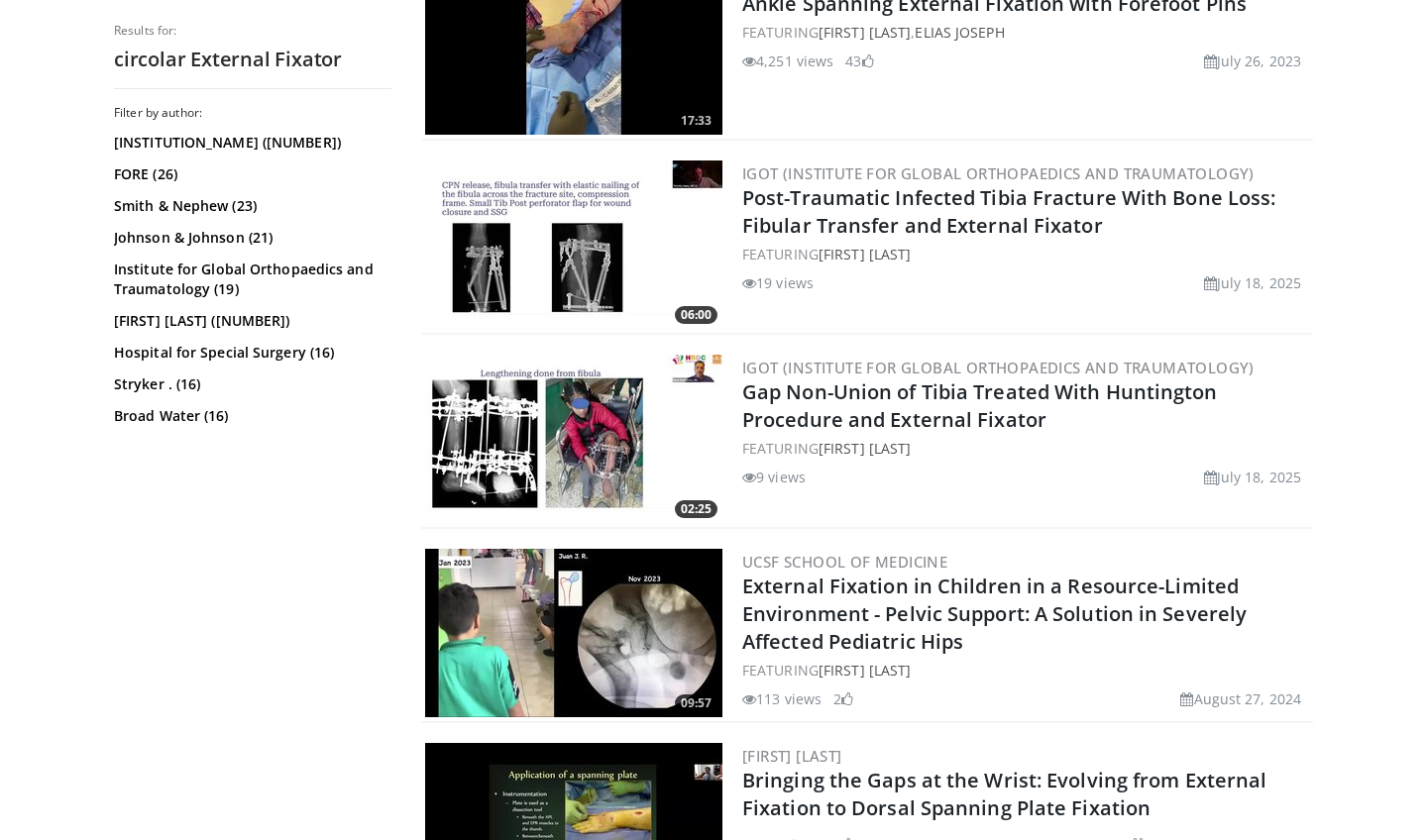 click at bounding box center (574, 245) 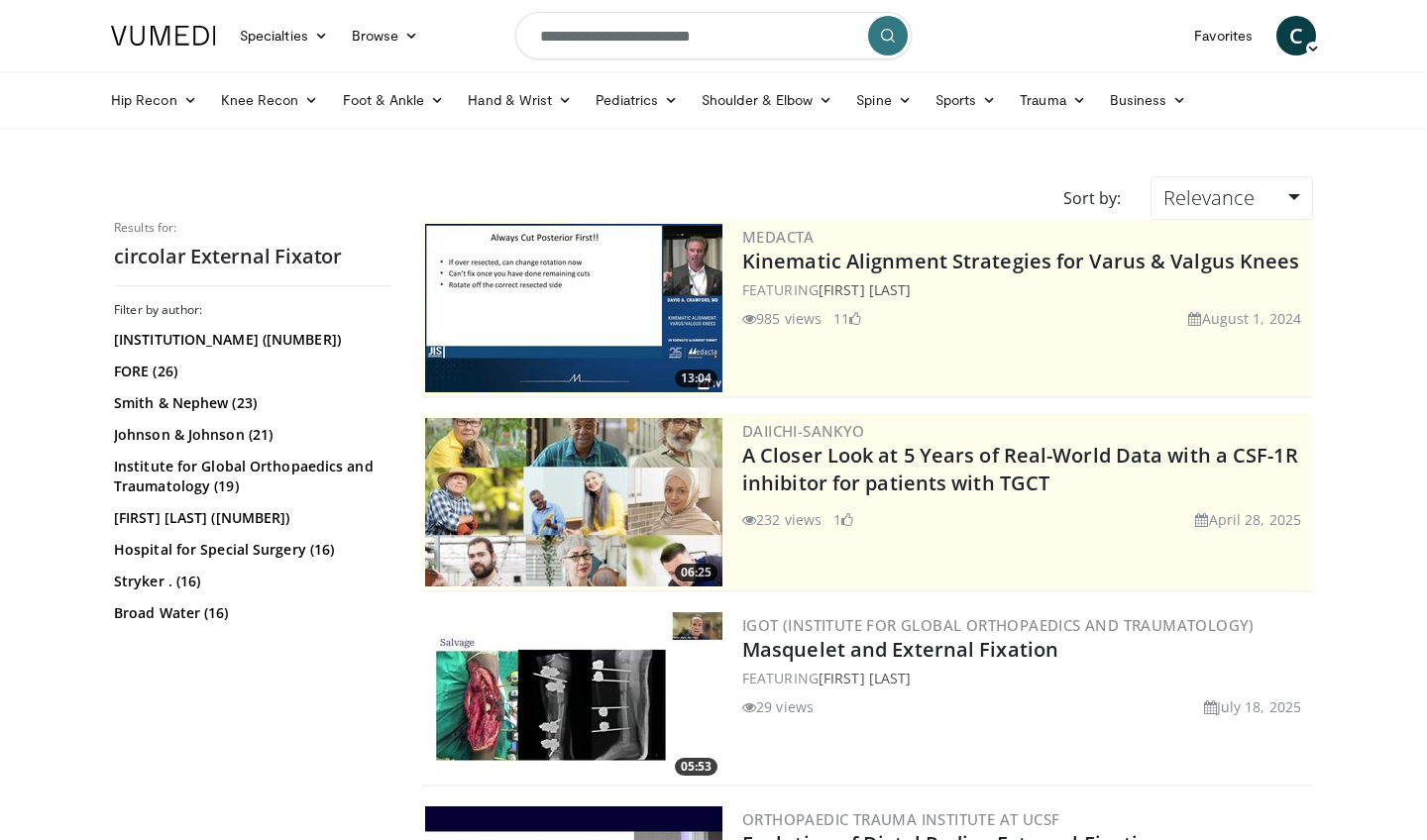 scroll, scrollTop: 0, scrollLeft: 0, axis: both 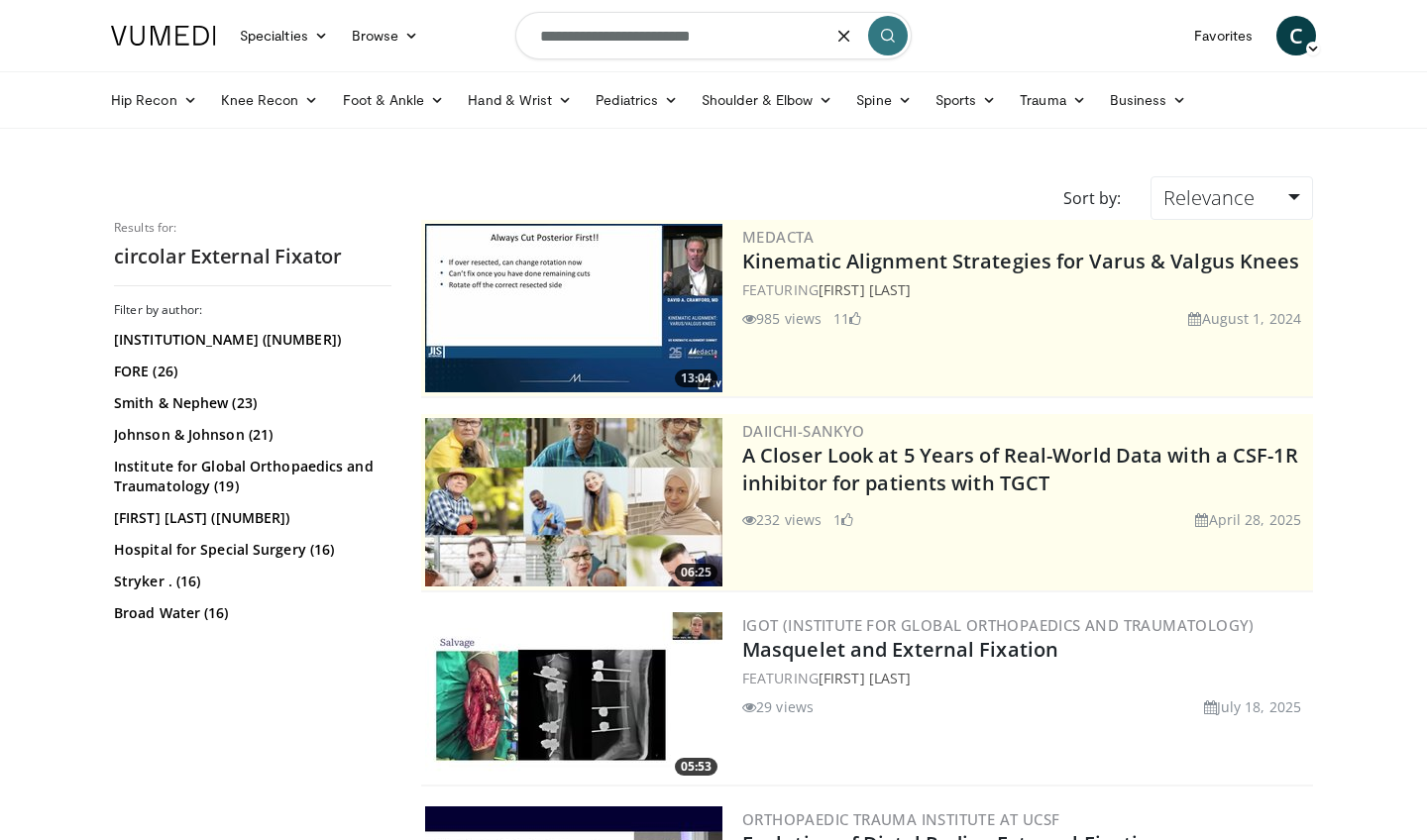 drag, startPoint x: 602, startPoint y: 32, endPoint x: 530, endPoint y: 31, distance: 72.00694 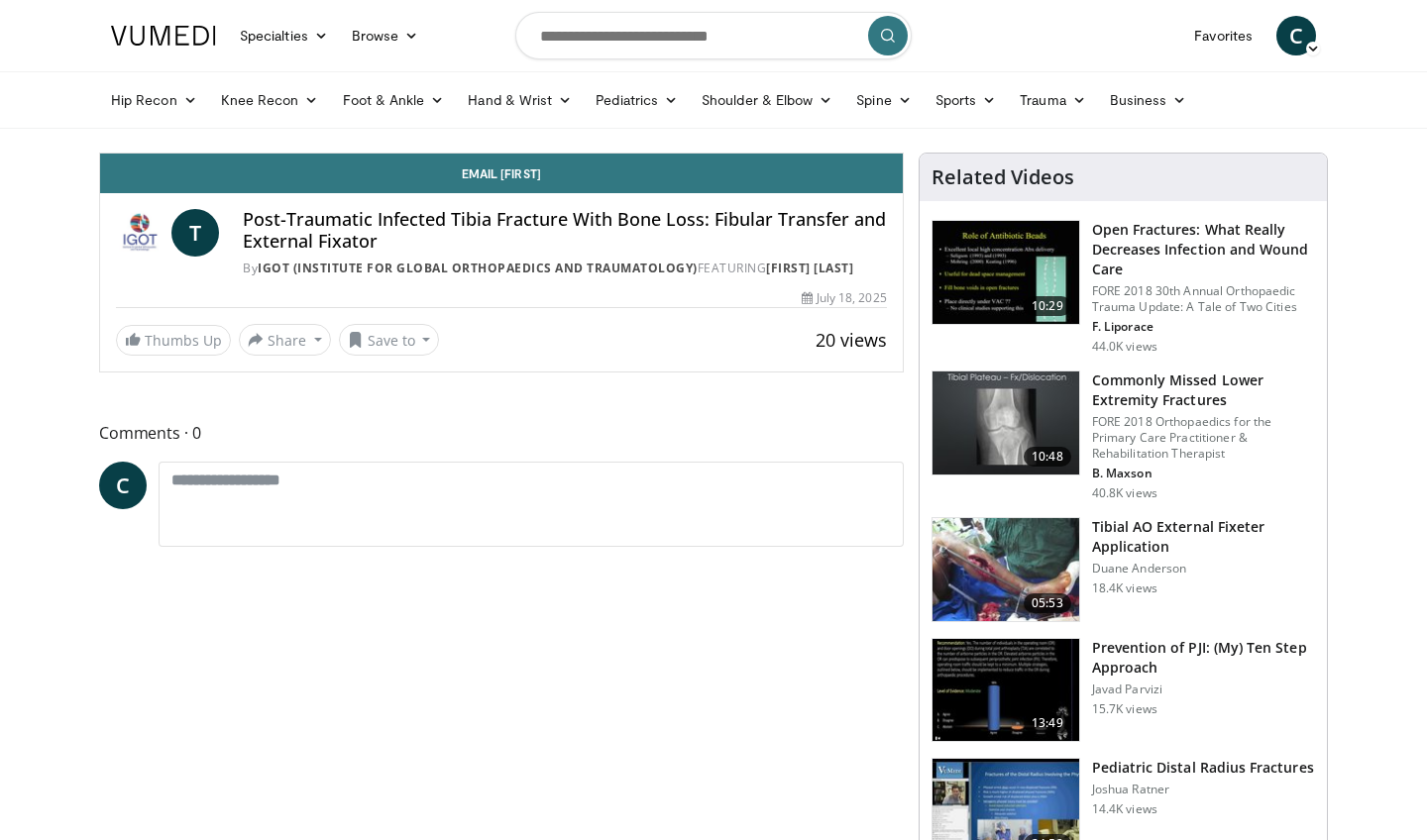 scroll, scrollTop: 0, scrollLeft: 0, axis: both 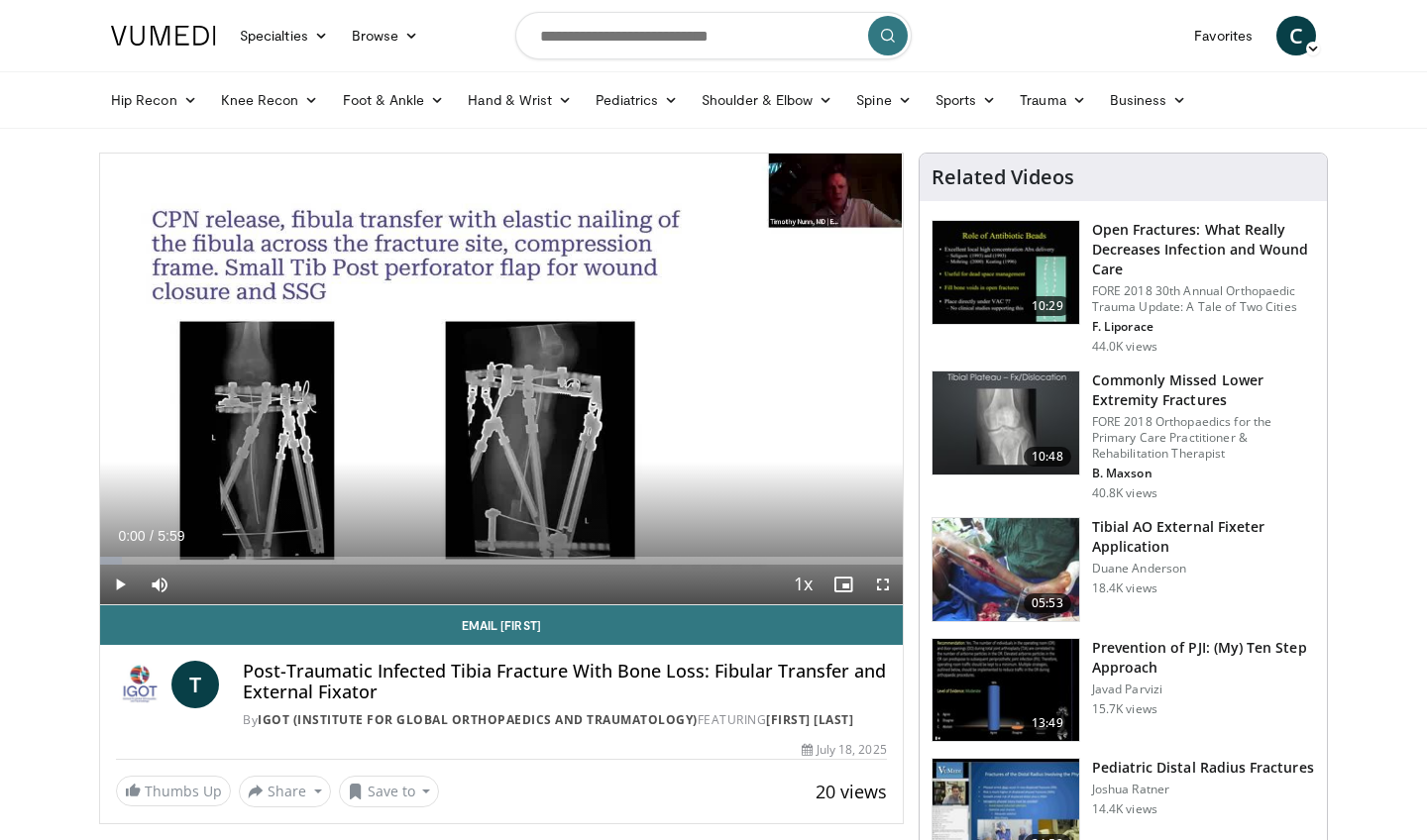 click at bounding box center [120, 584] 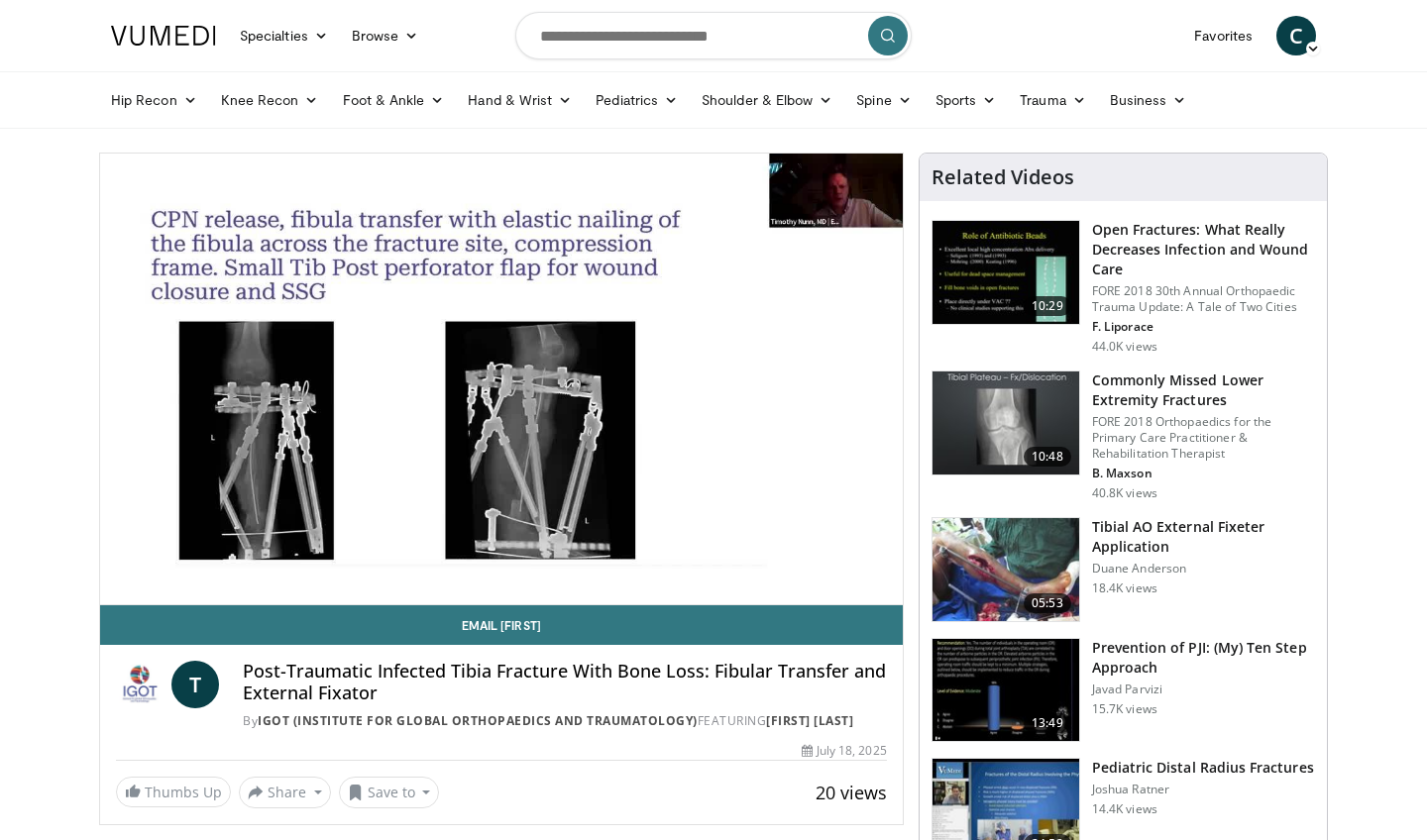 scroll, scrollTop: 0, scrollLeft: 0, axis: both 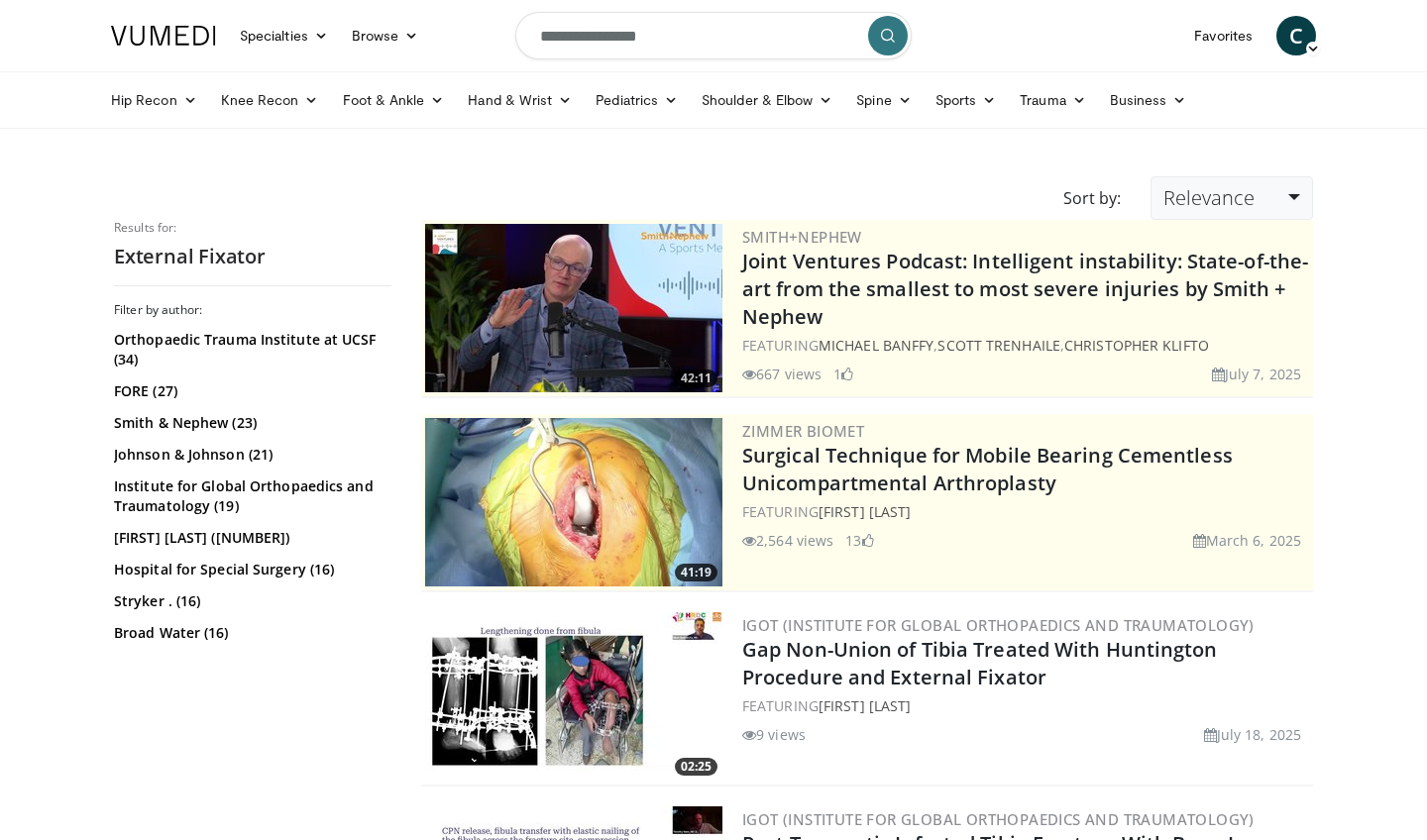 click on "Relevance" at bounding box center [1232, 198] 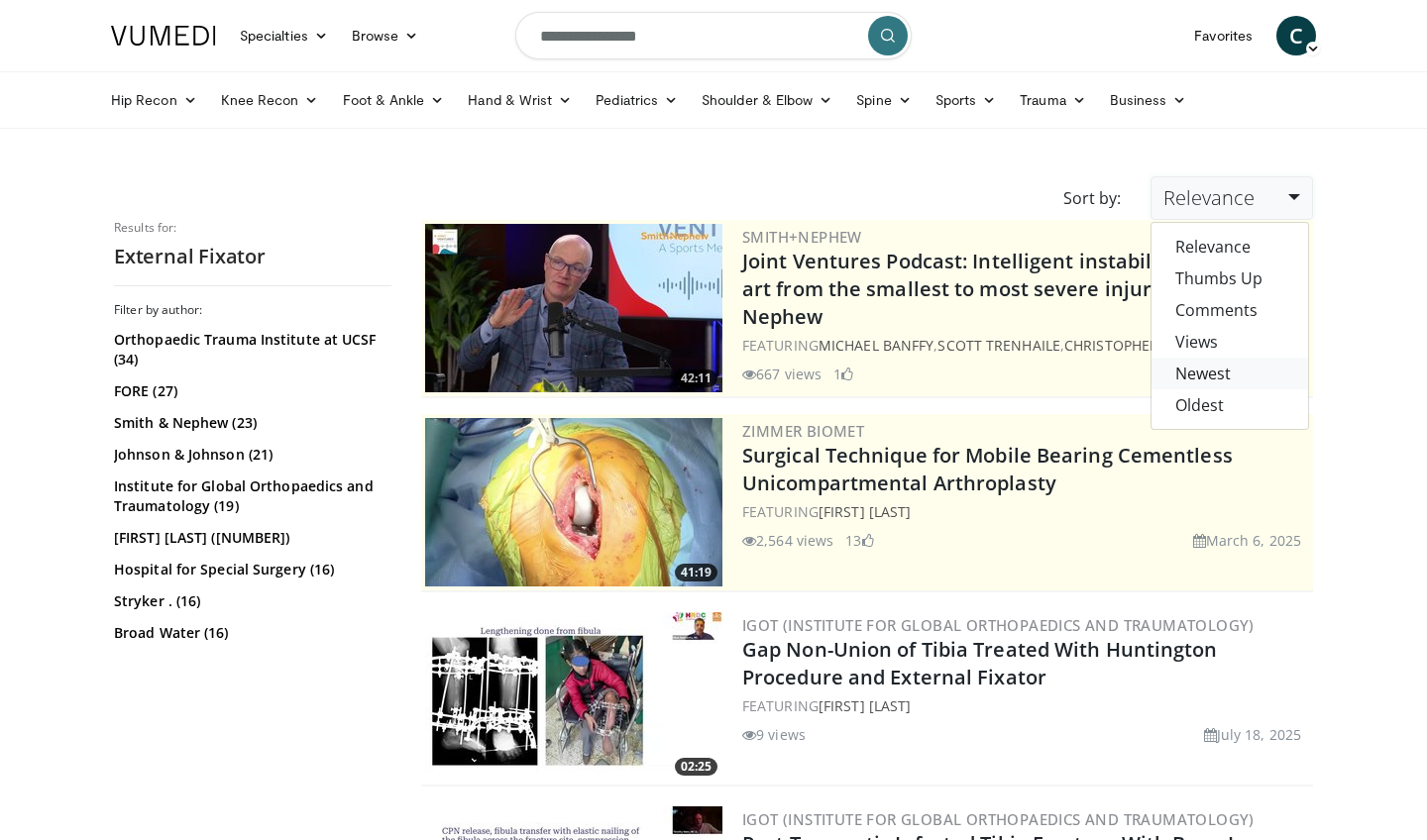 click on "Newest" at bounding box center (1230, 373) 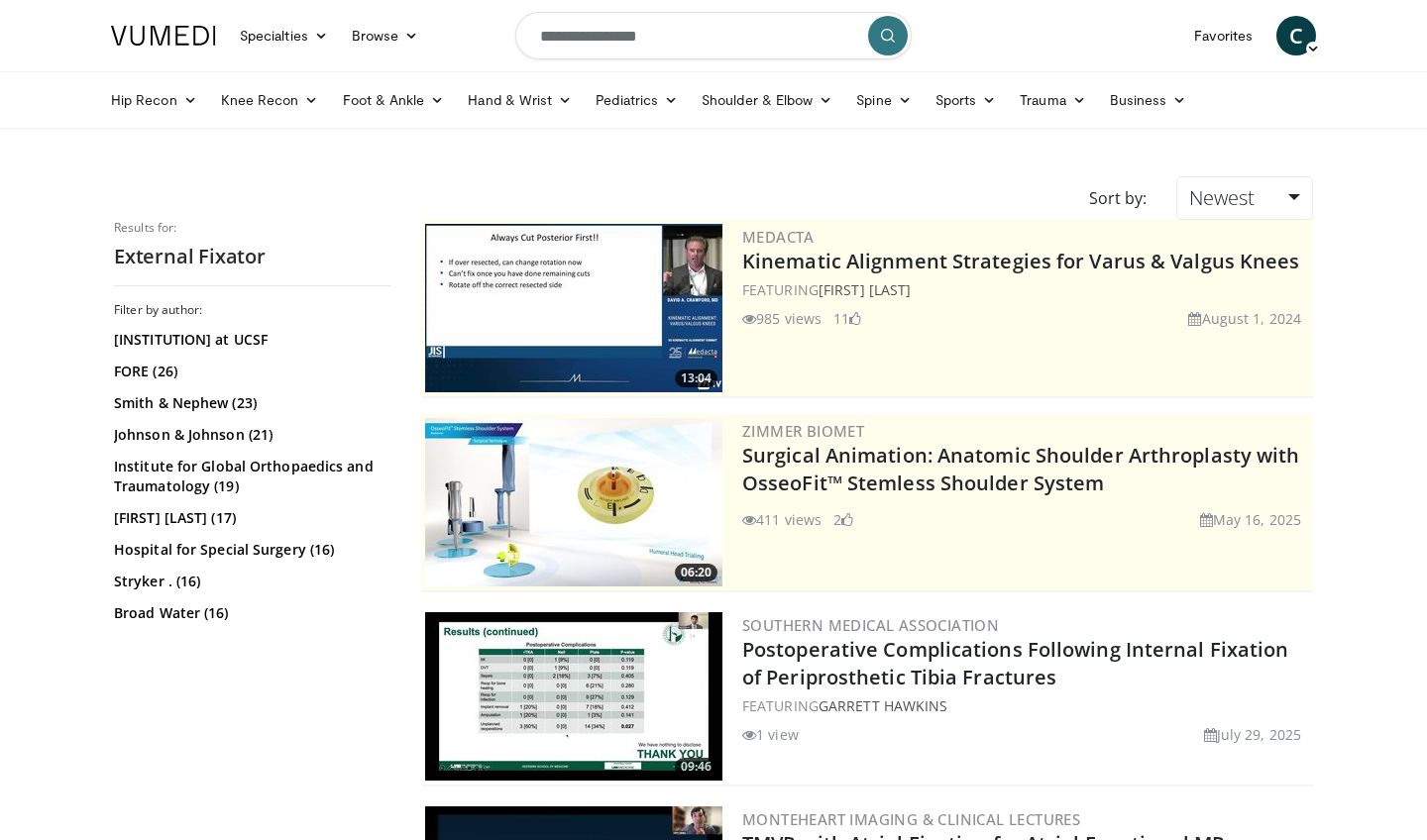 scroll, scrollTop: 0, scrollLeft: 0, axis: both 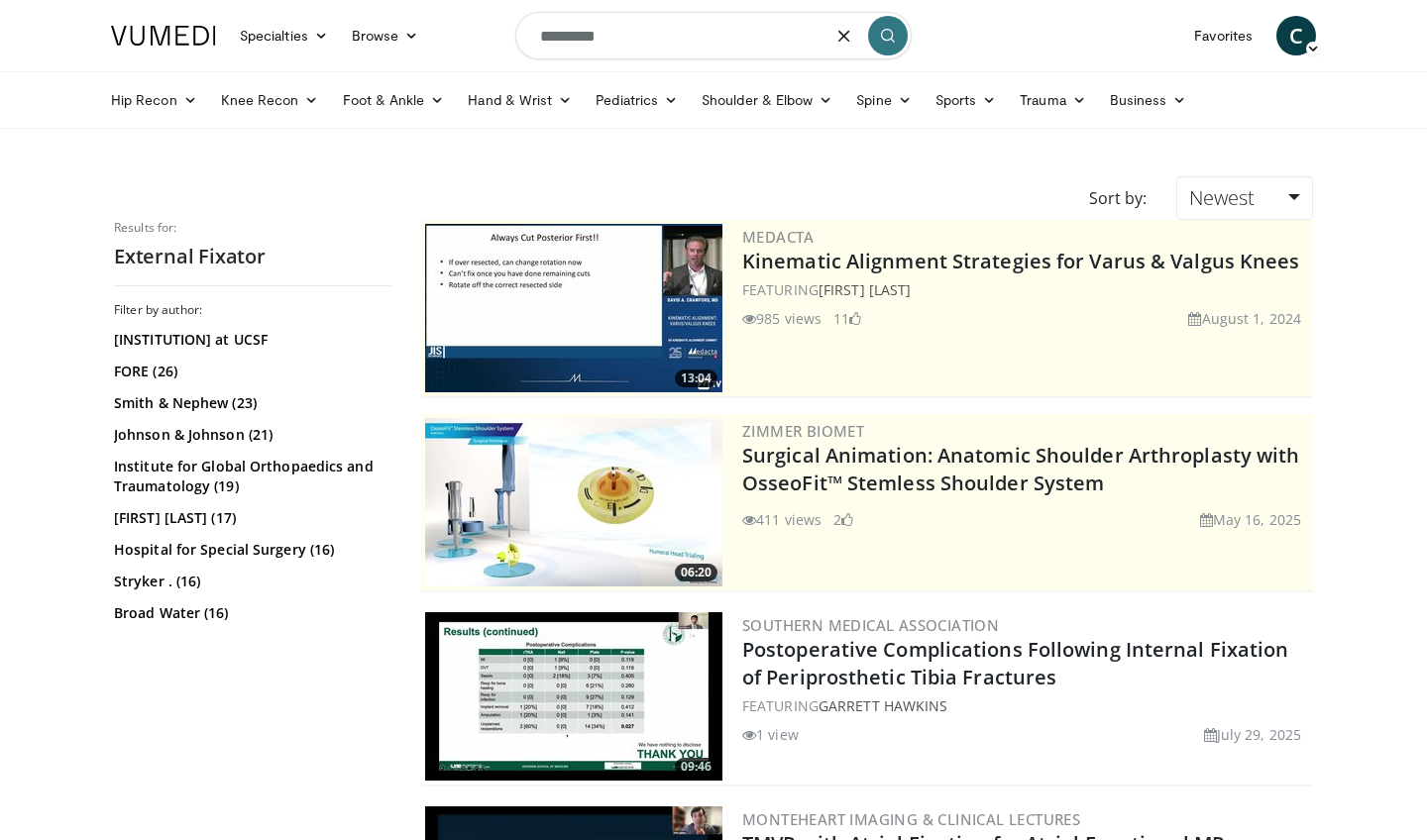 type on "********" 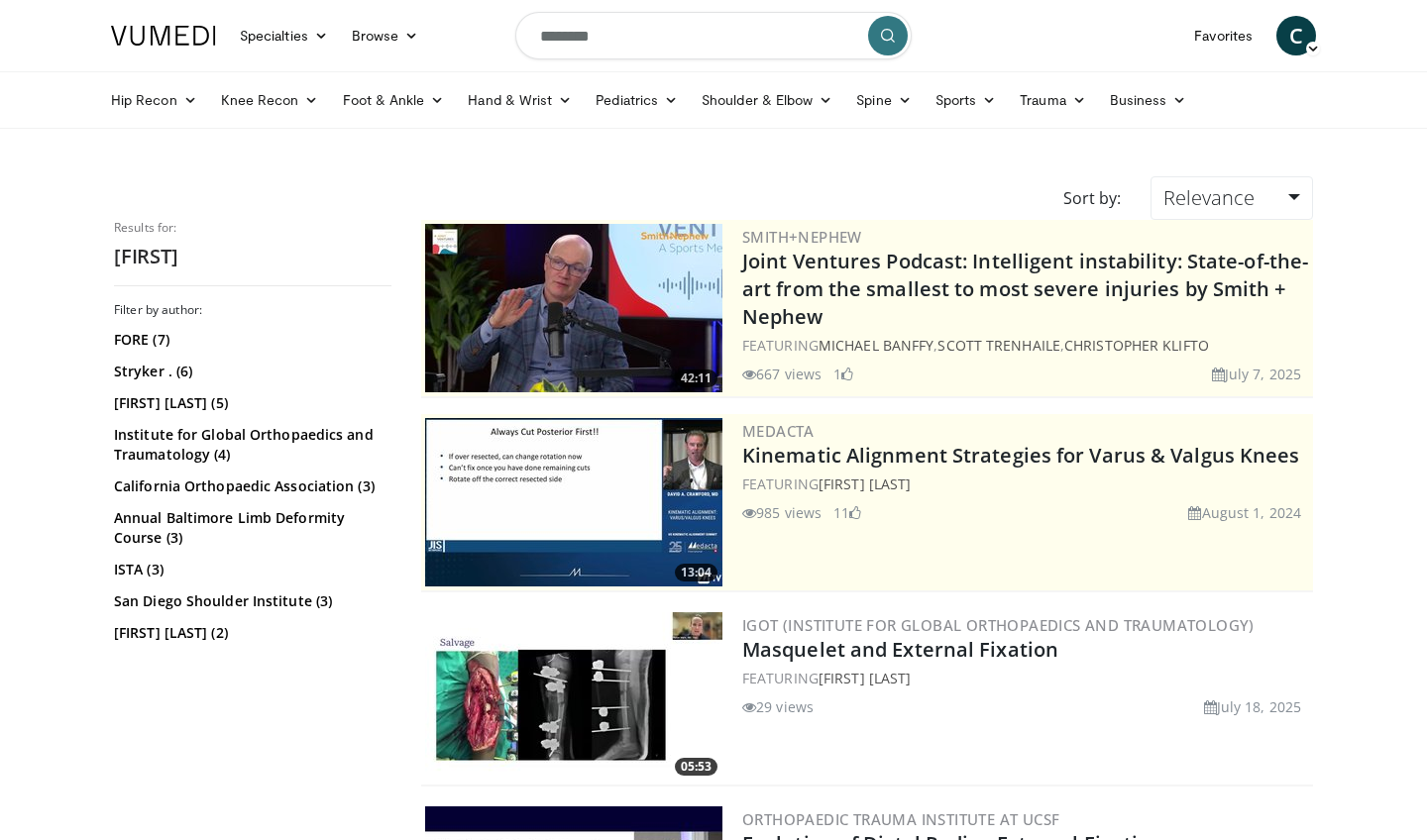 scroll, scrollTop: 0, scrollLeft: 0, axis: both 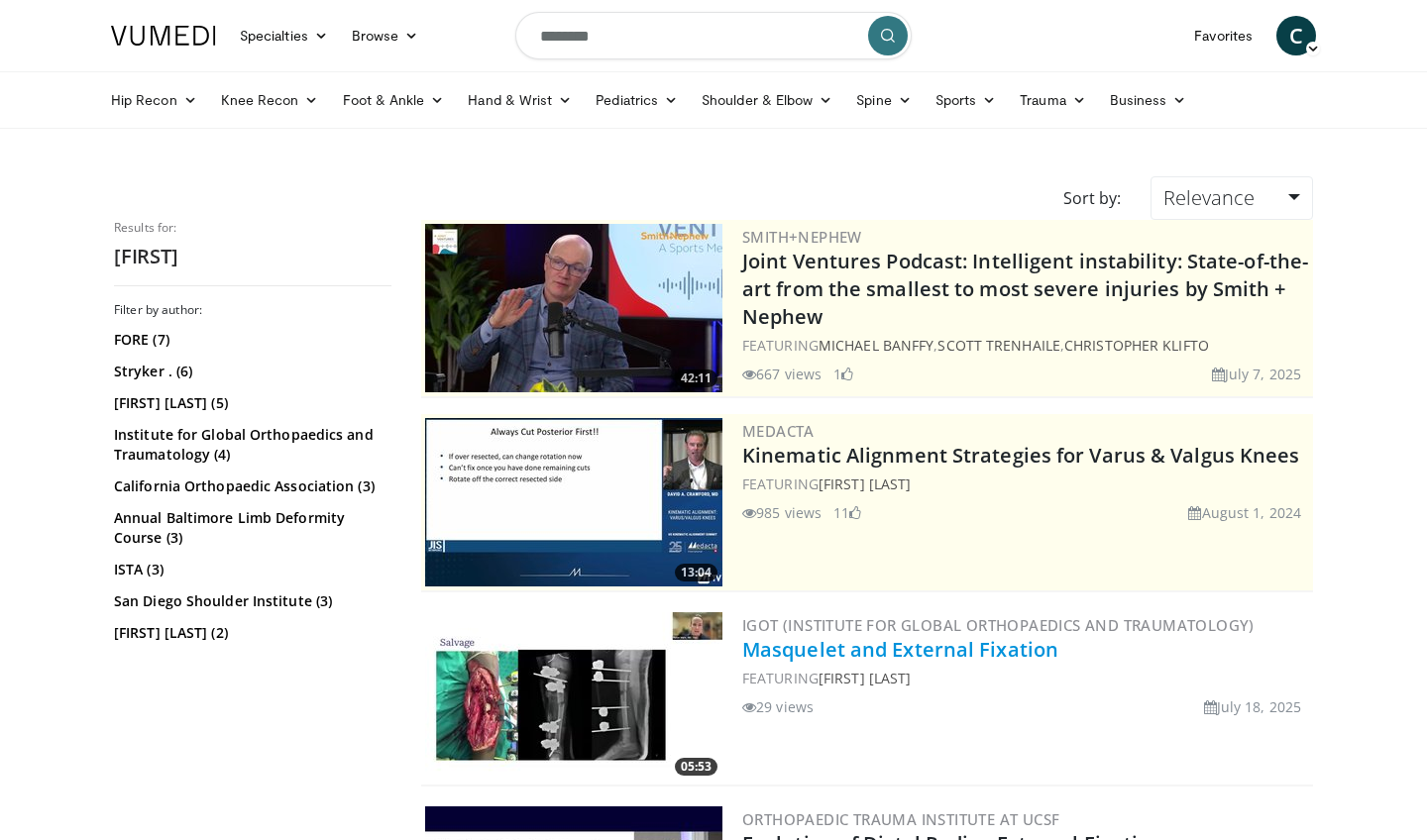 drag, startPoint x: 1067, startPoint y: 654, endPoint x: 891, endPoint y: 655, distance: 176.0028 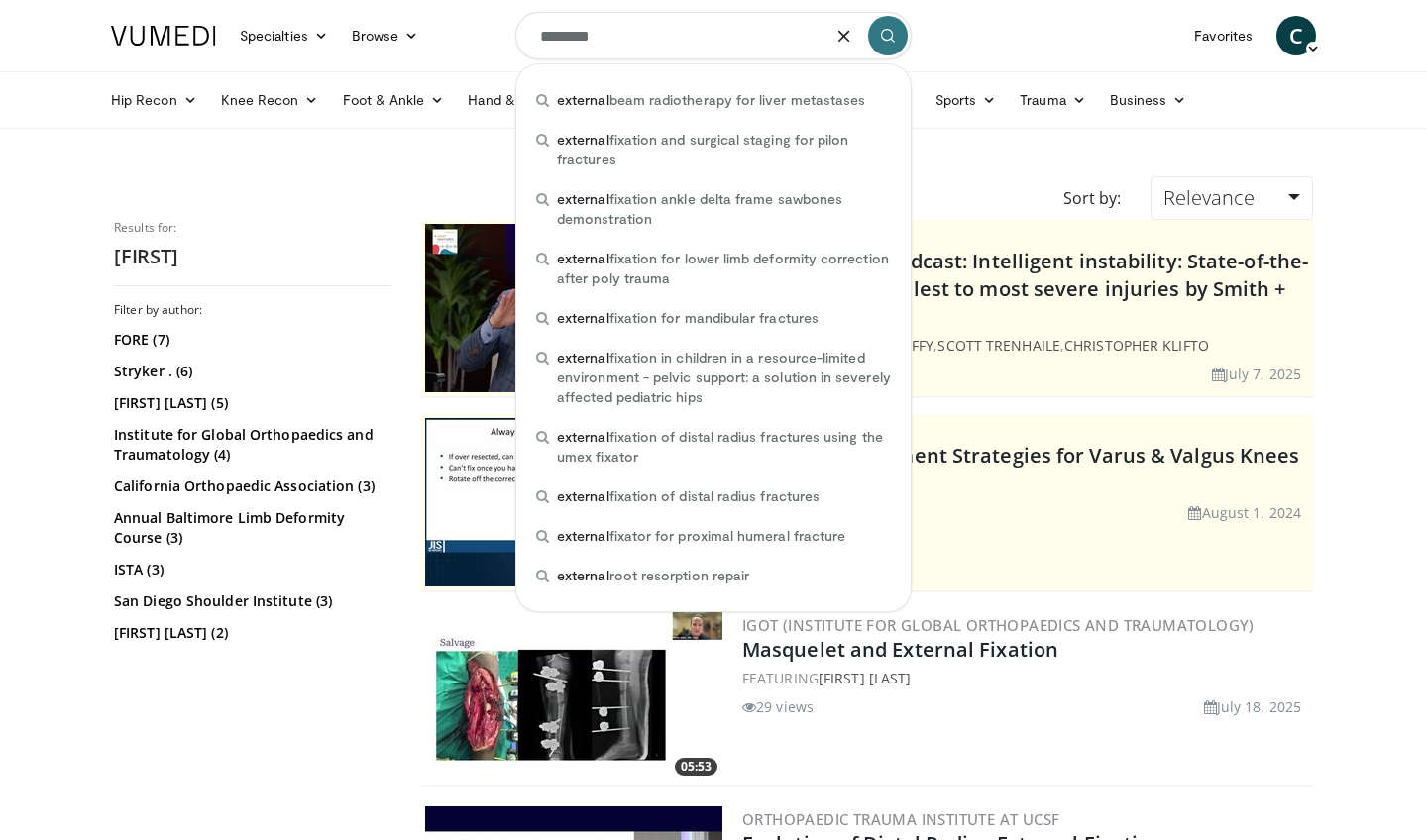 drag, startPoint x: 614, startPoint y: 40, endPoint x: 531, endPoint y: 39, distance: 83.00602 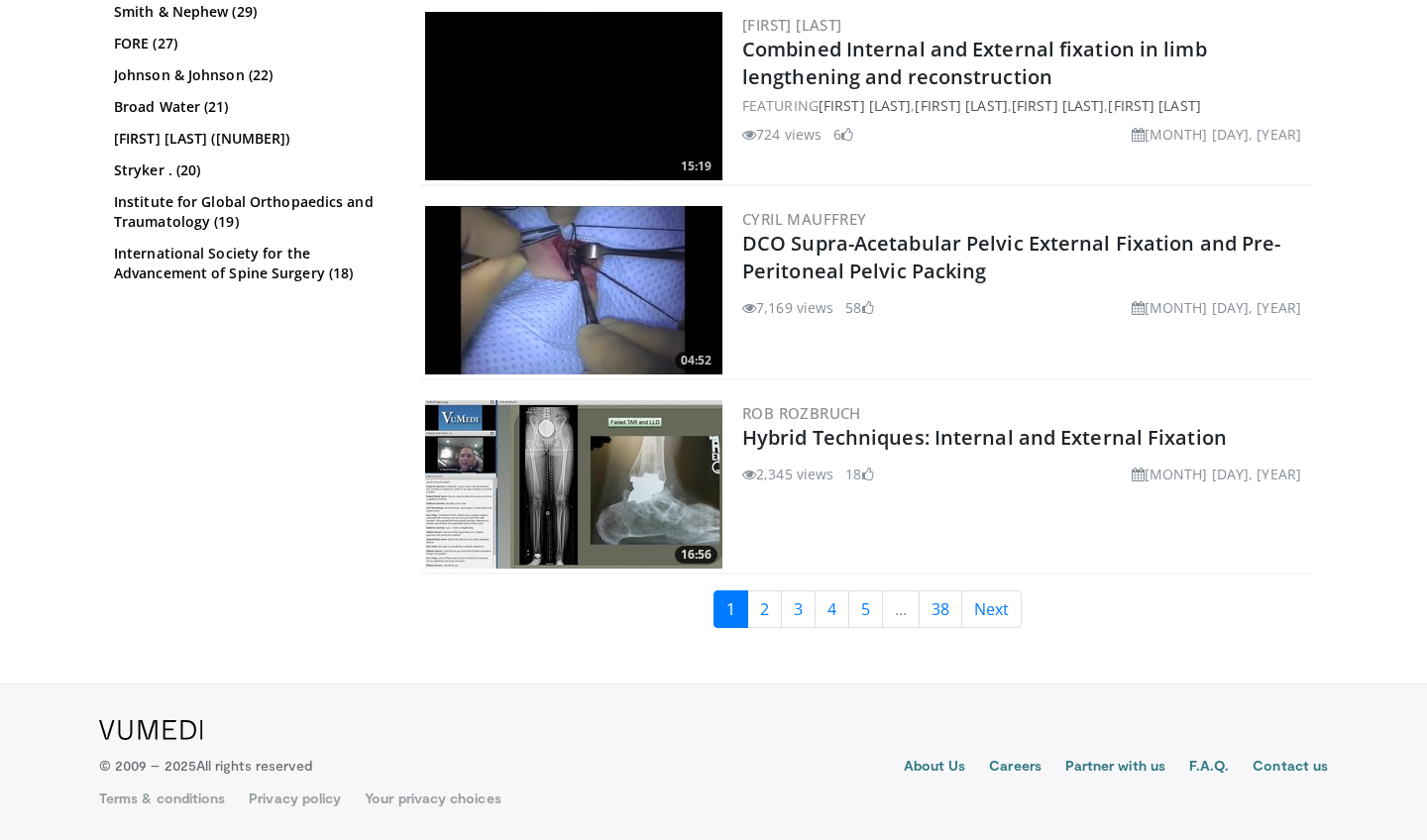 scroll, scrollTop: 4496, scrollLeft: 0, axis: vertical 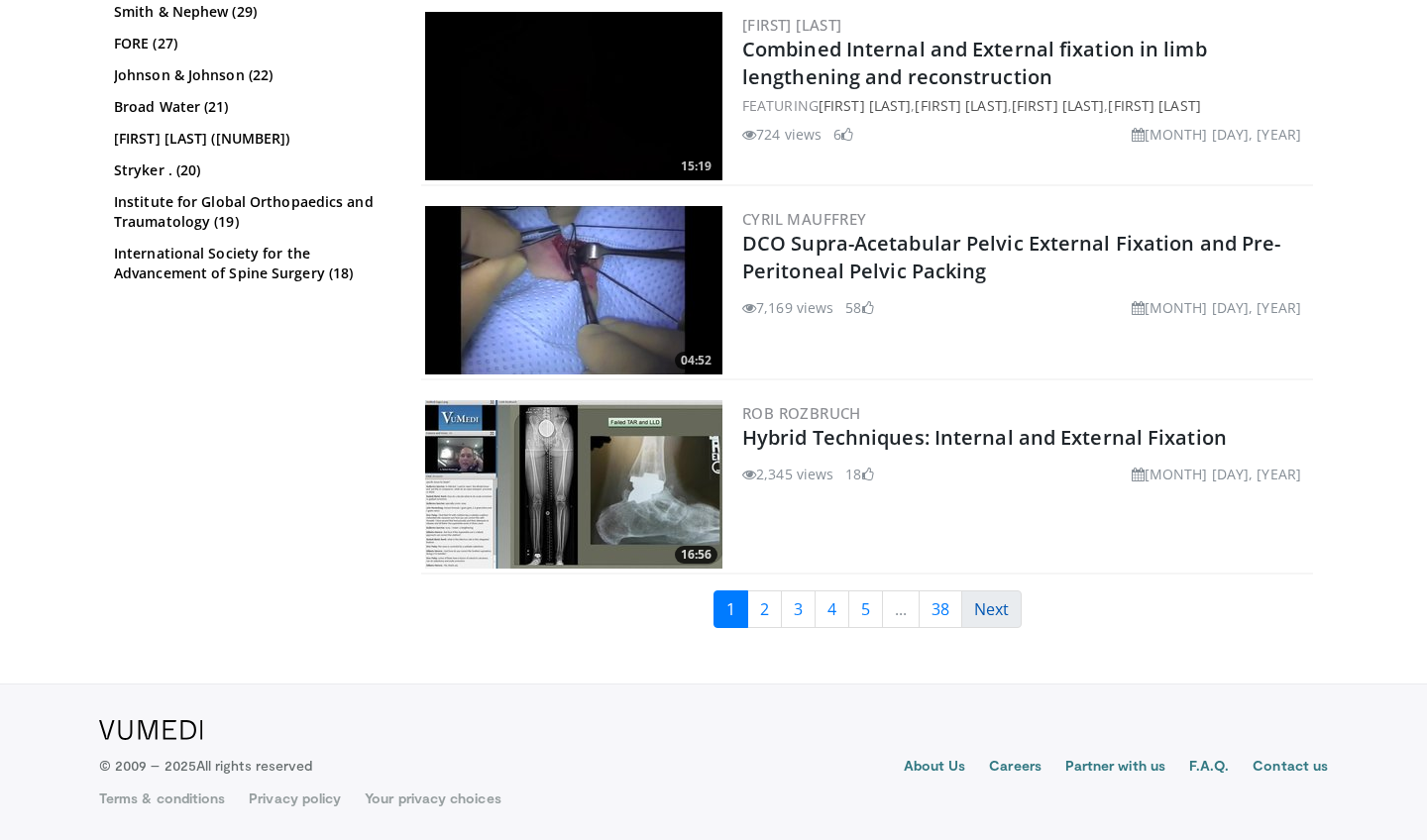 click on "Next" at bounding box center (991, 609) 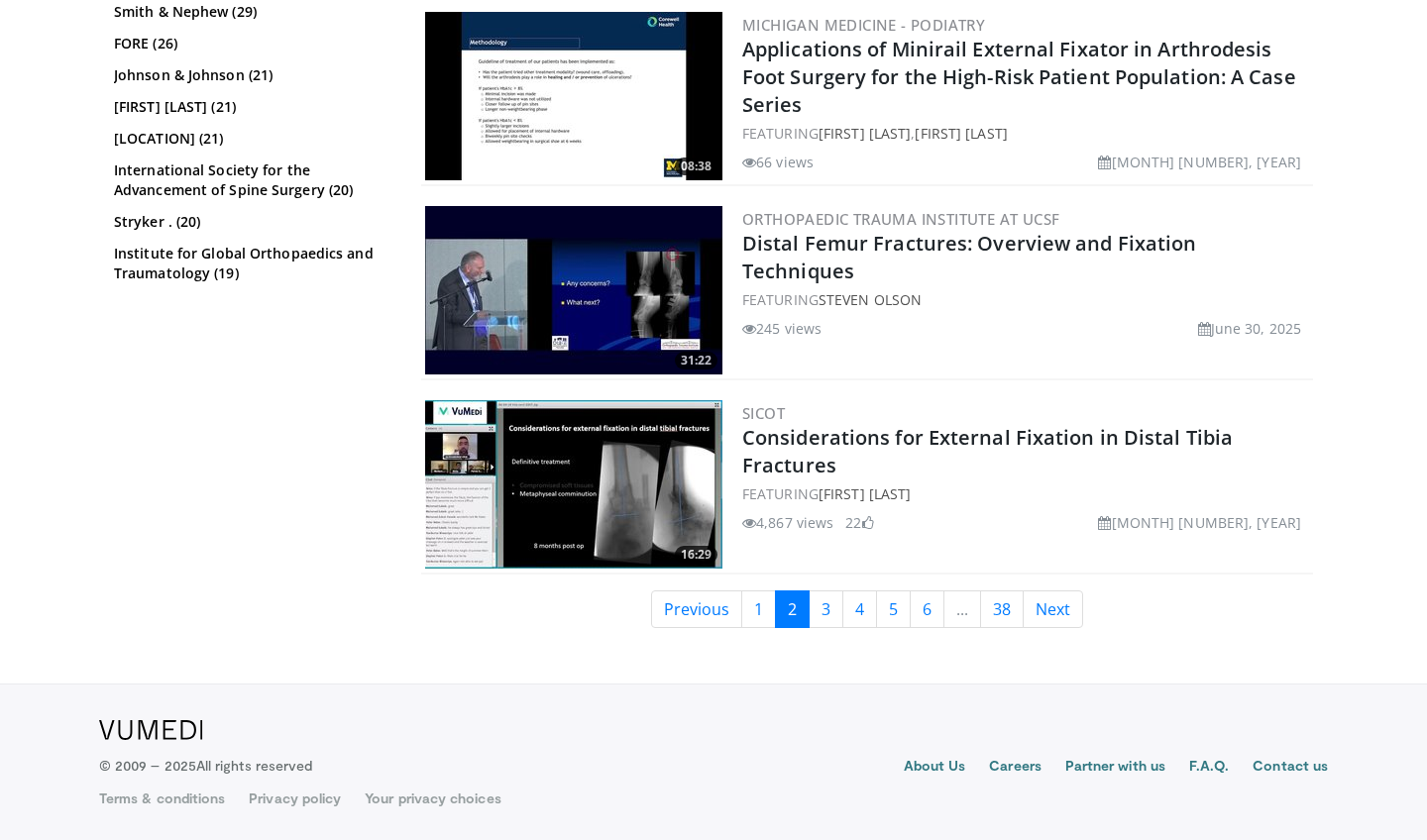scroll, scrollTop: 4872, scrollLeft: 0, axis: vertical 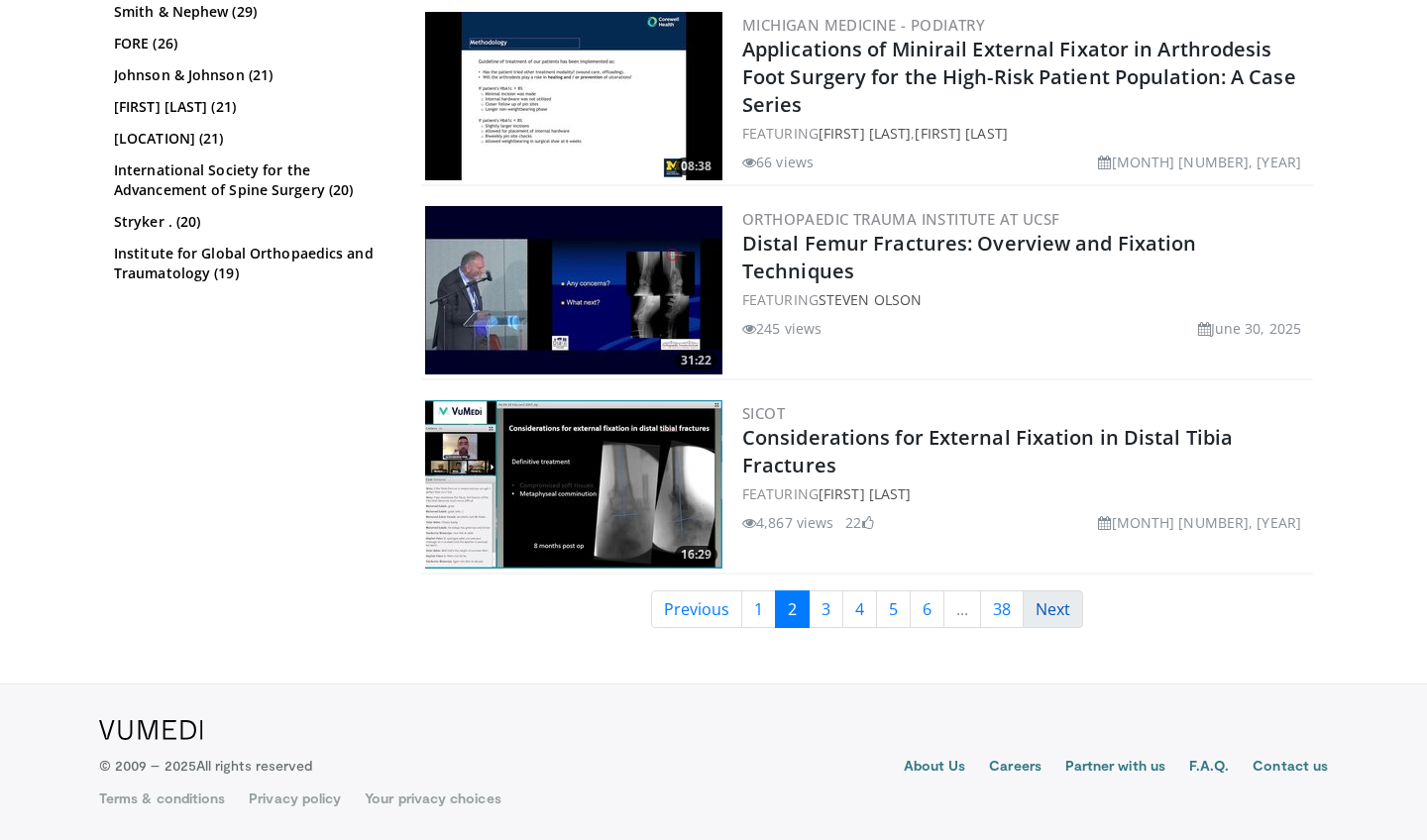 click on "Next" at bounding box center [1052, 609] 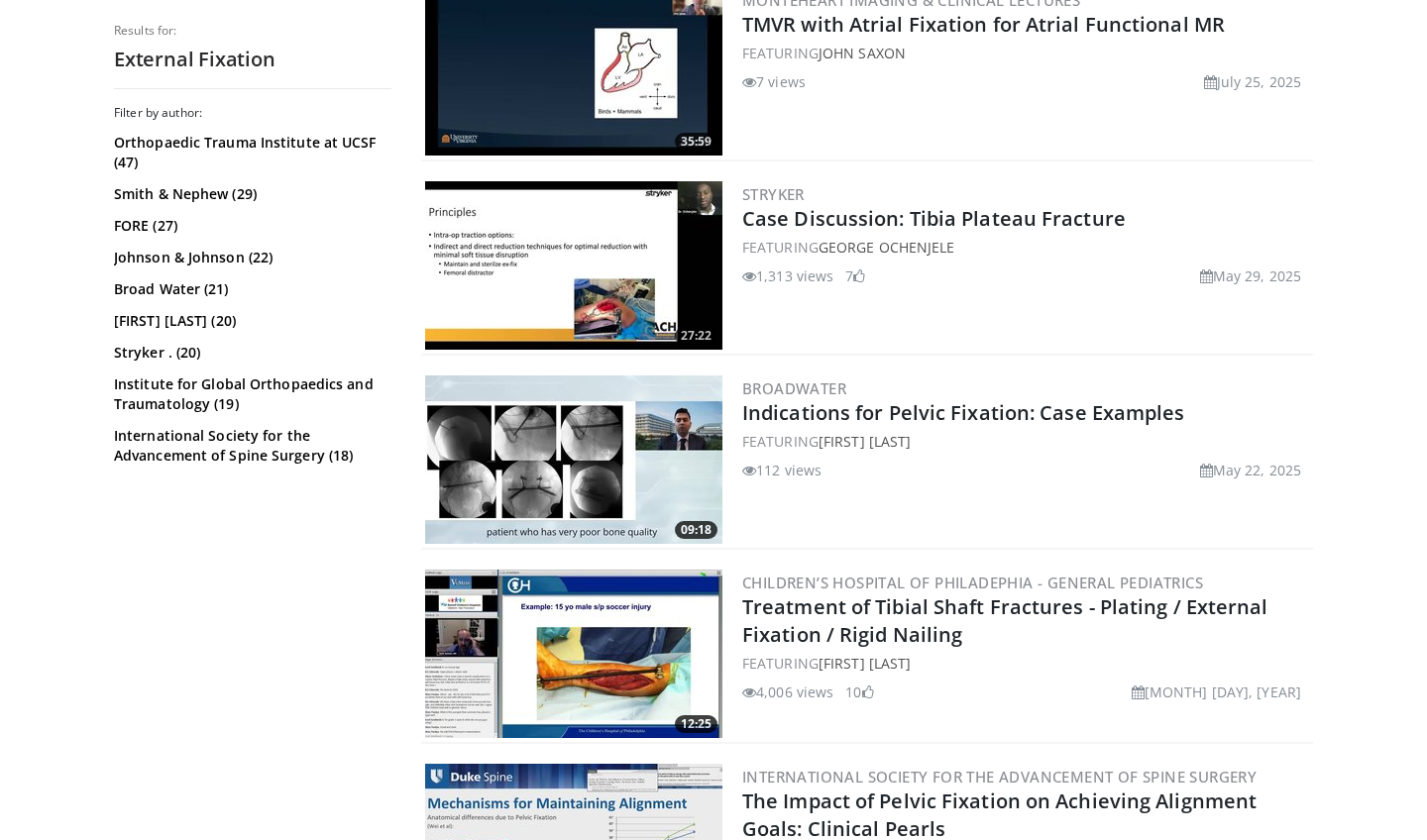 scroll, scrollTop: 3735, scrollLeft: 0, axis: vertical 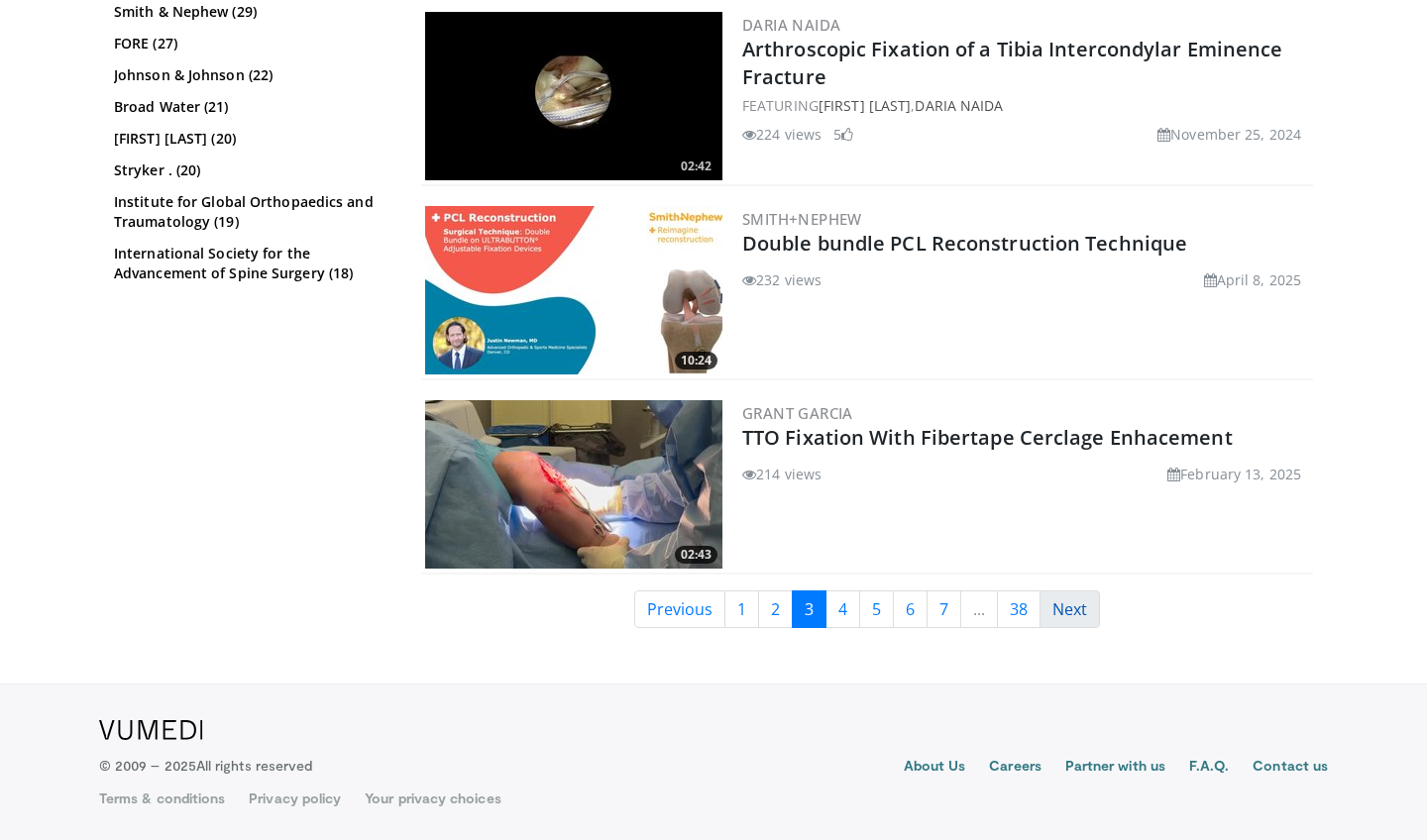 click on "Next" at bounding box center [1069, 609] 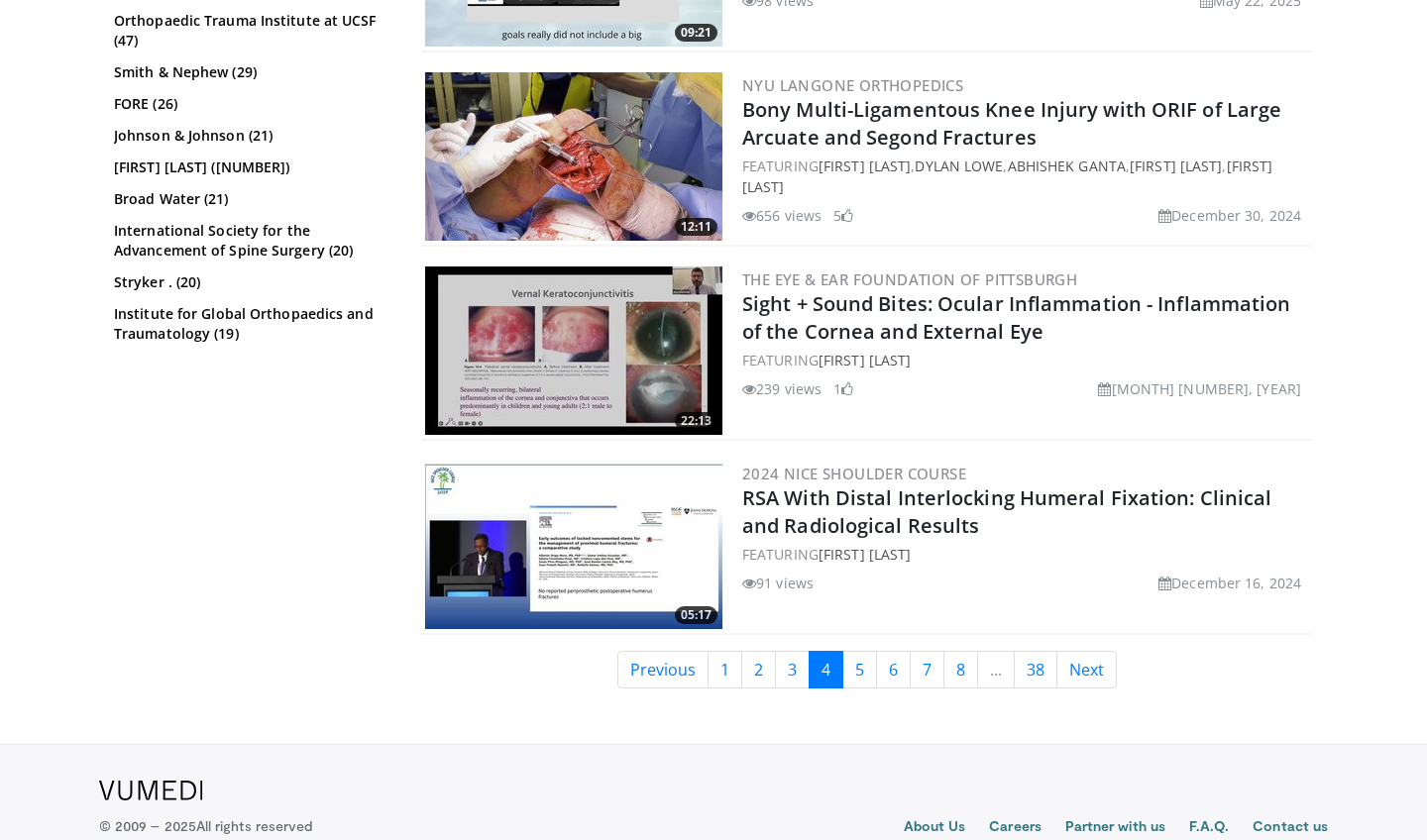 scroll, scrollTop: 4814, scrollLeft: 0, axis: vertical 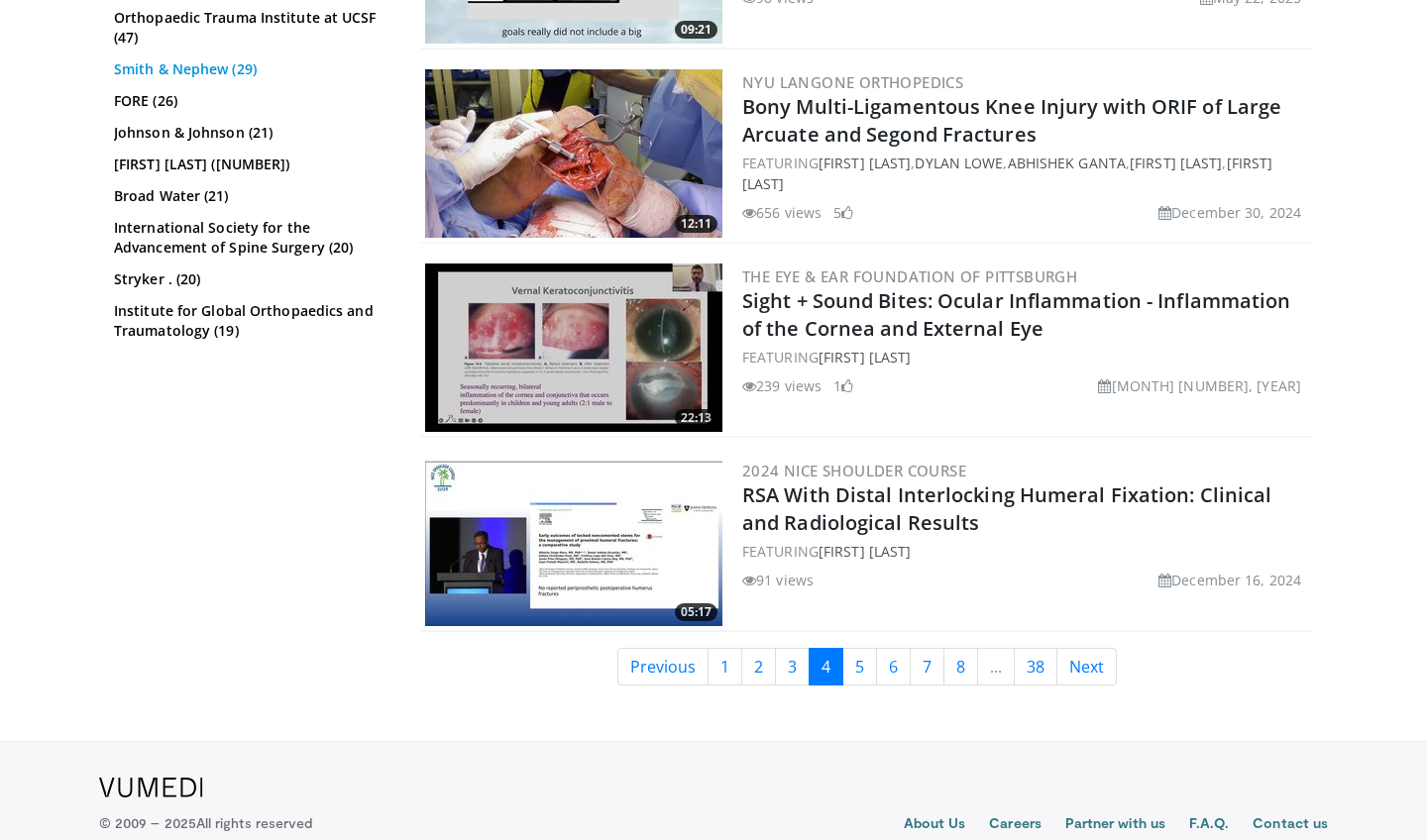 click on "Smith & Nephew (29)" at bounding box center (250, 69) 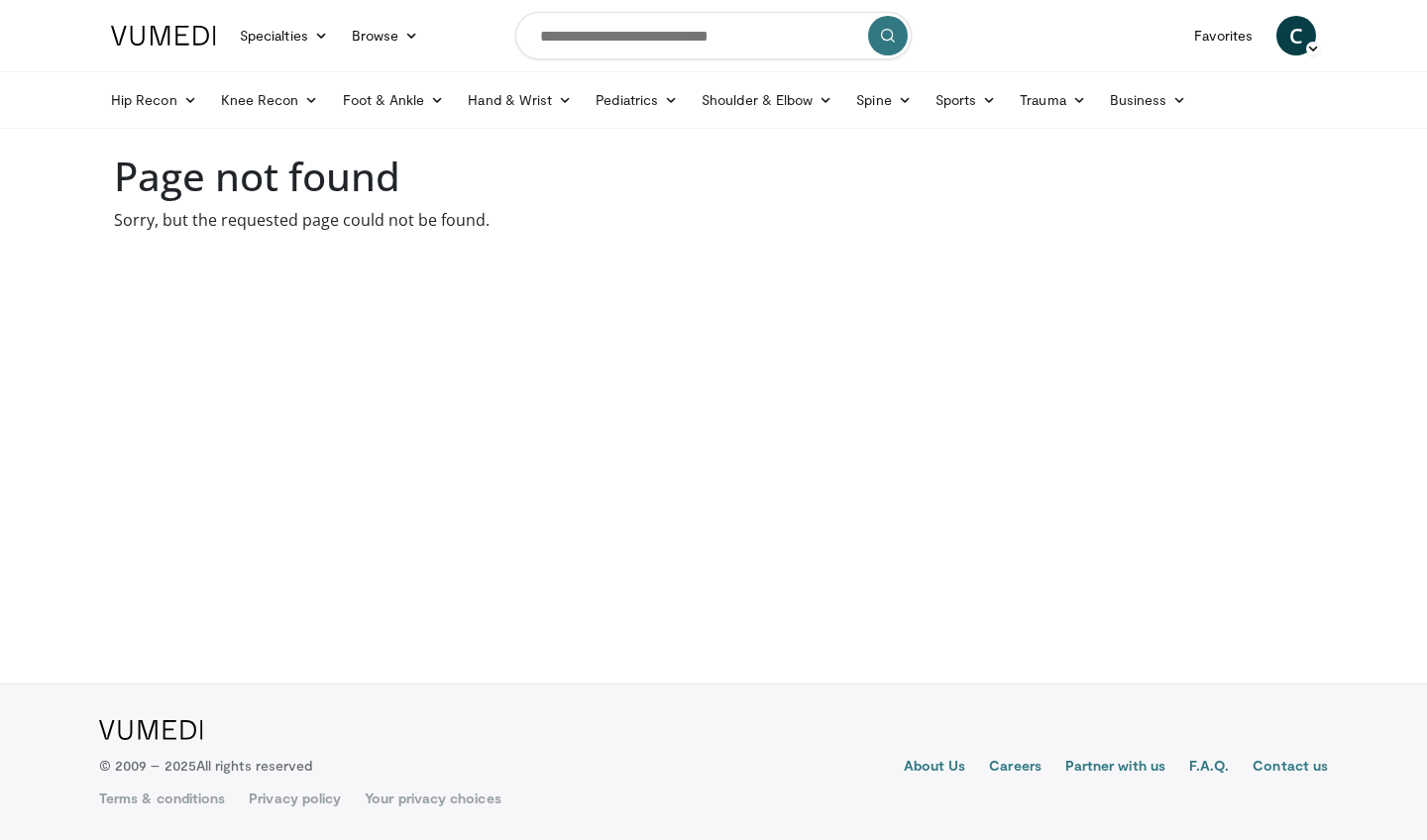 scroll, scrollTop: 0, scrollLeft: 0, axis: both 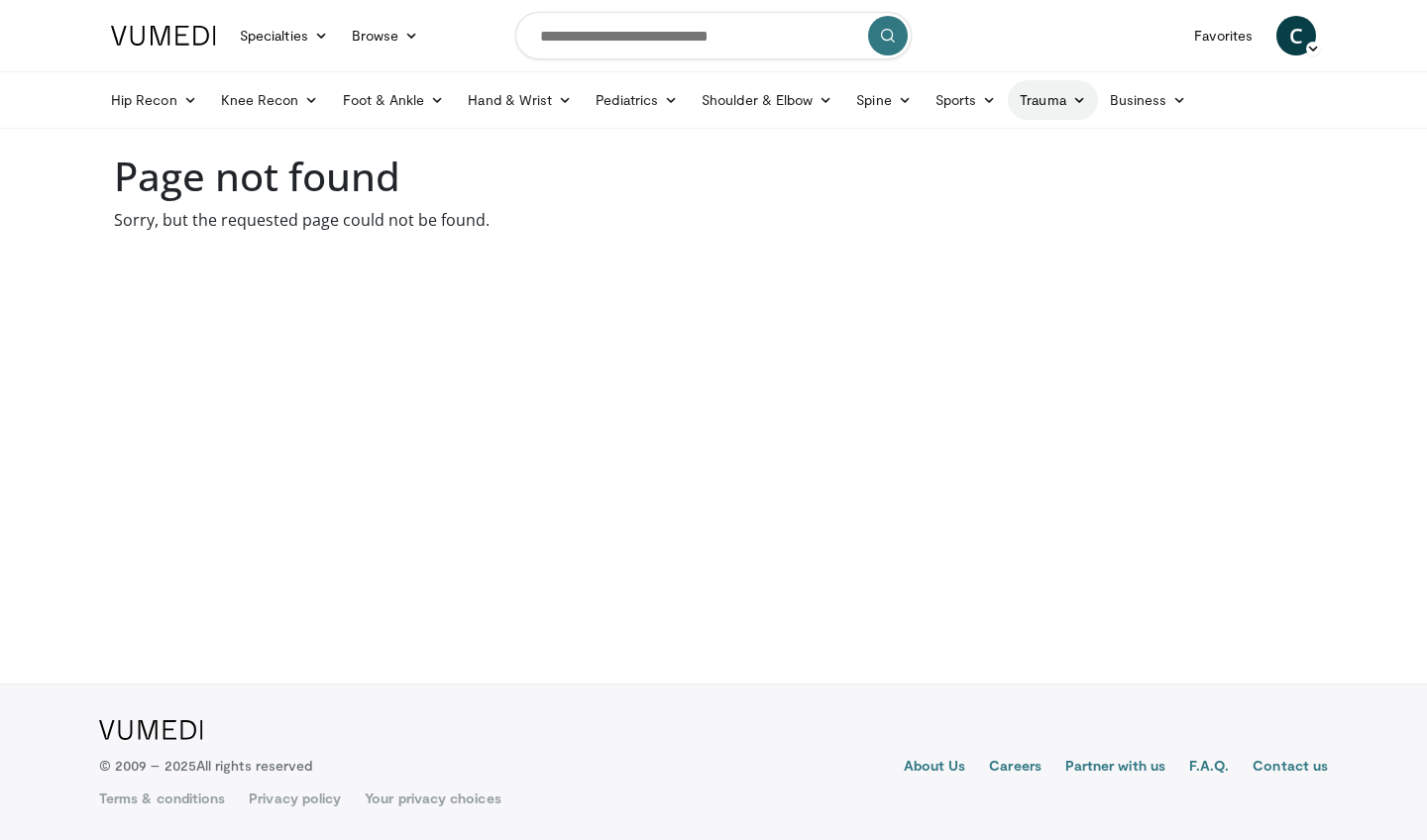 click on "Trauma" at bounding box center (1052, 100) 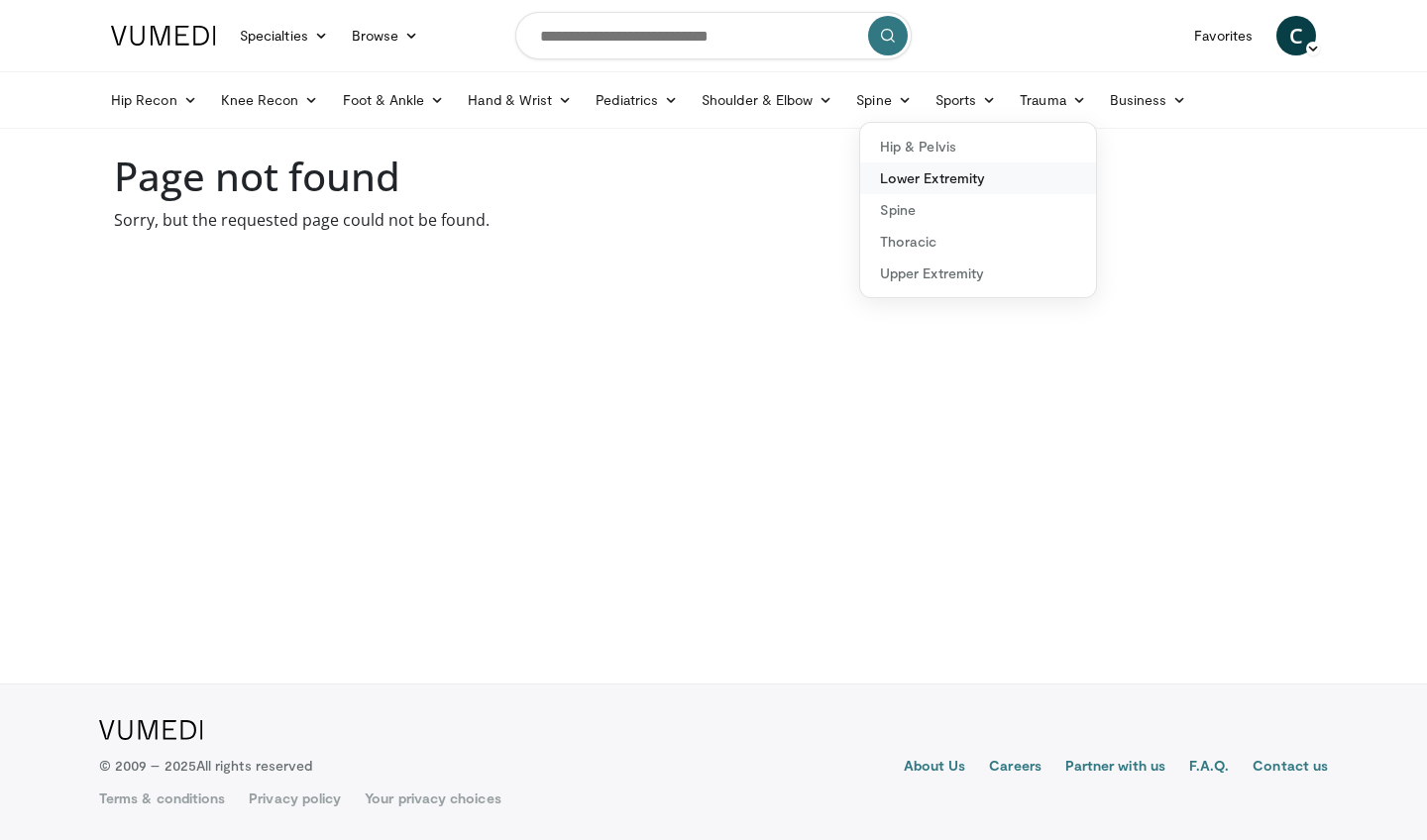 click on "Lower Extremity" at bounding box center (978, 178) 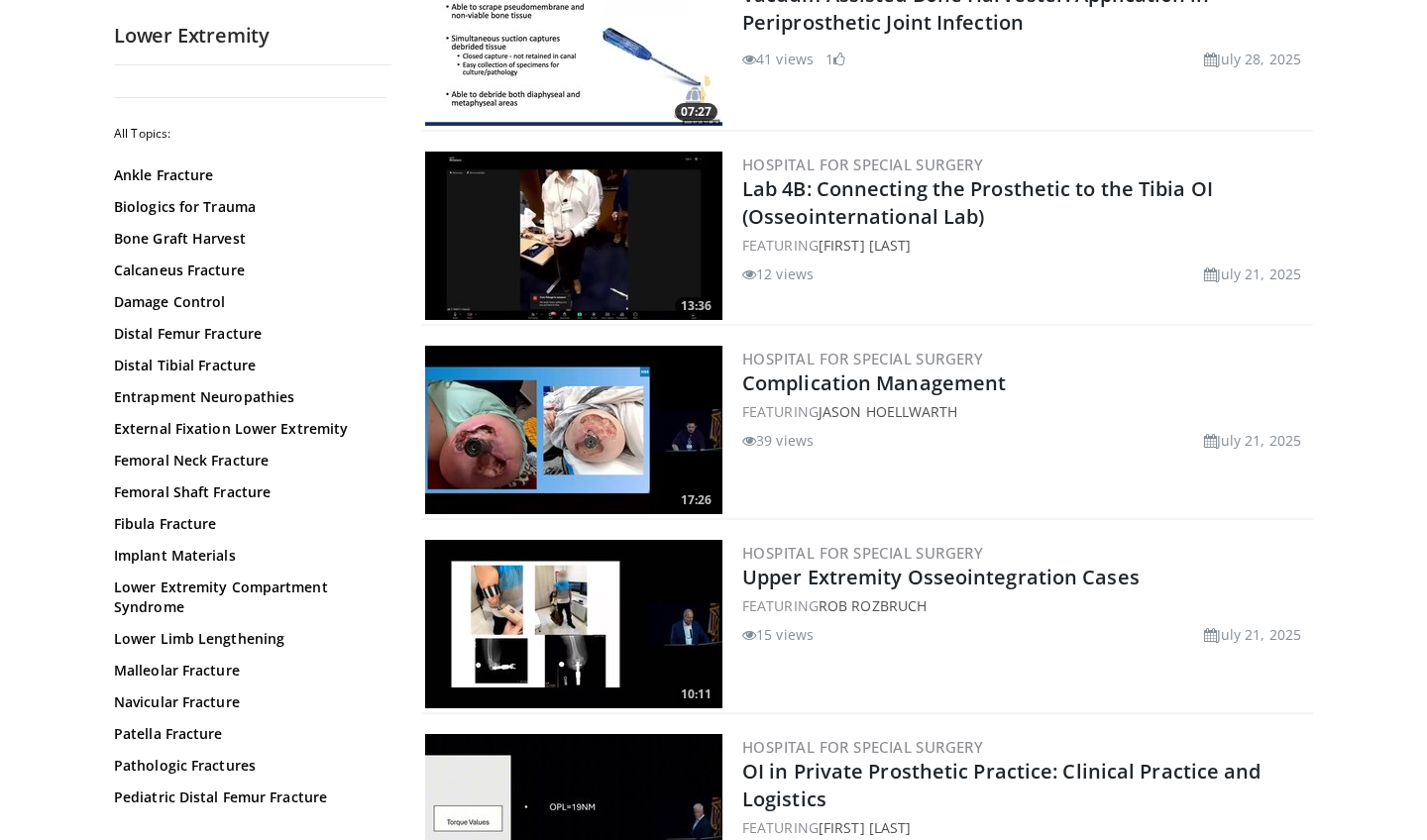 scroll, scrollTop: 466, scrollLeft: 0, axis: vertical 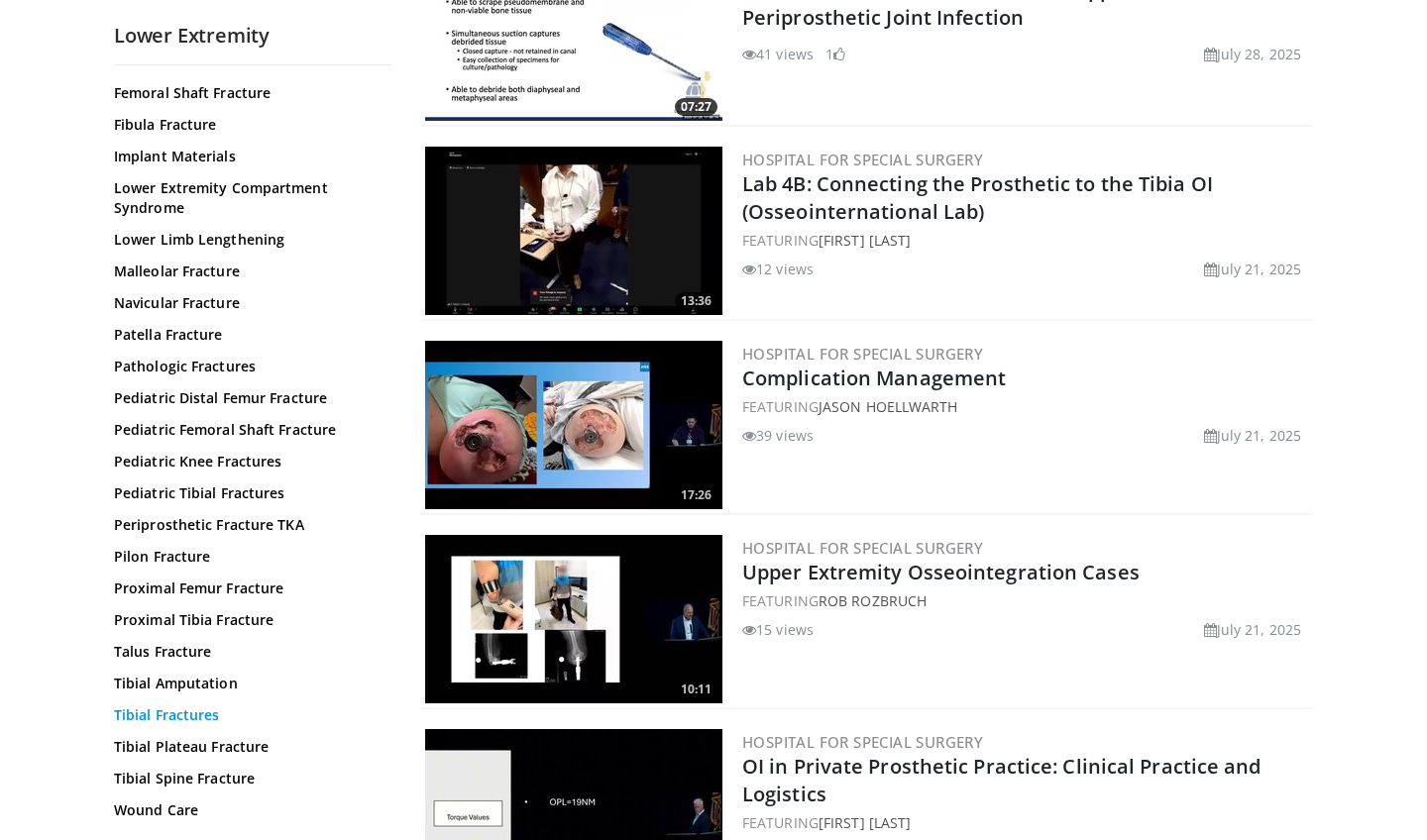 click on "Tibial Fractures" at bounding box center [248, 715] 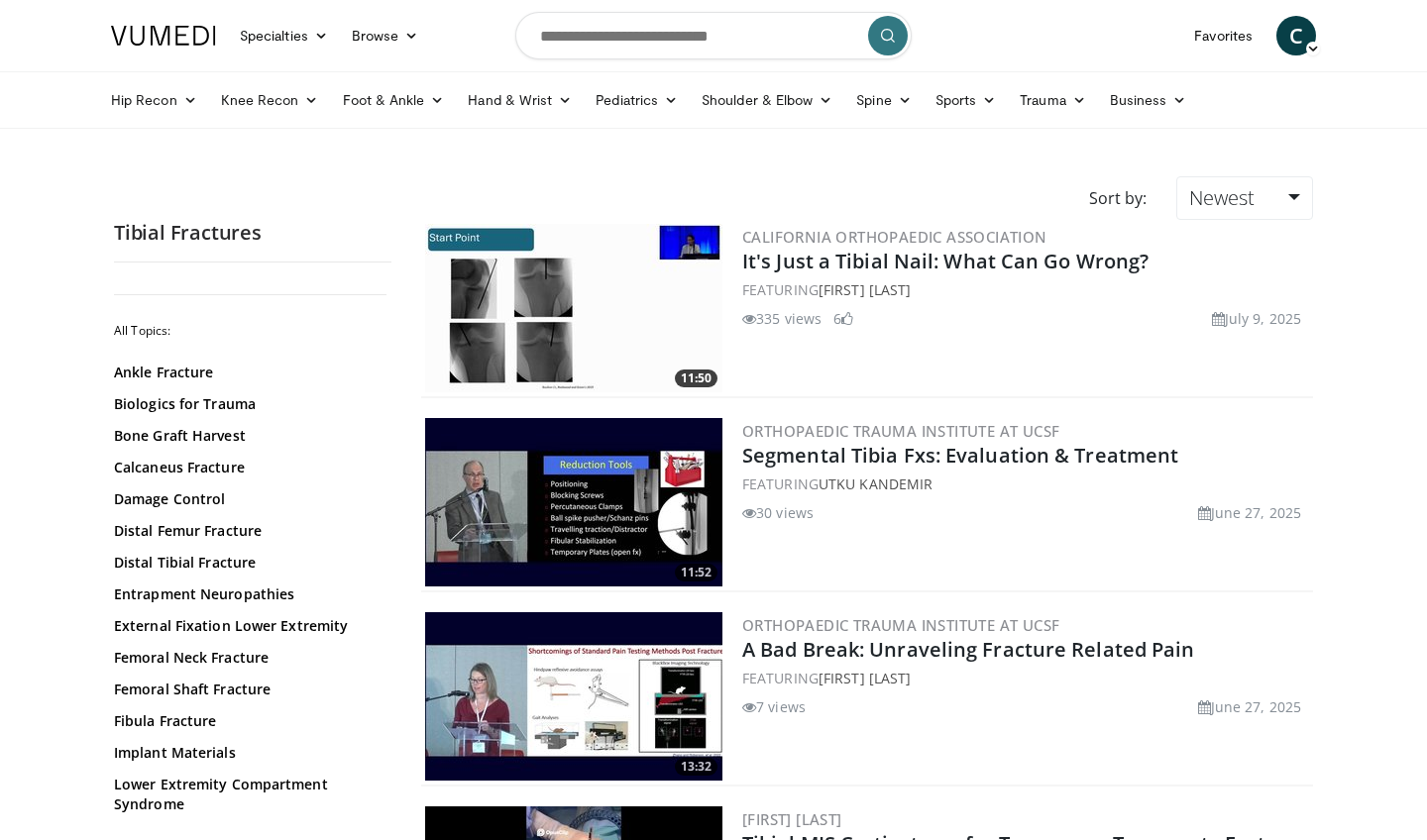 scroll, scrollTop: 0, scrollLeft: 0, axis: both 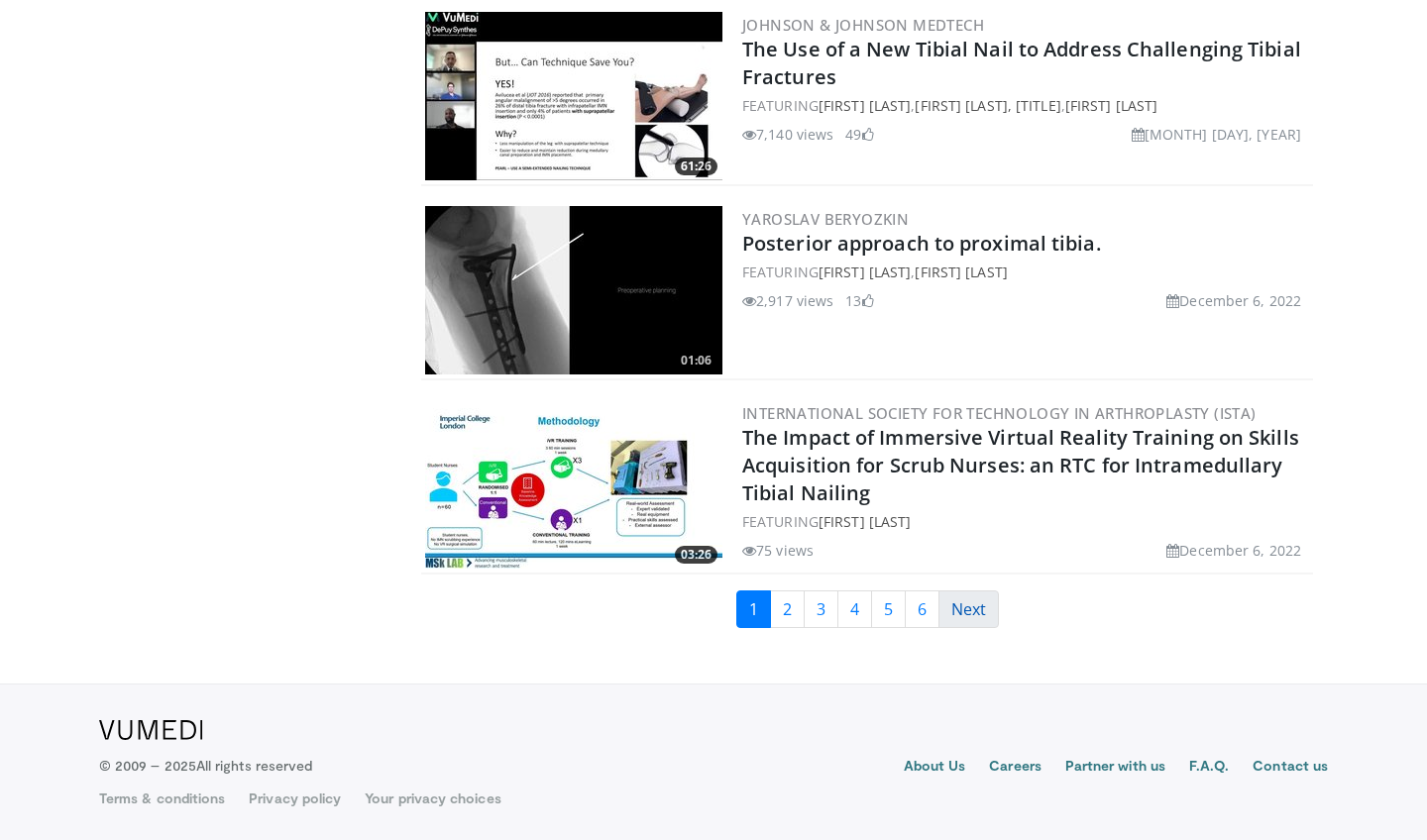 click on "Next" at bounding box center [968, 609] 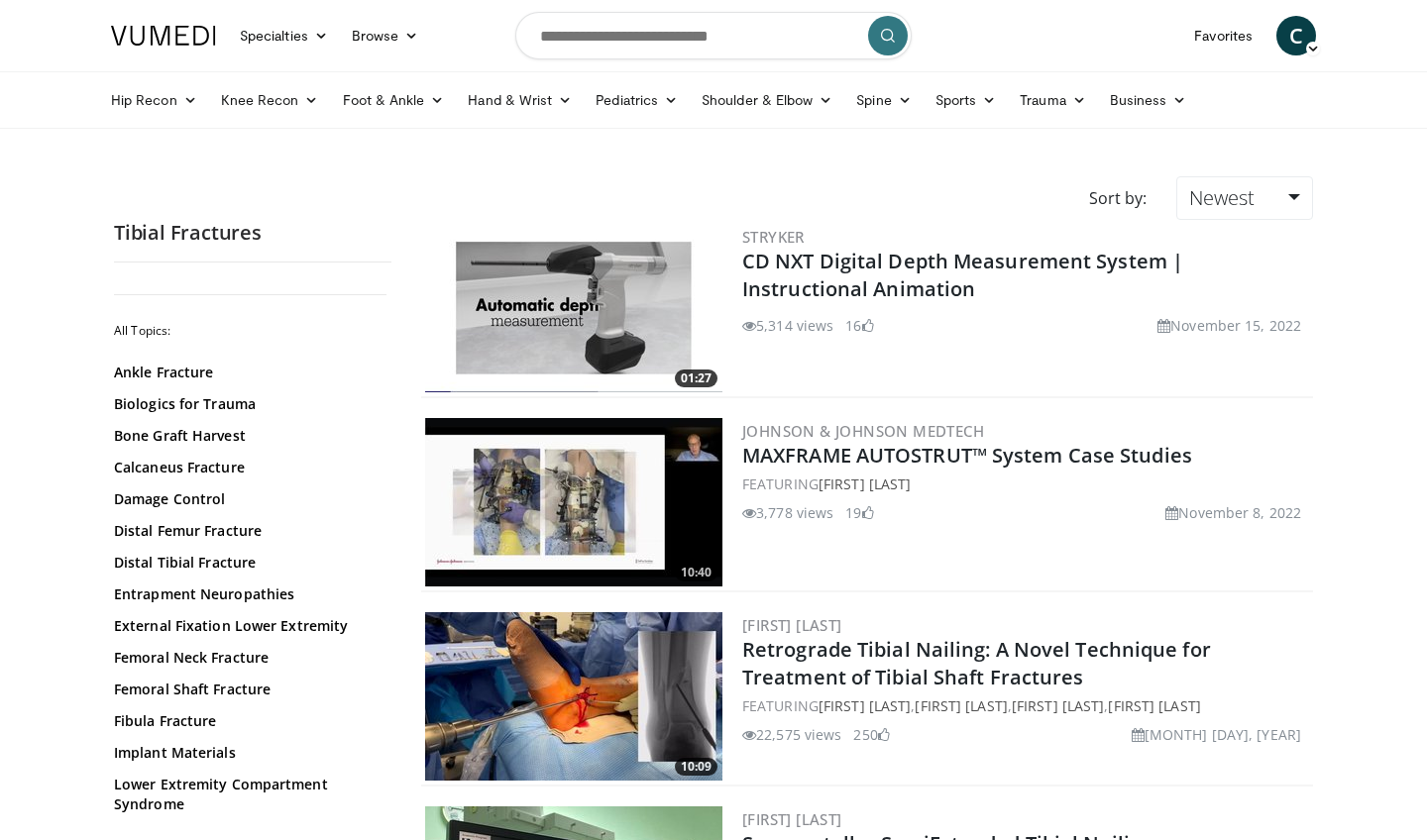 scroll, scrollTop: 0, scrollLeft: 0, axis: both 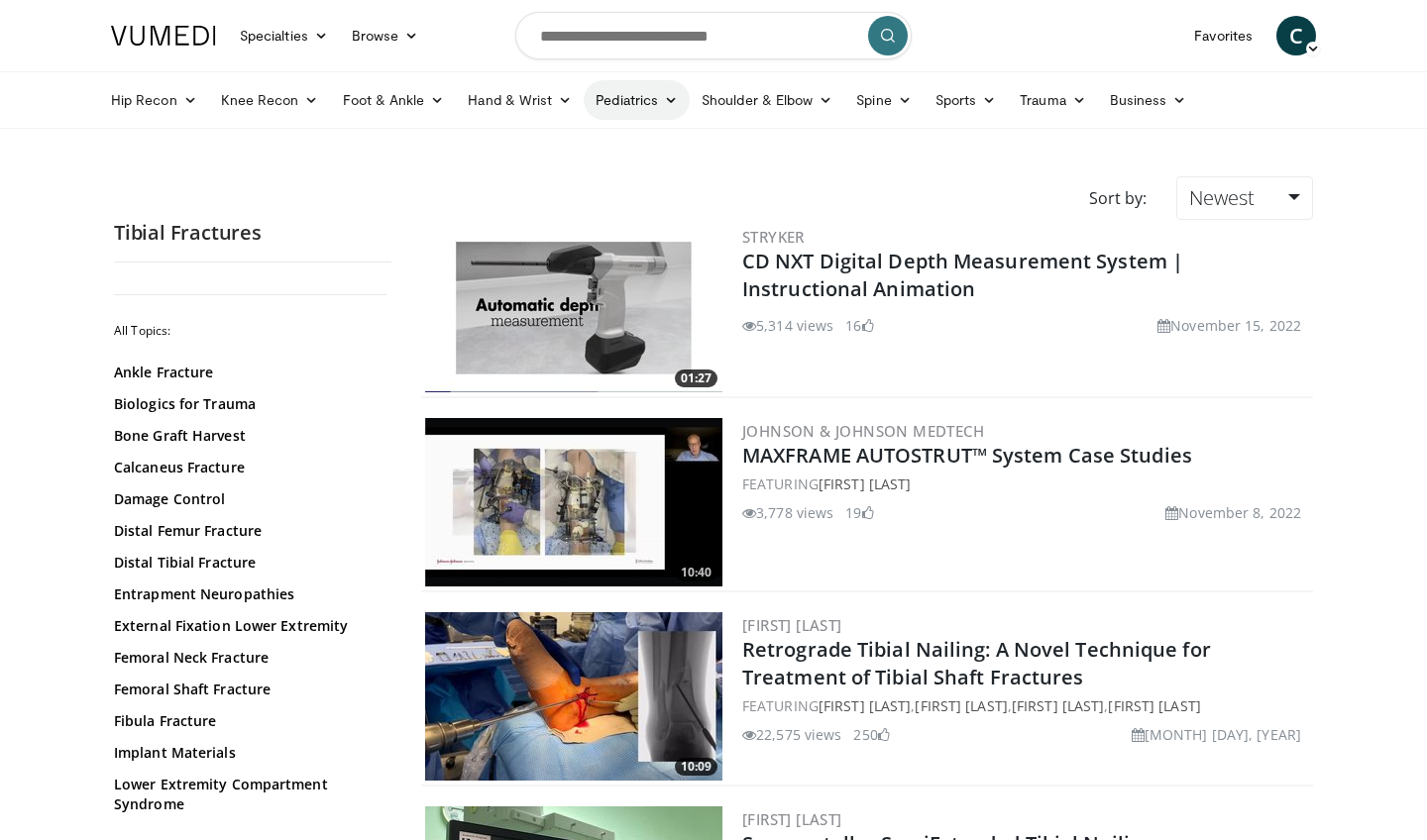 click at bounding box center (671, 100) 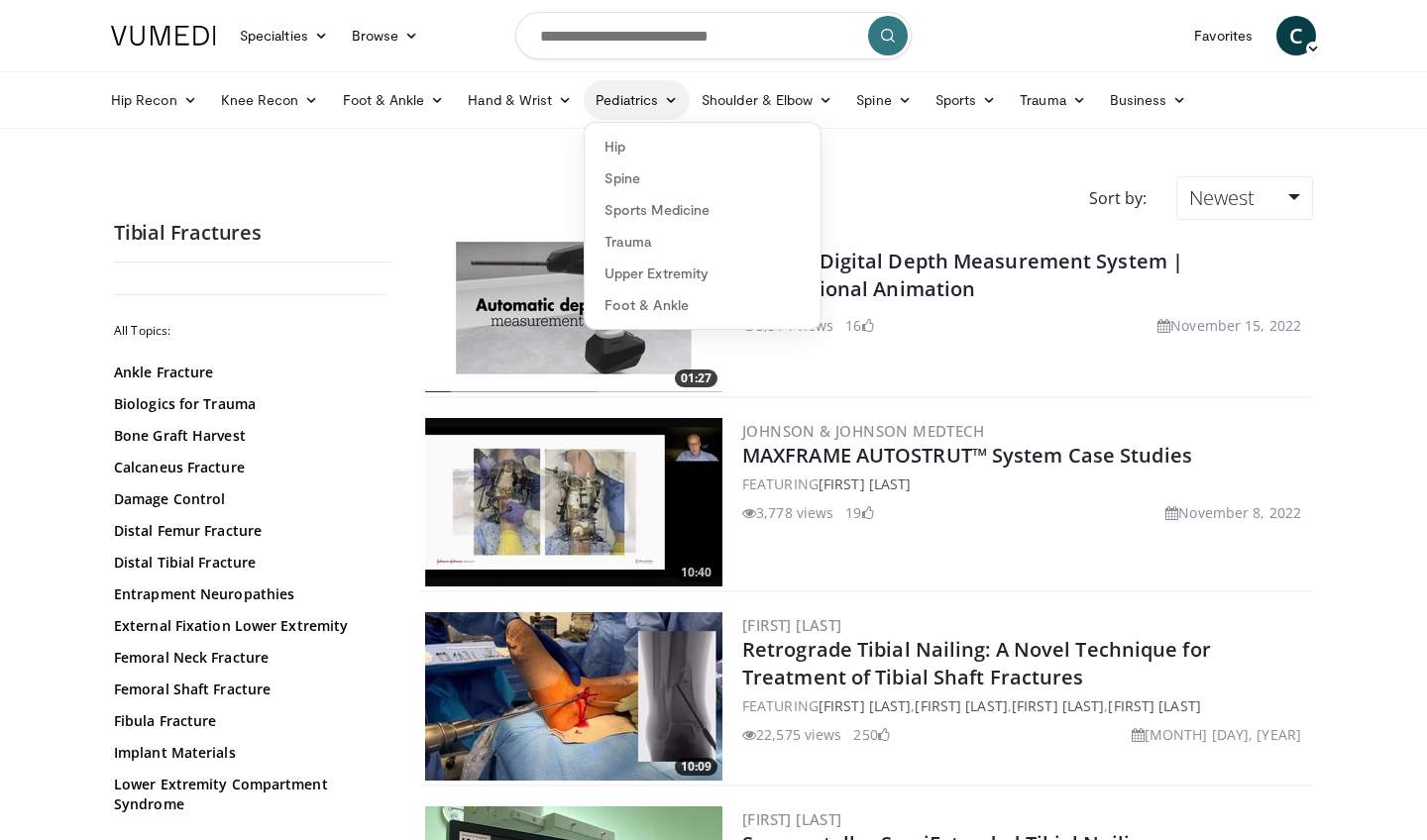 click at bounding box center (671, 100) 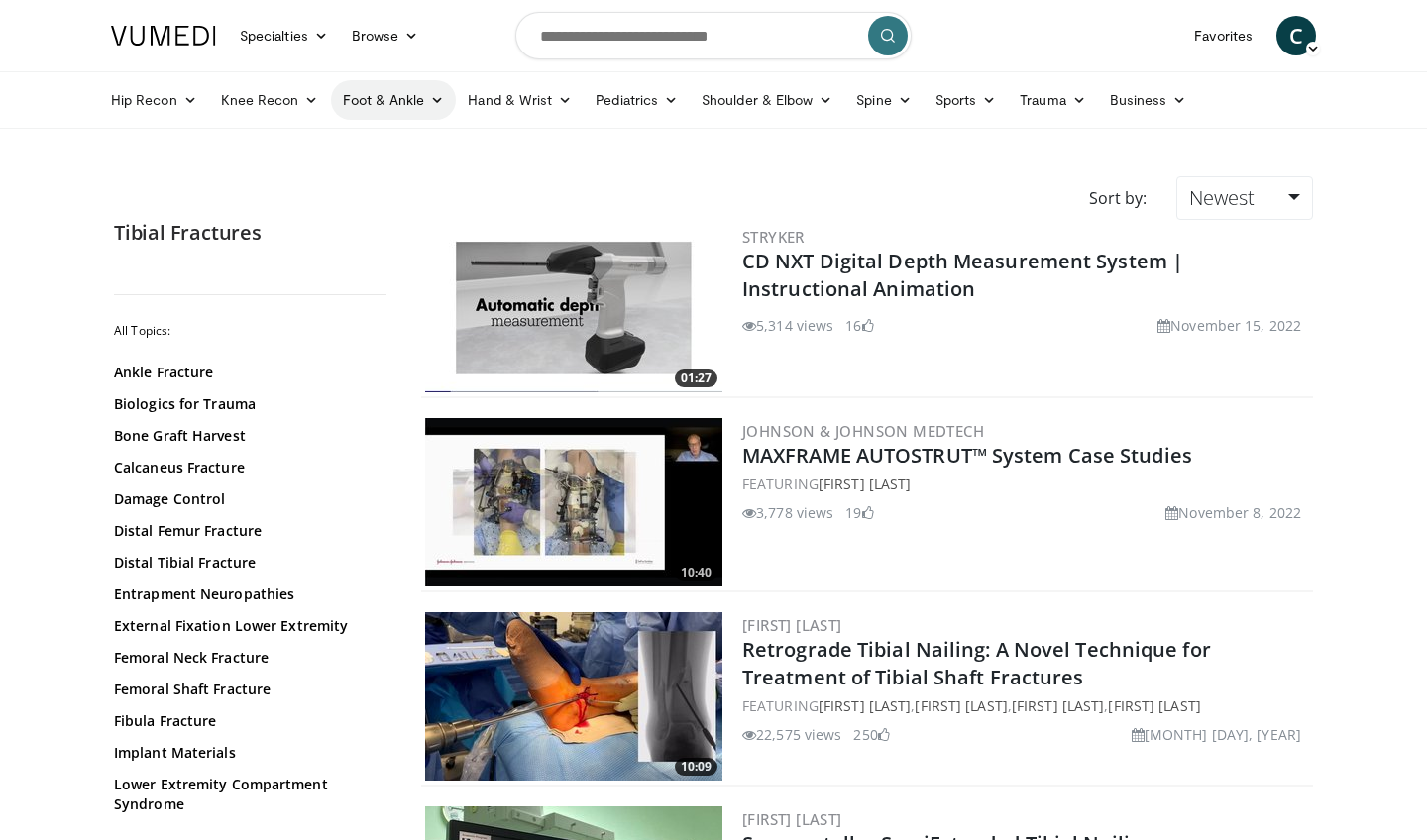 click at bounding box center (437, 100) 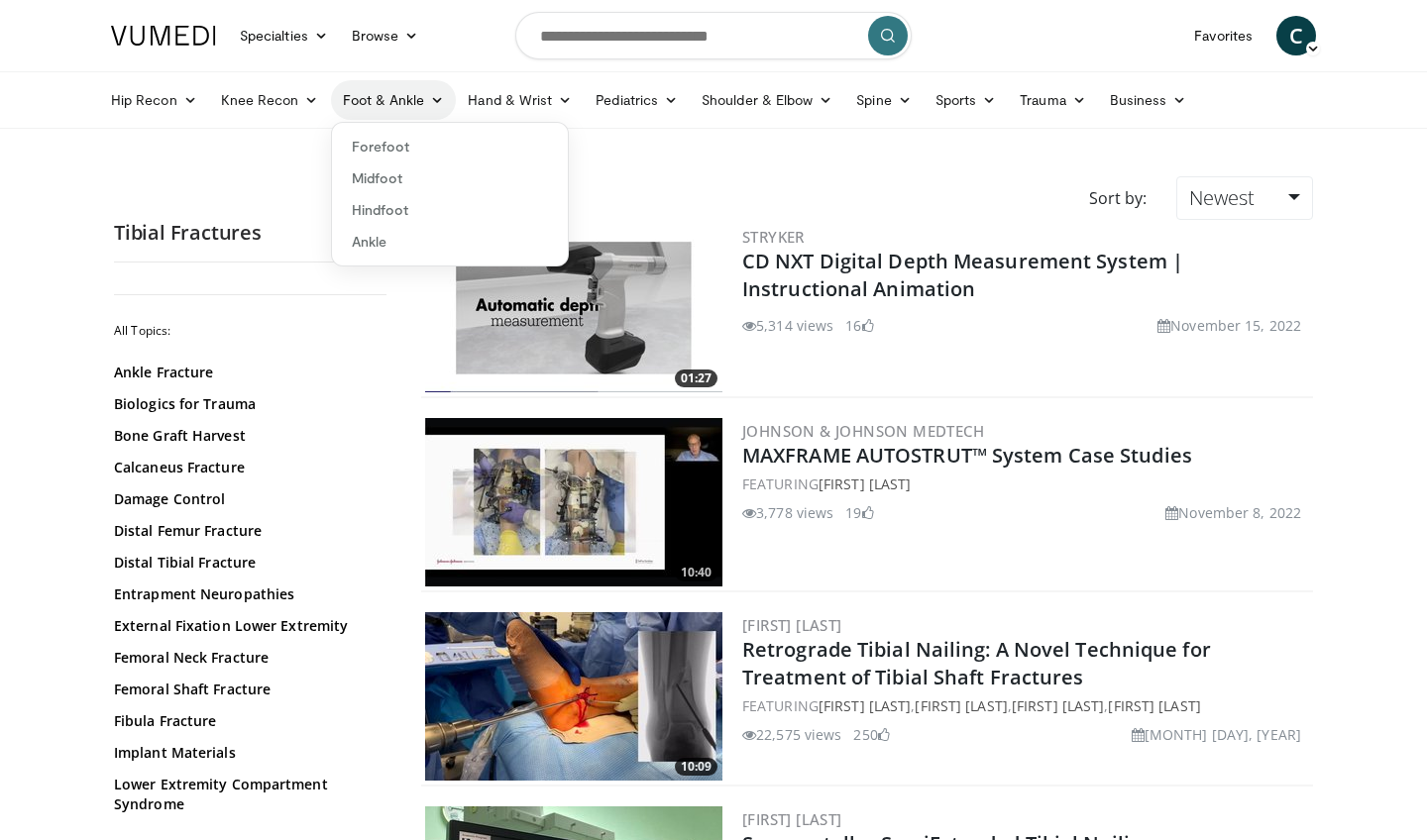 click at bounding box center (437, 100) 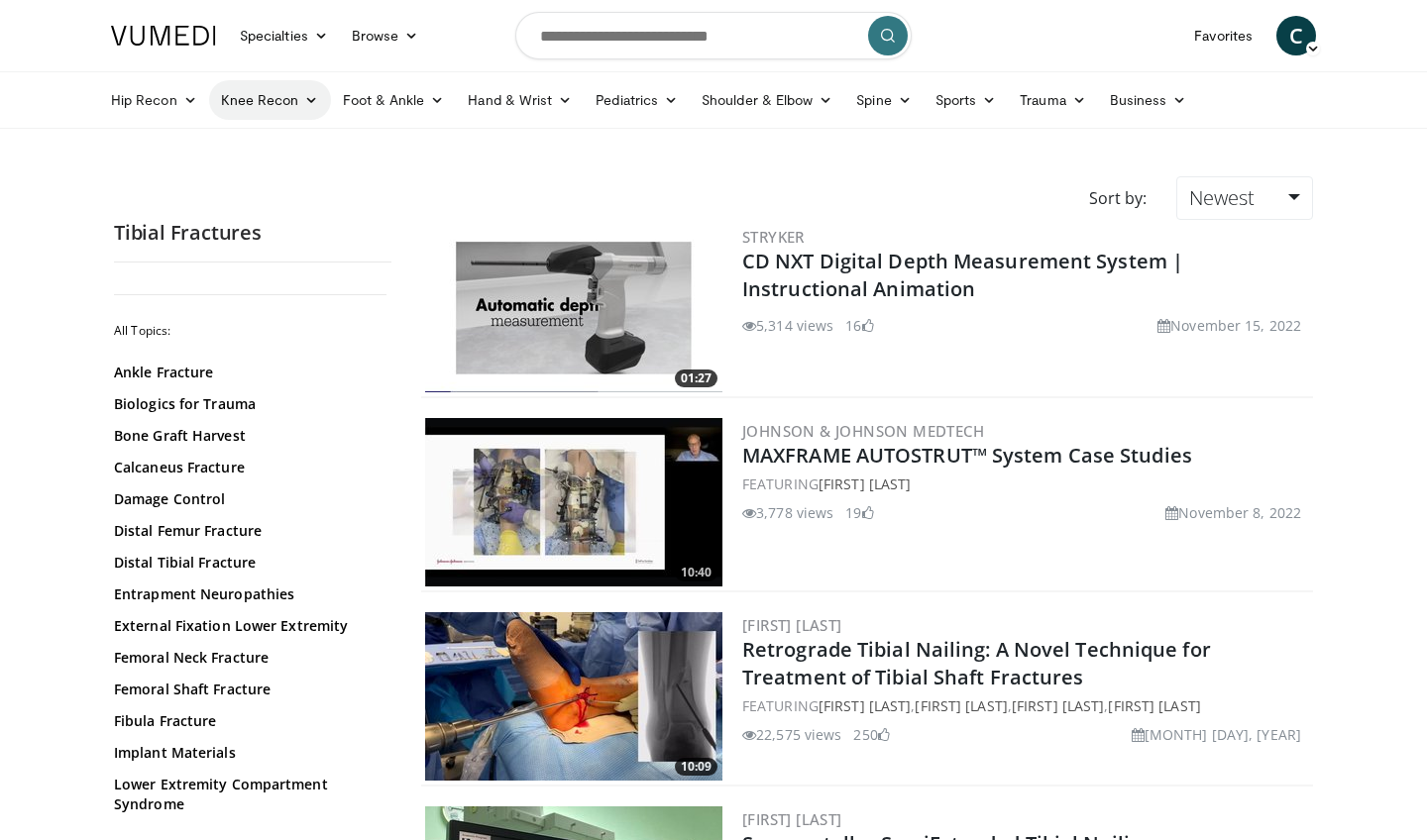 click on "Knee Recon" at bounding box center [270, 100] 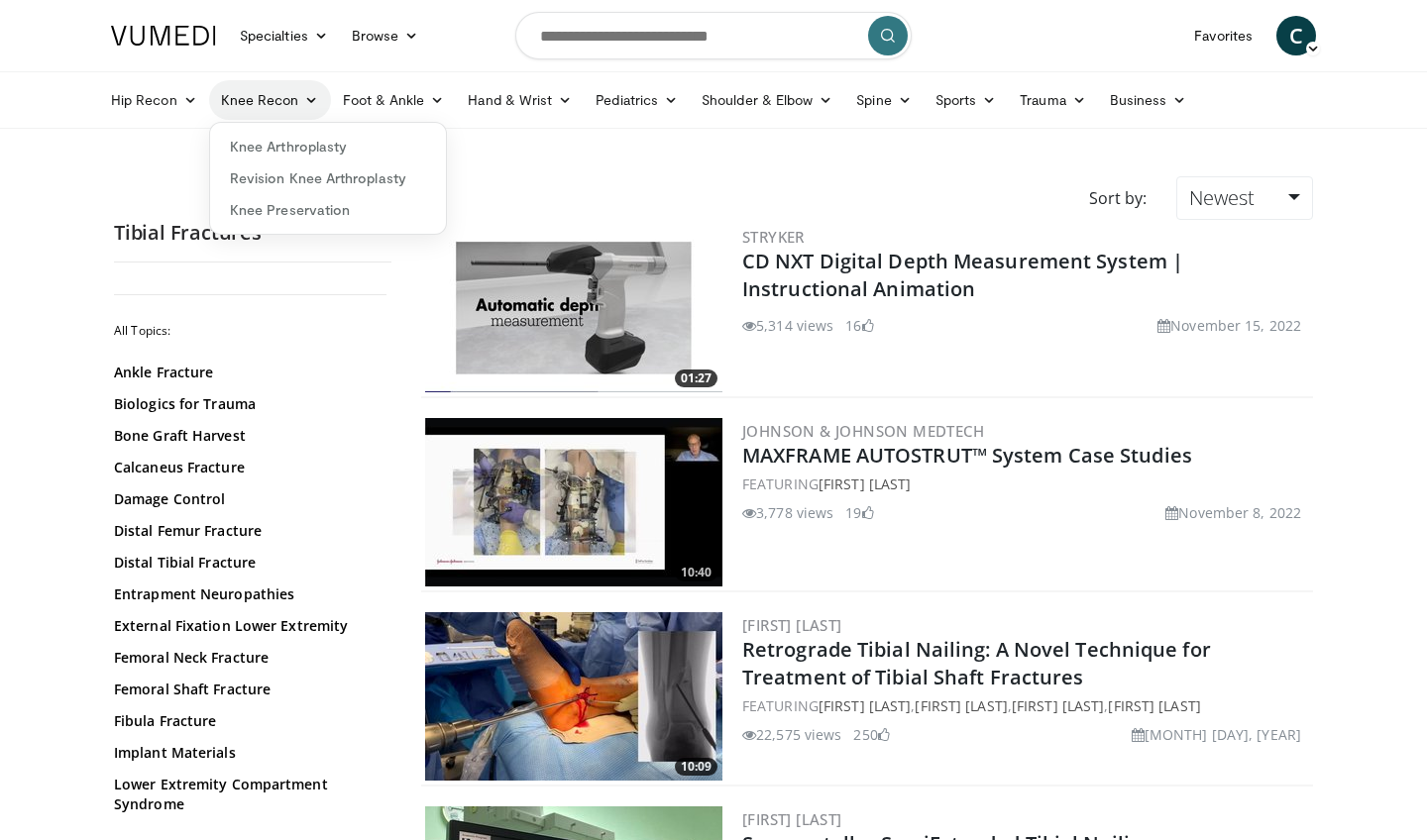 click on "Knee Recon" at bounding box center [270, 100] 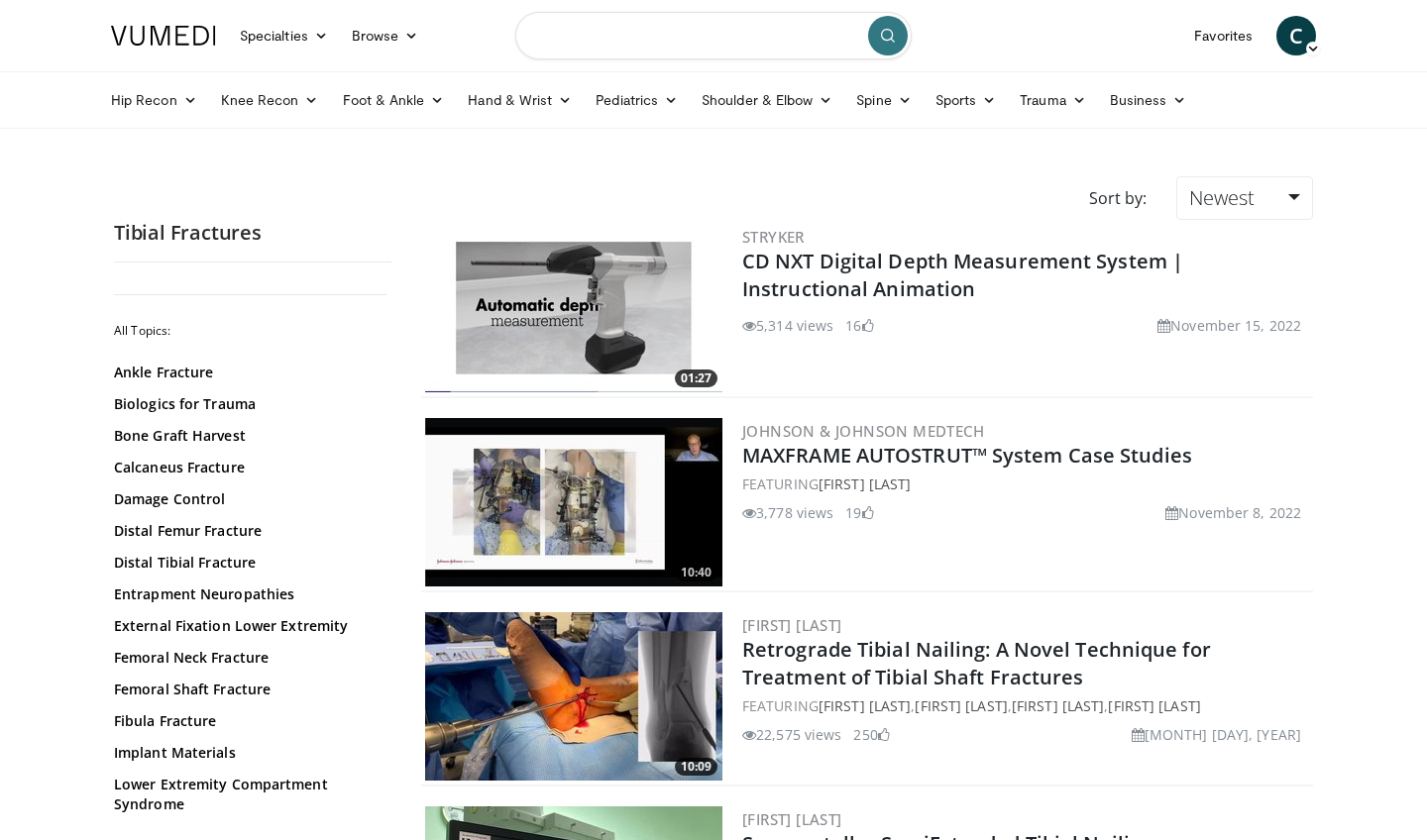 click at bounding box center [714, 36] 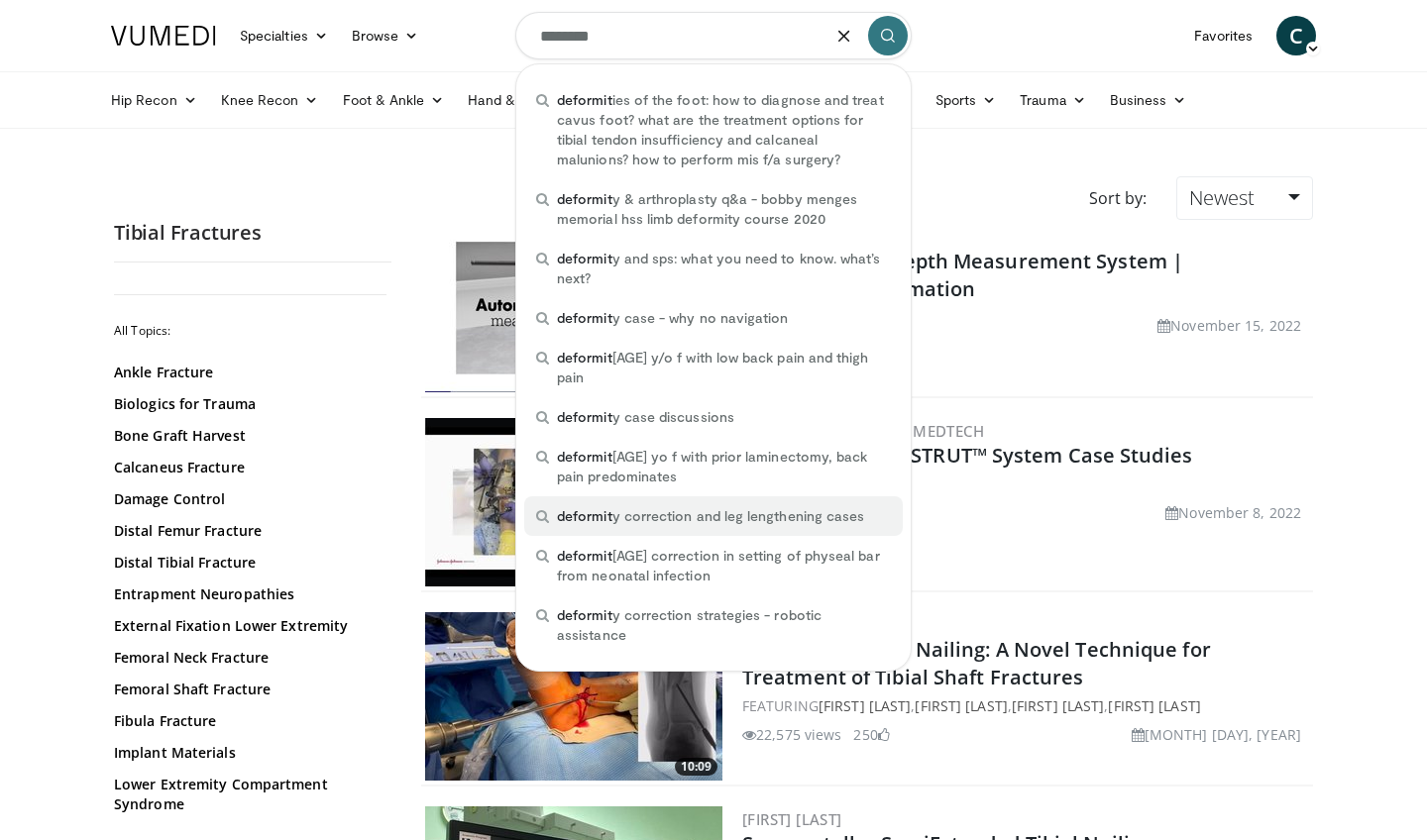 click on "deformit y correction and leg lengthening cases" at bounding box center [711, 516] 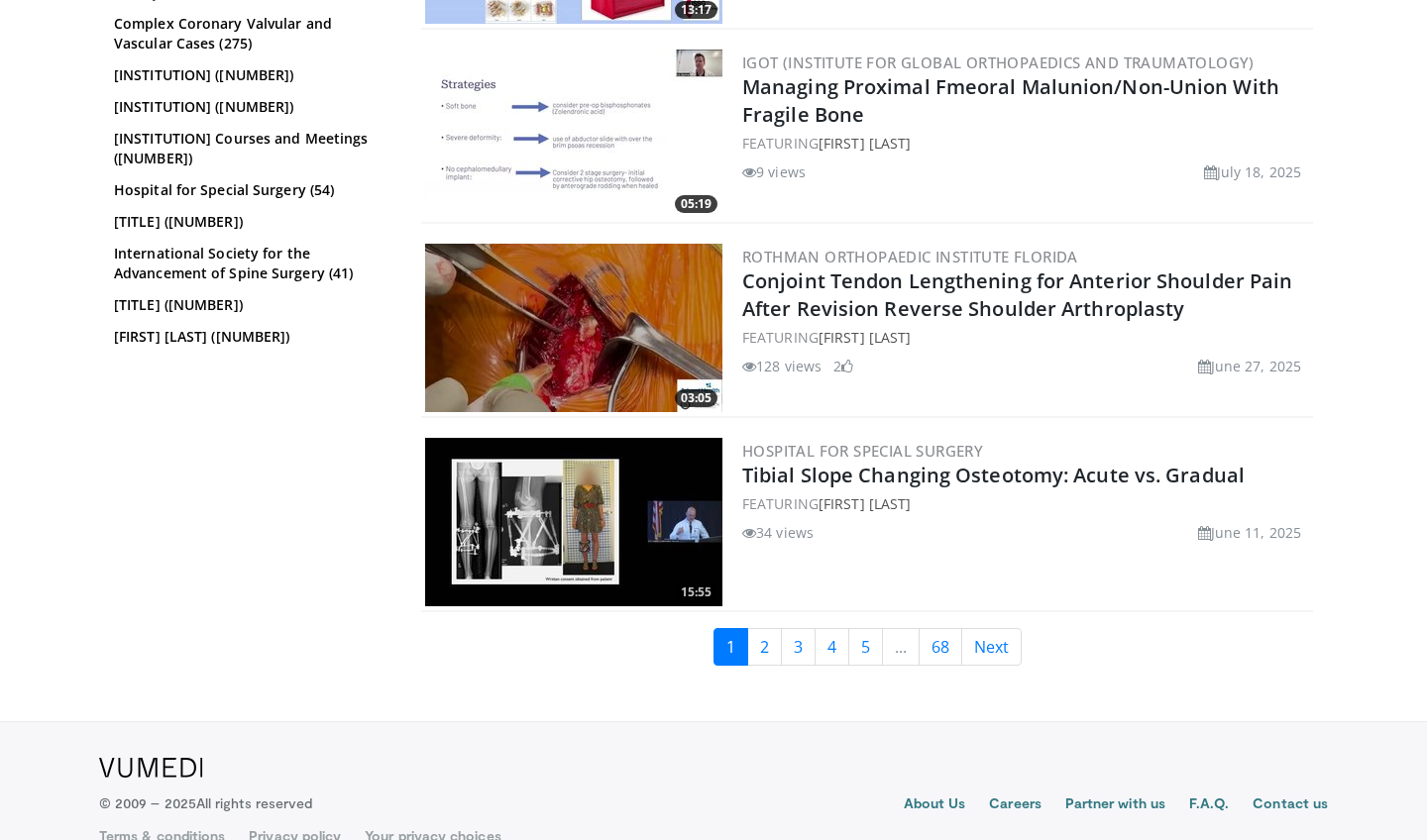 scroll, scrollTop: 4836, scrollLeft: 0, axis: vertical 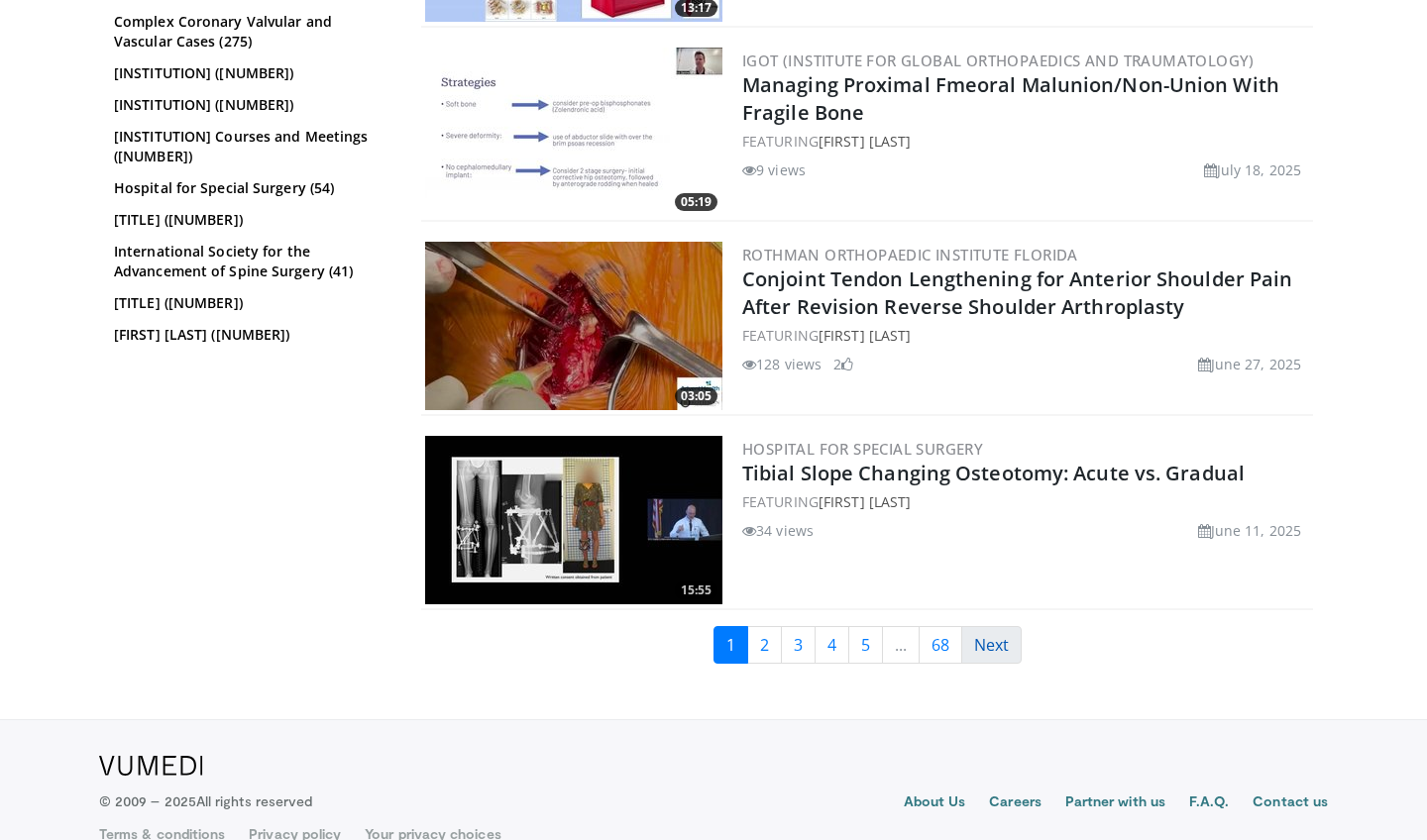 click on "Next" at bounding box center [991, 645] 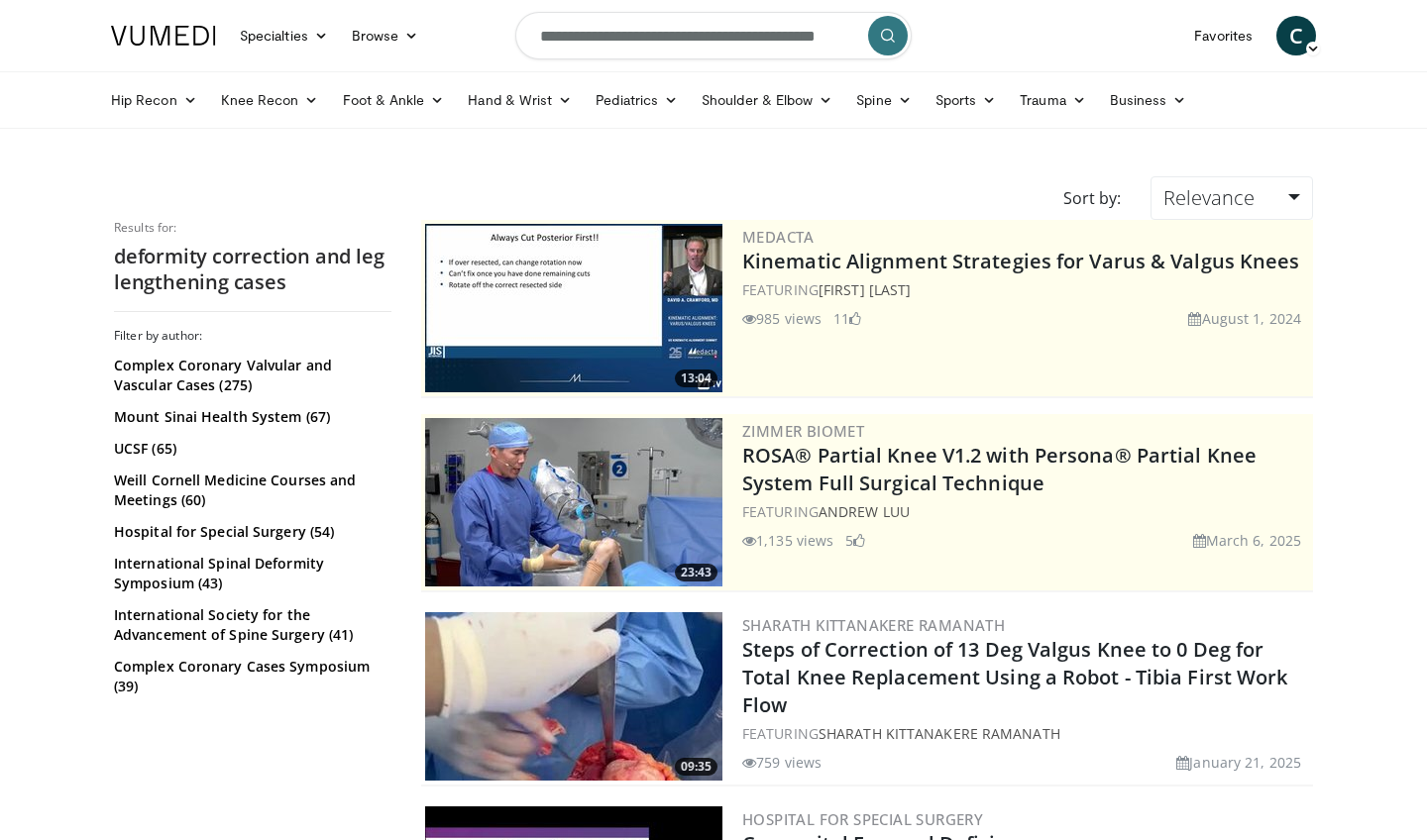 scroll, scrollTop: 0, scrollLeft: 0, axis: both 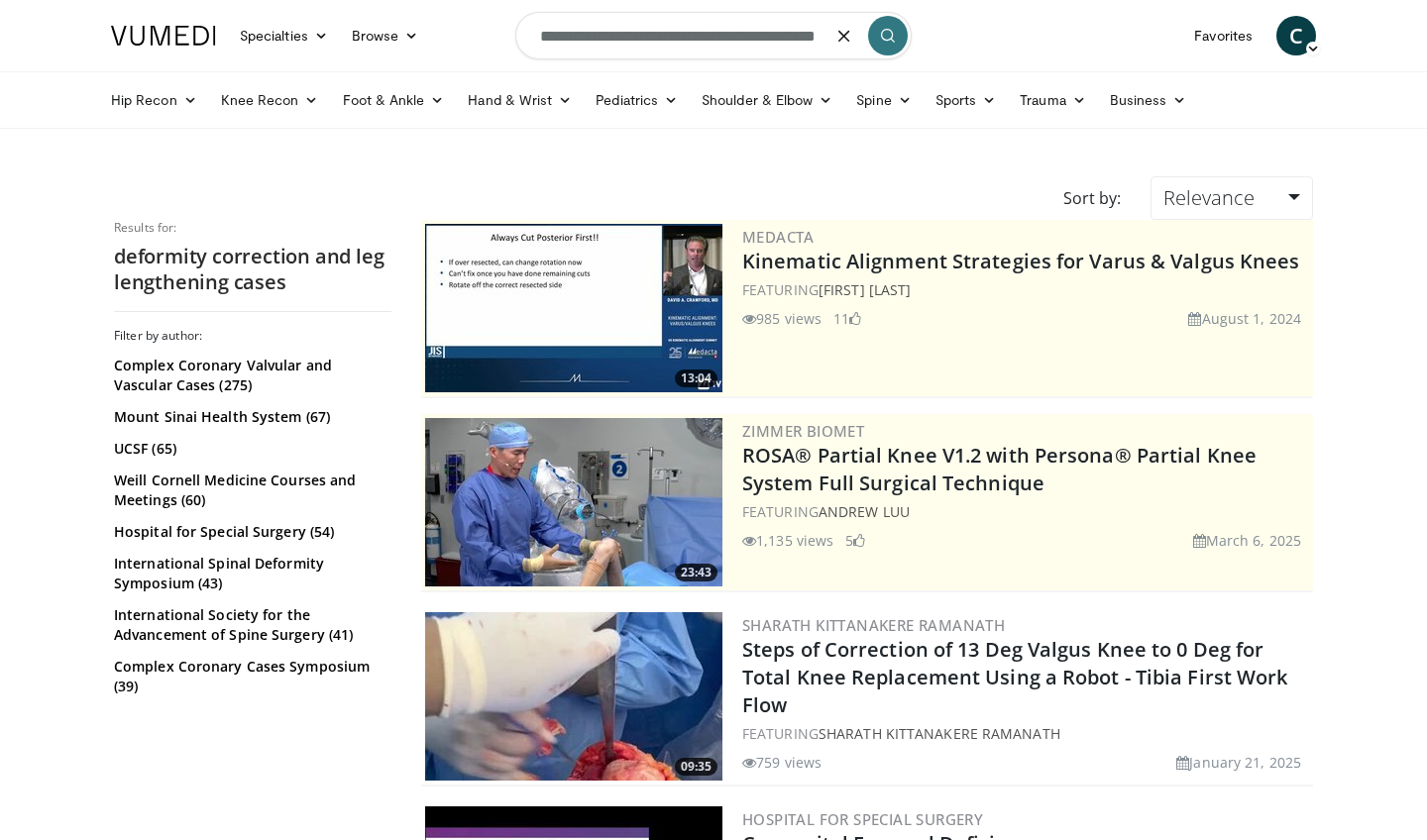 click at bounding box center (844, 36) 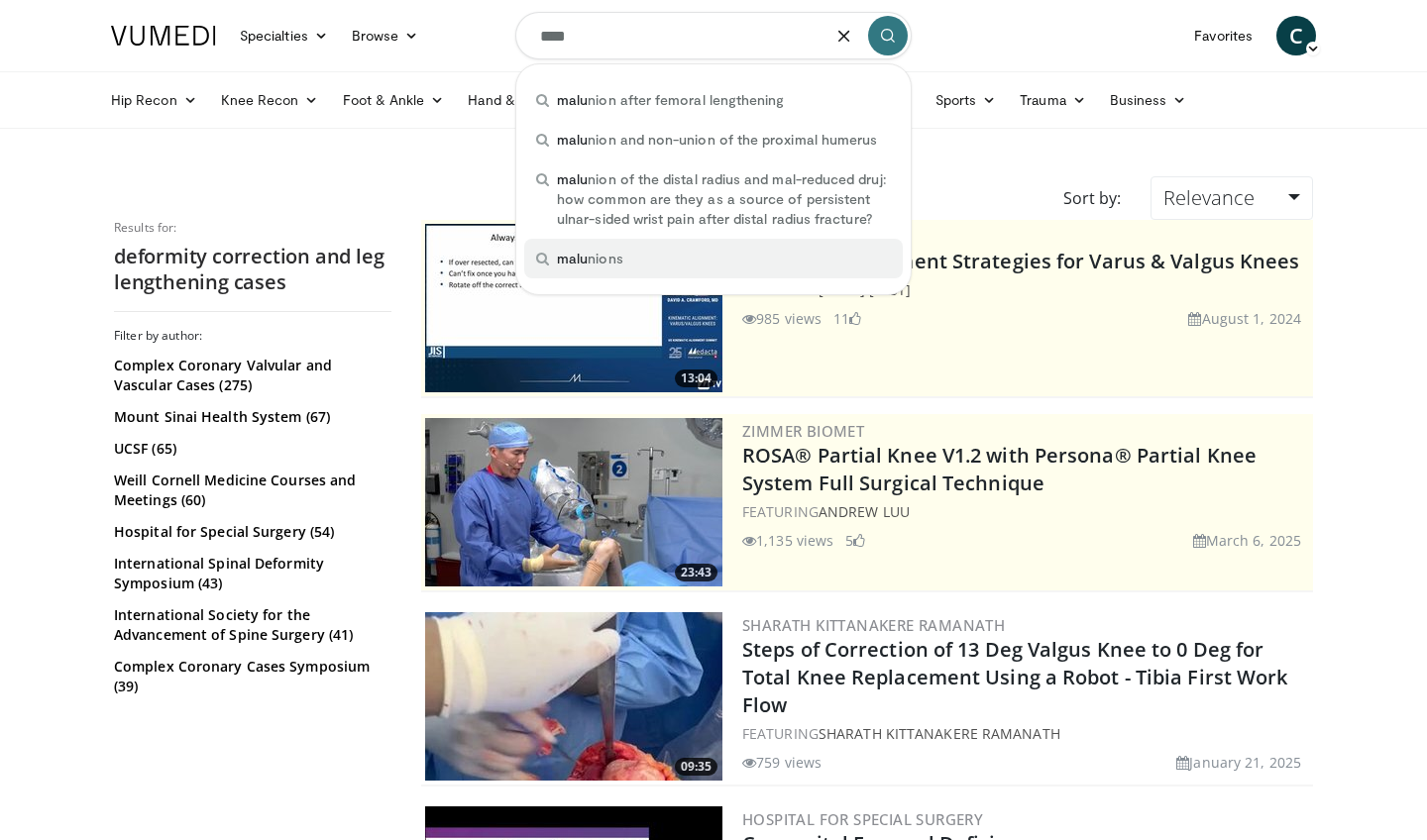 click on "malu nions" at bounding box center (714, 259) 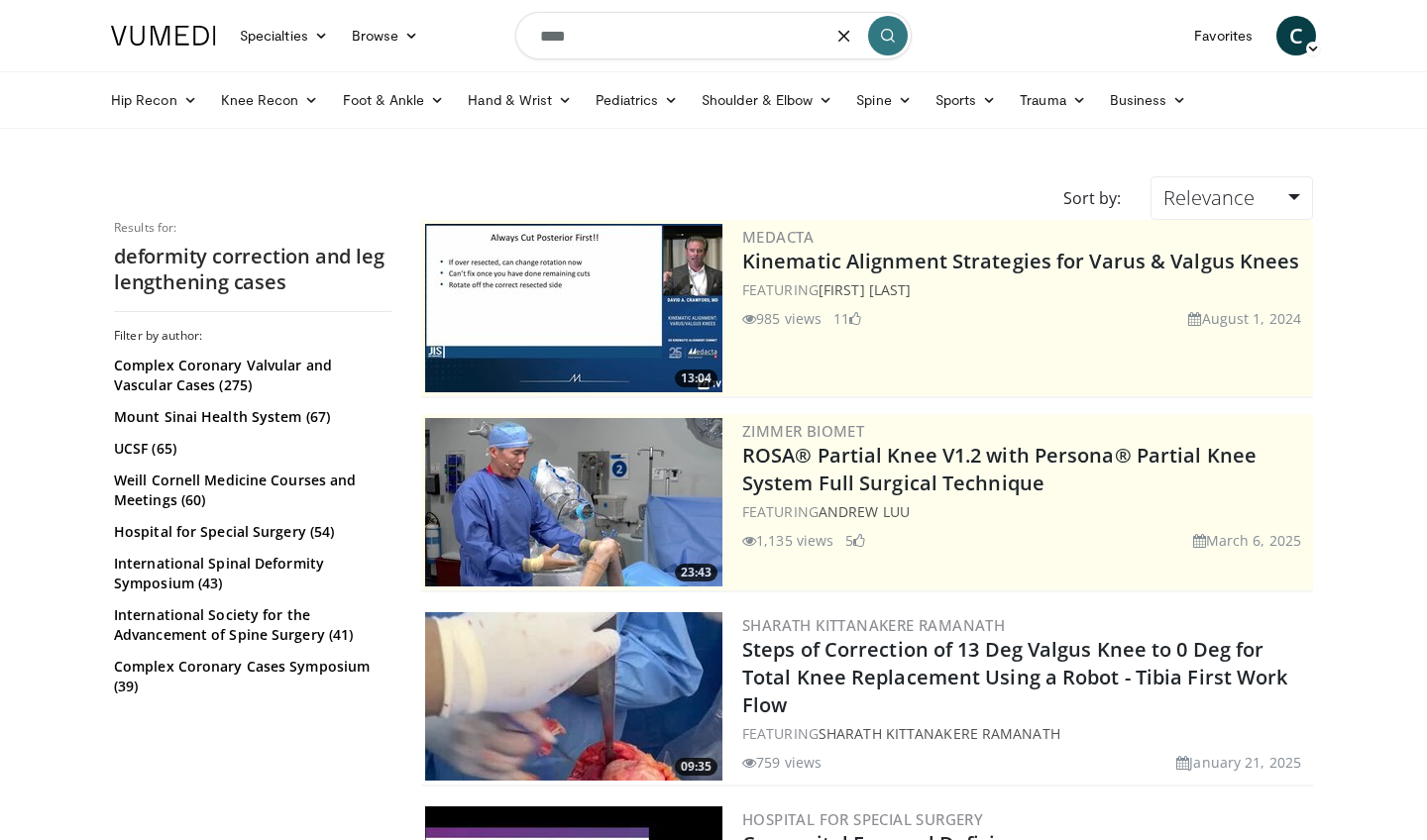 type on "*********" 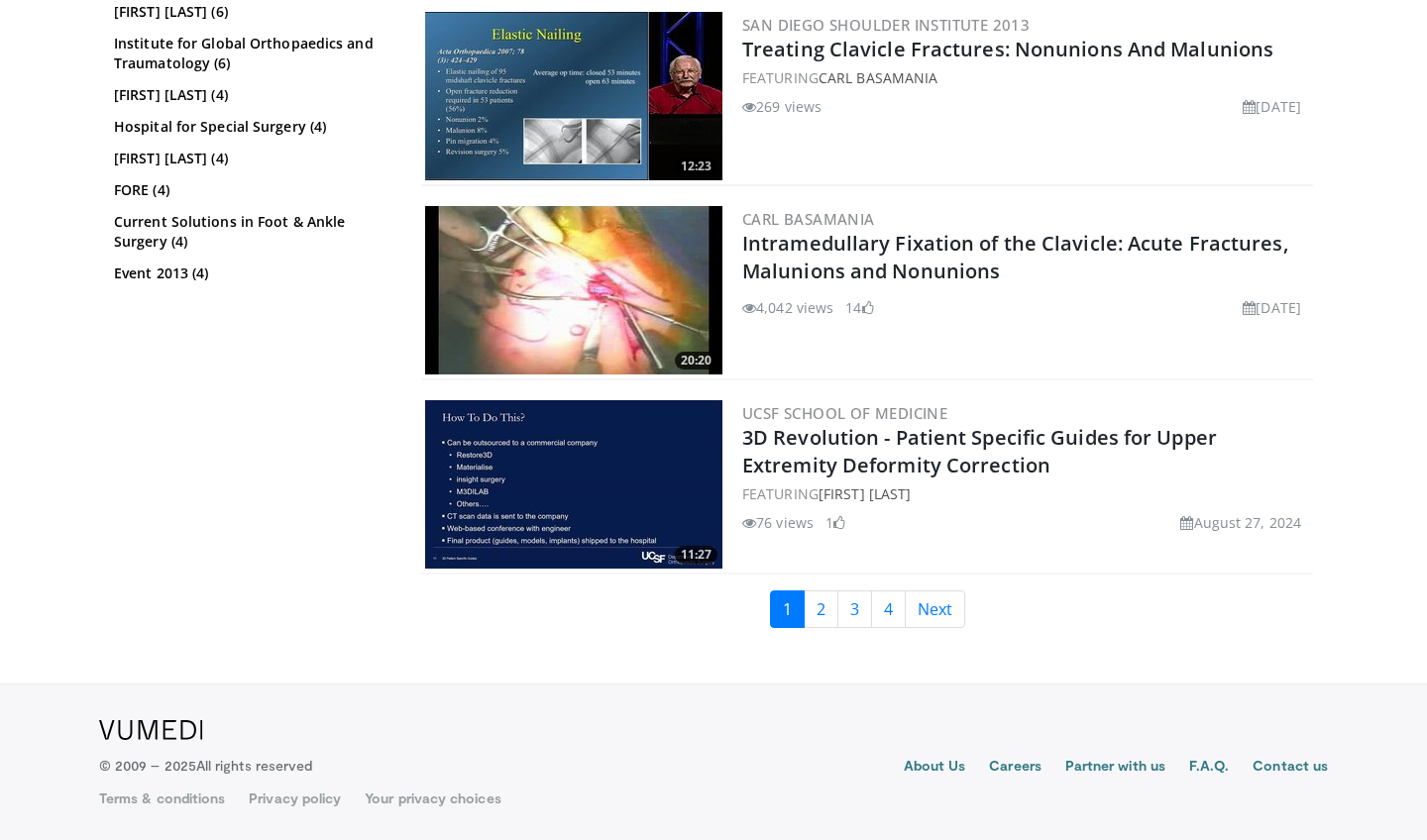 scroll, scrollTop: 4872, scrollLeft: 0, axis: vertical 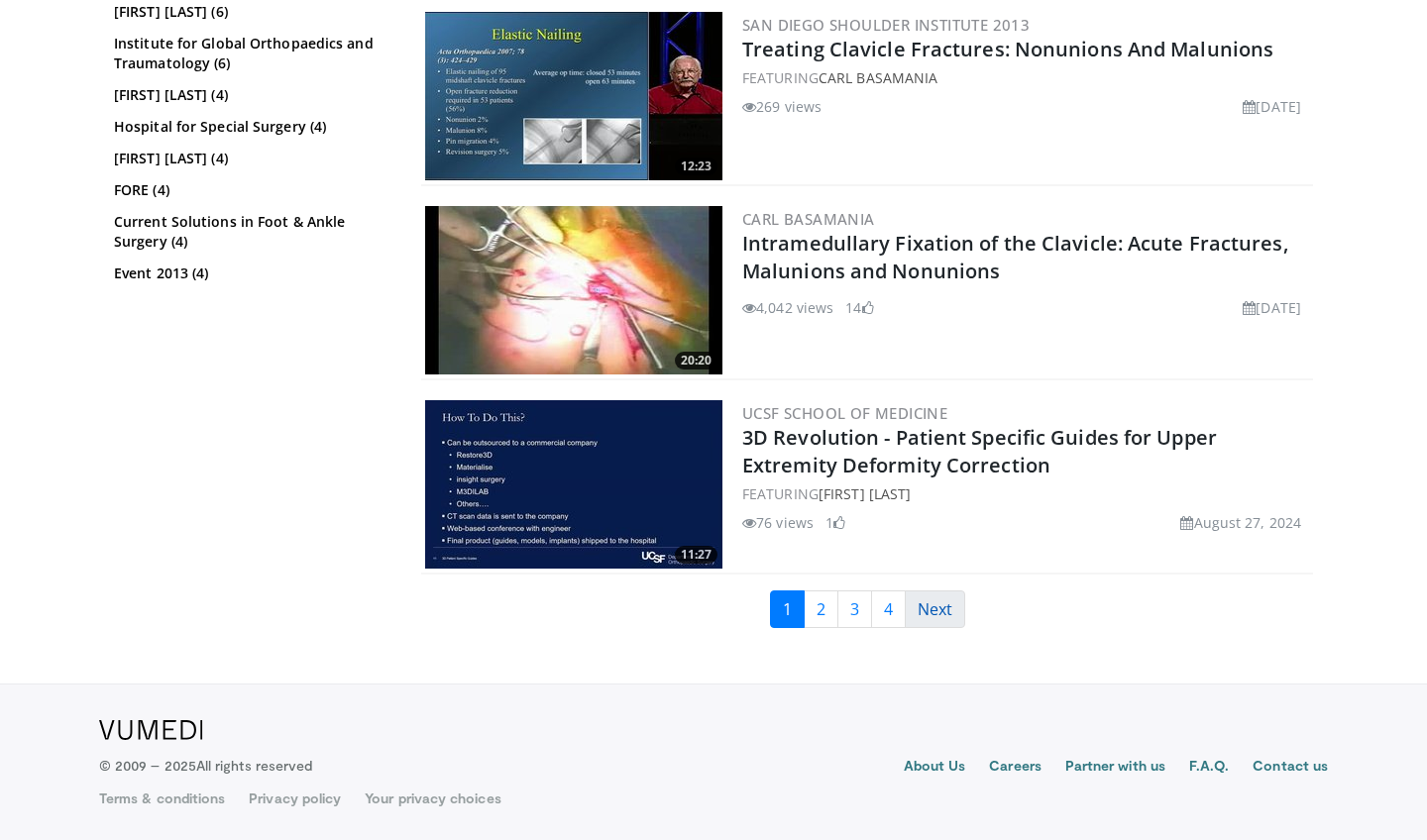 click on "Next" at bounding box center (934, 609) 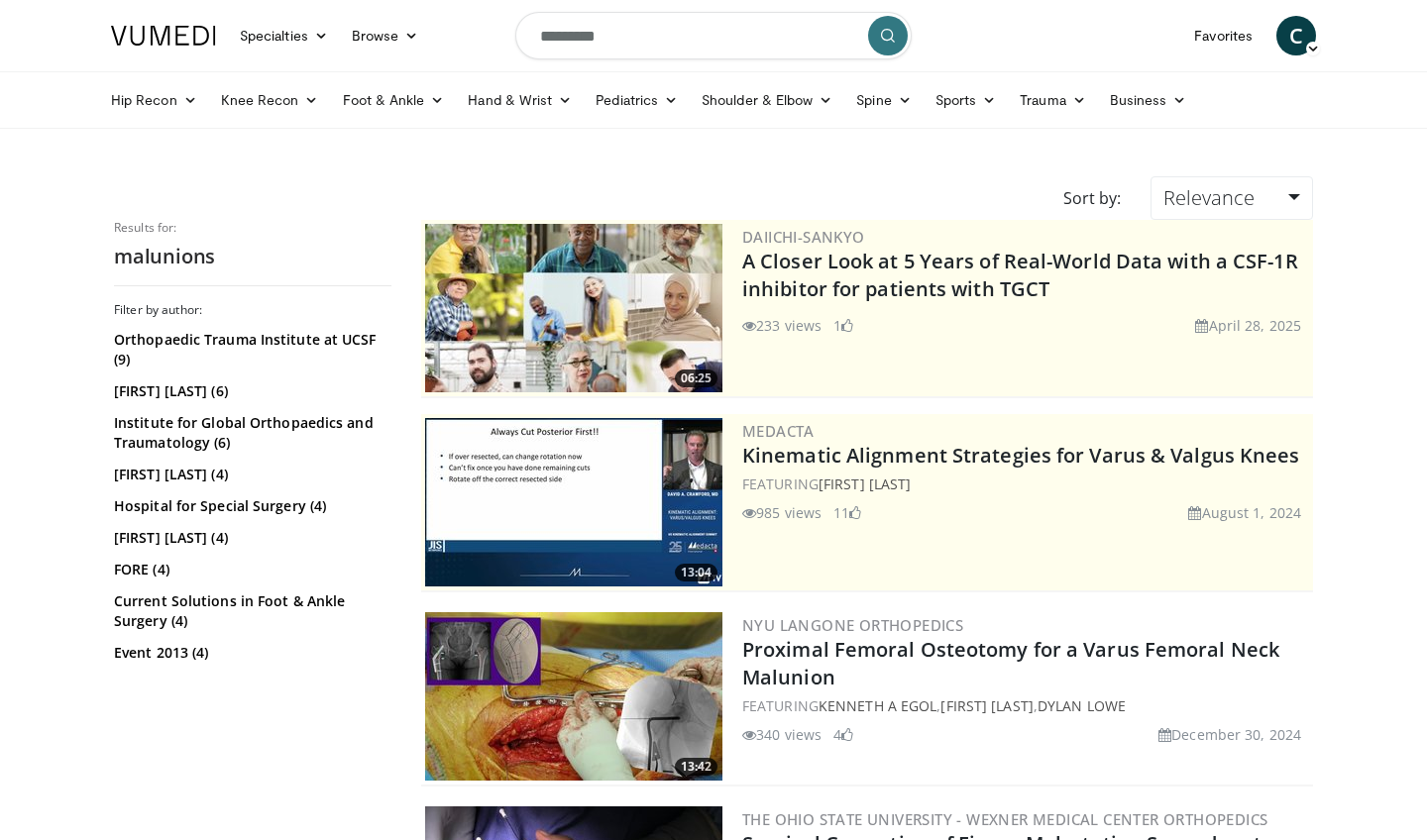 scroll, scrollTop: 0, scrollLeft: 0, axis: both 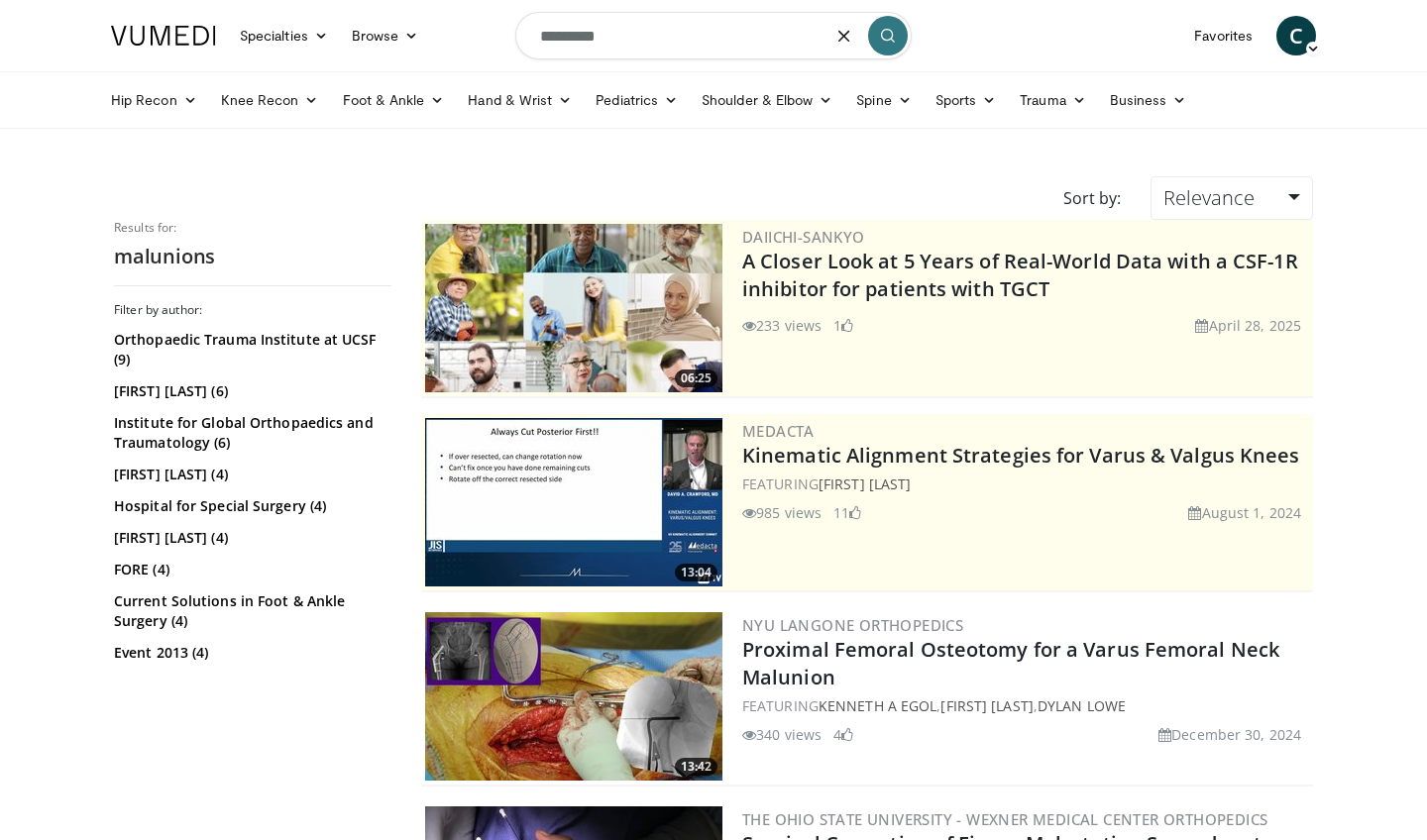 drag, startPoint x: 644, startPoint y: 35, endPoint x: 480, endPoint y: 34, distance: 164.003 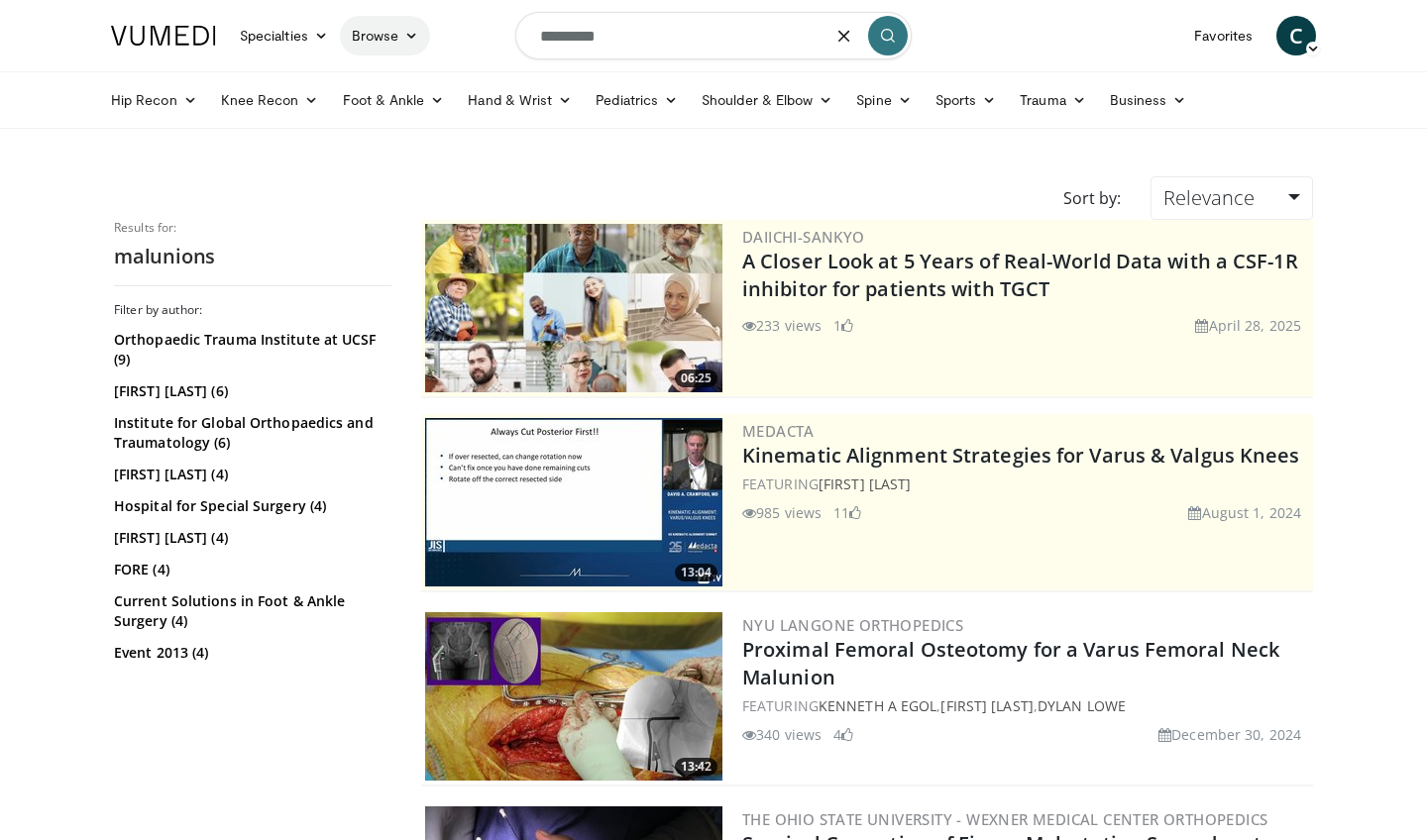 click at bounding box center (411, 36) 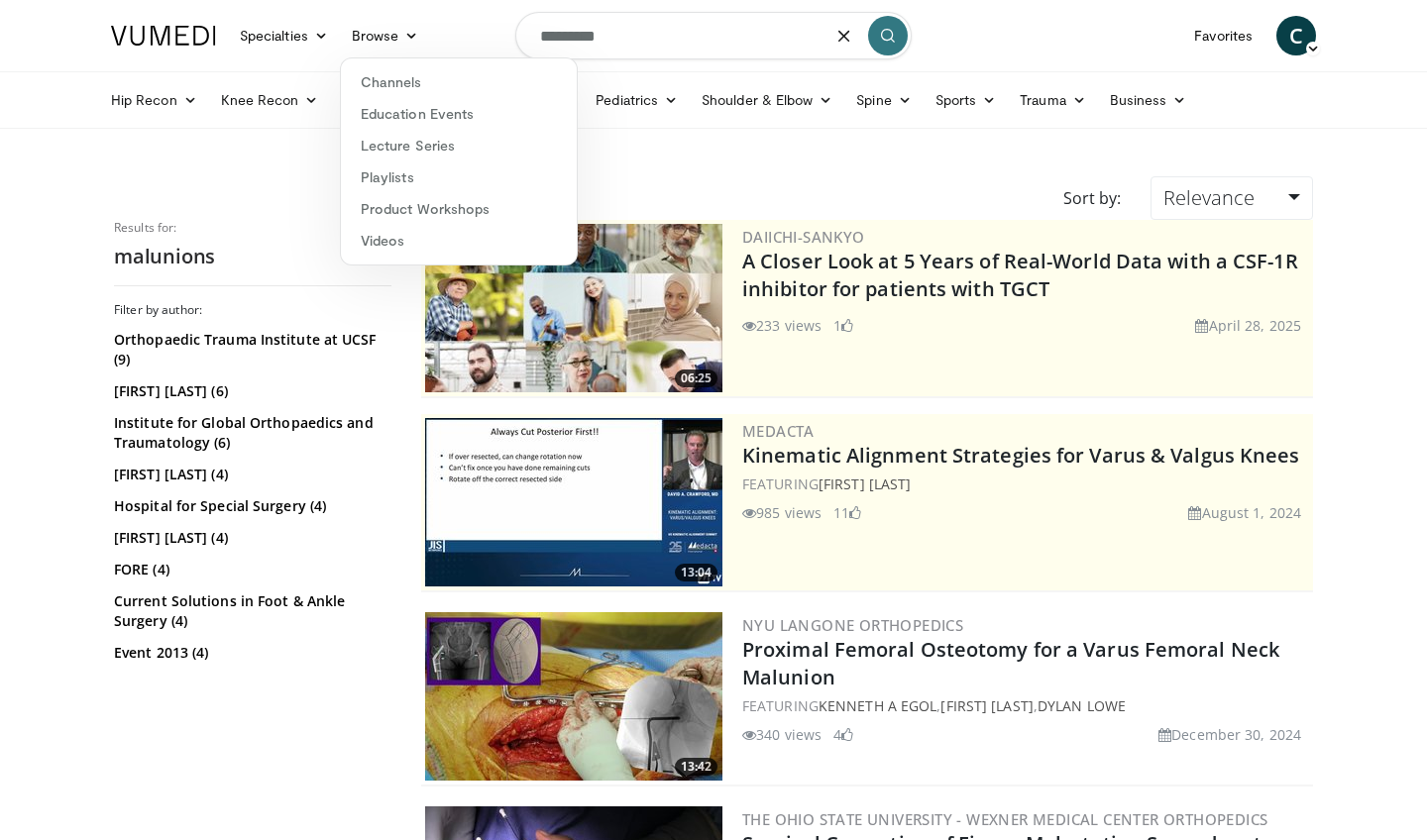 click on "*********" at bounding box center (714, 36) 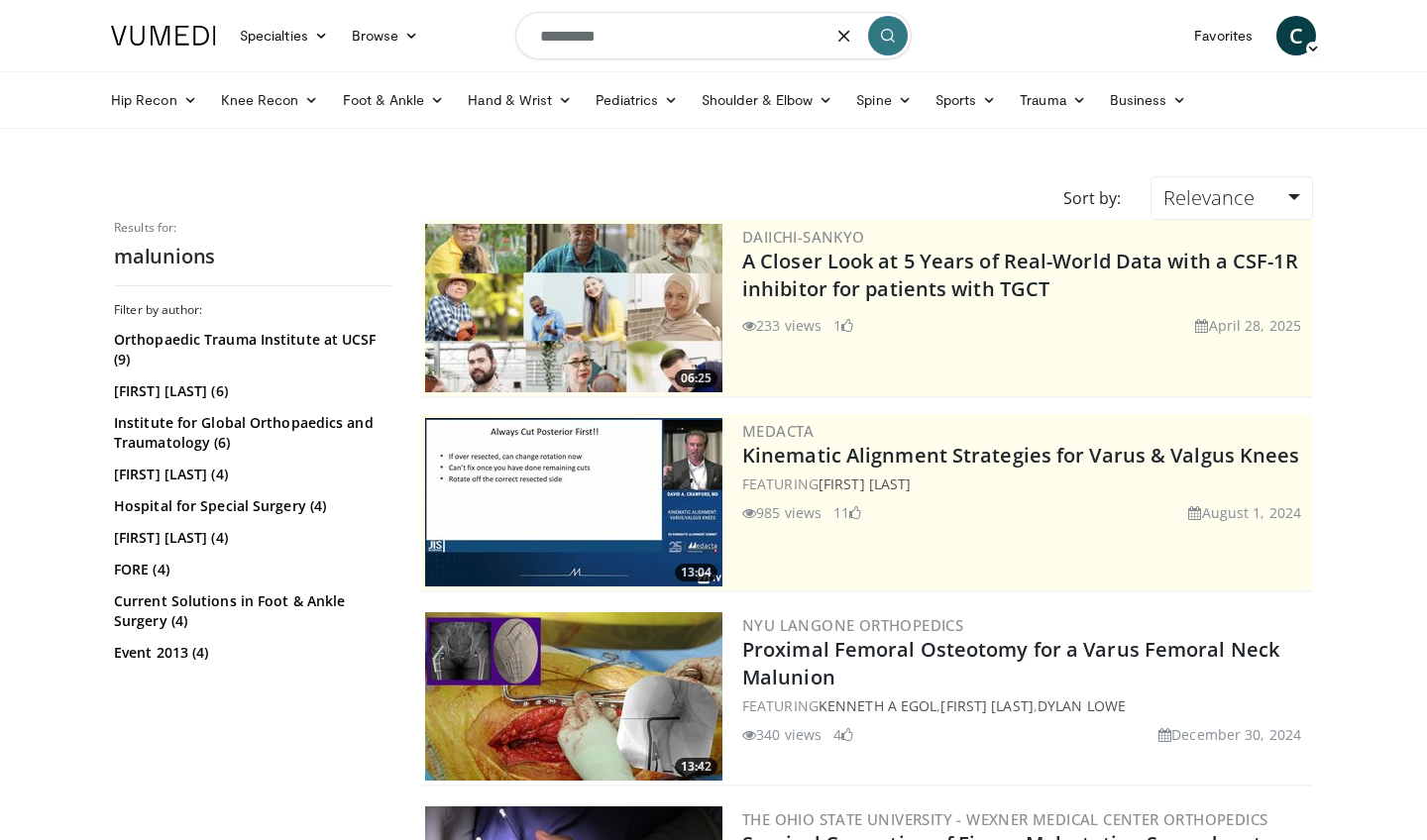 drag, startPoint x: 644, startPoint y: 37, endPoint x: 447, endPoint y: 37, distance: 197 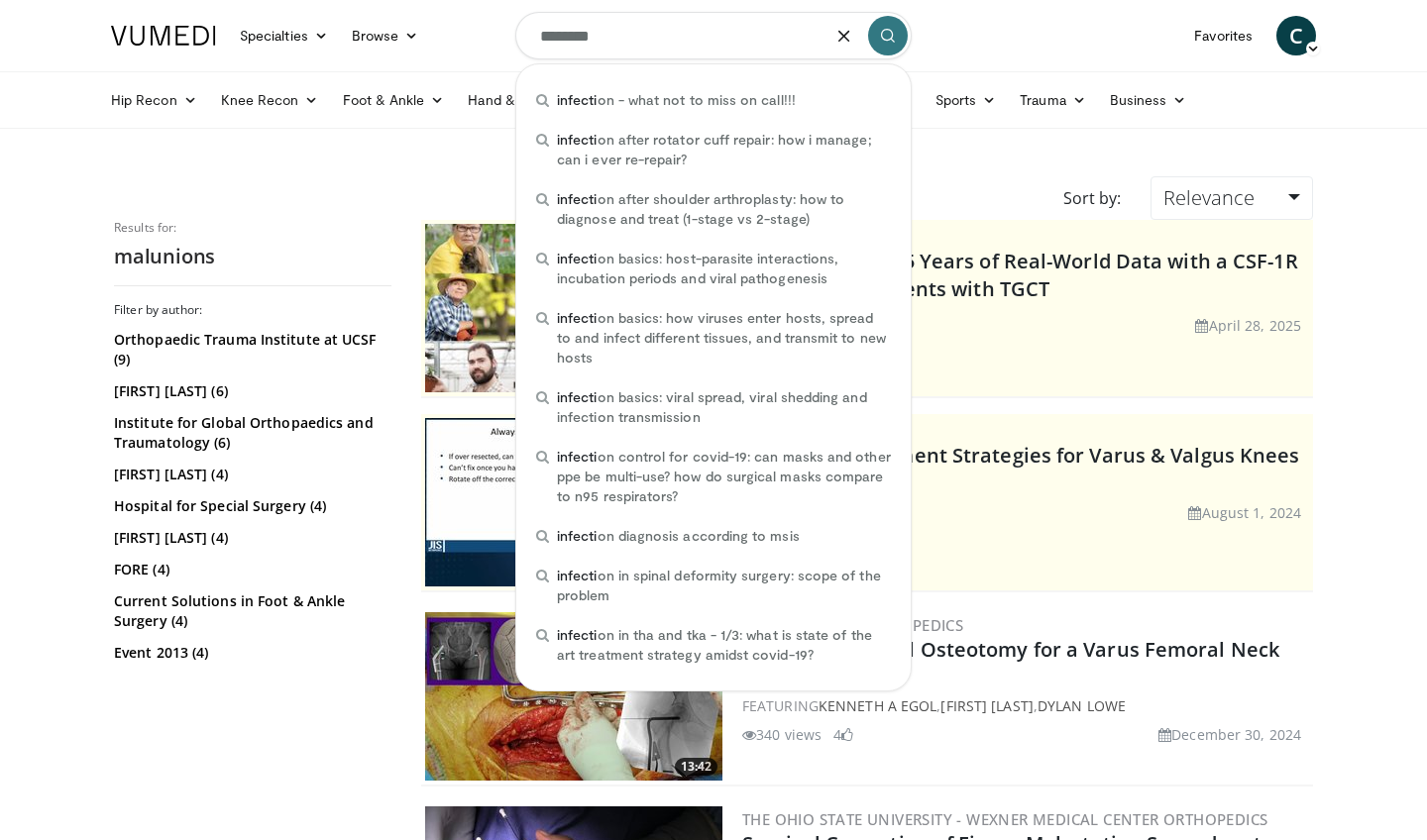 type on "*********" 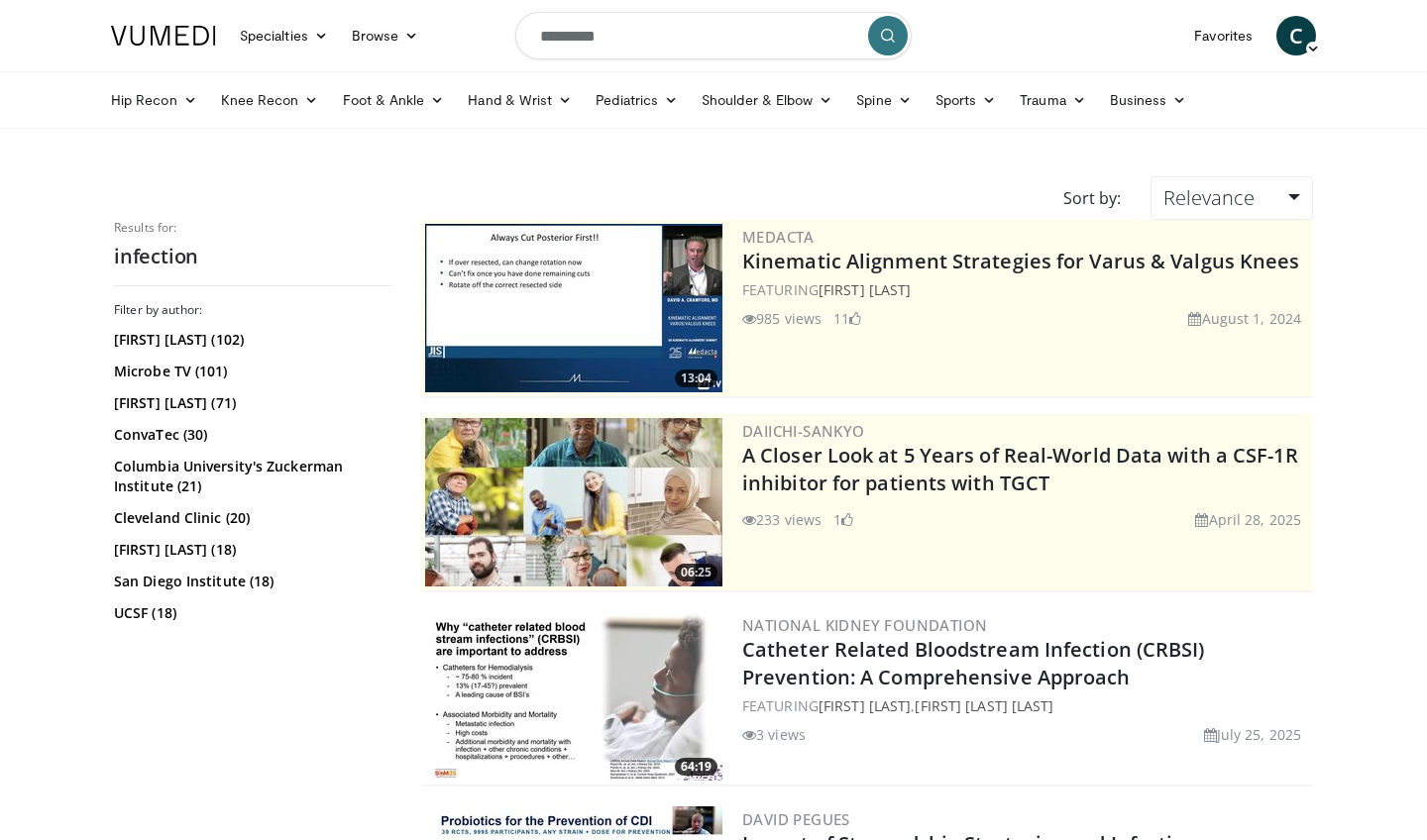 scroll, scrollTop: 0, scrollLeft: 0, axis: both 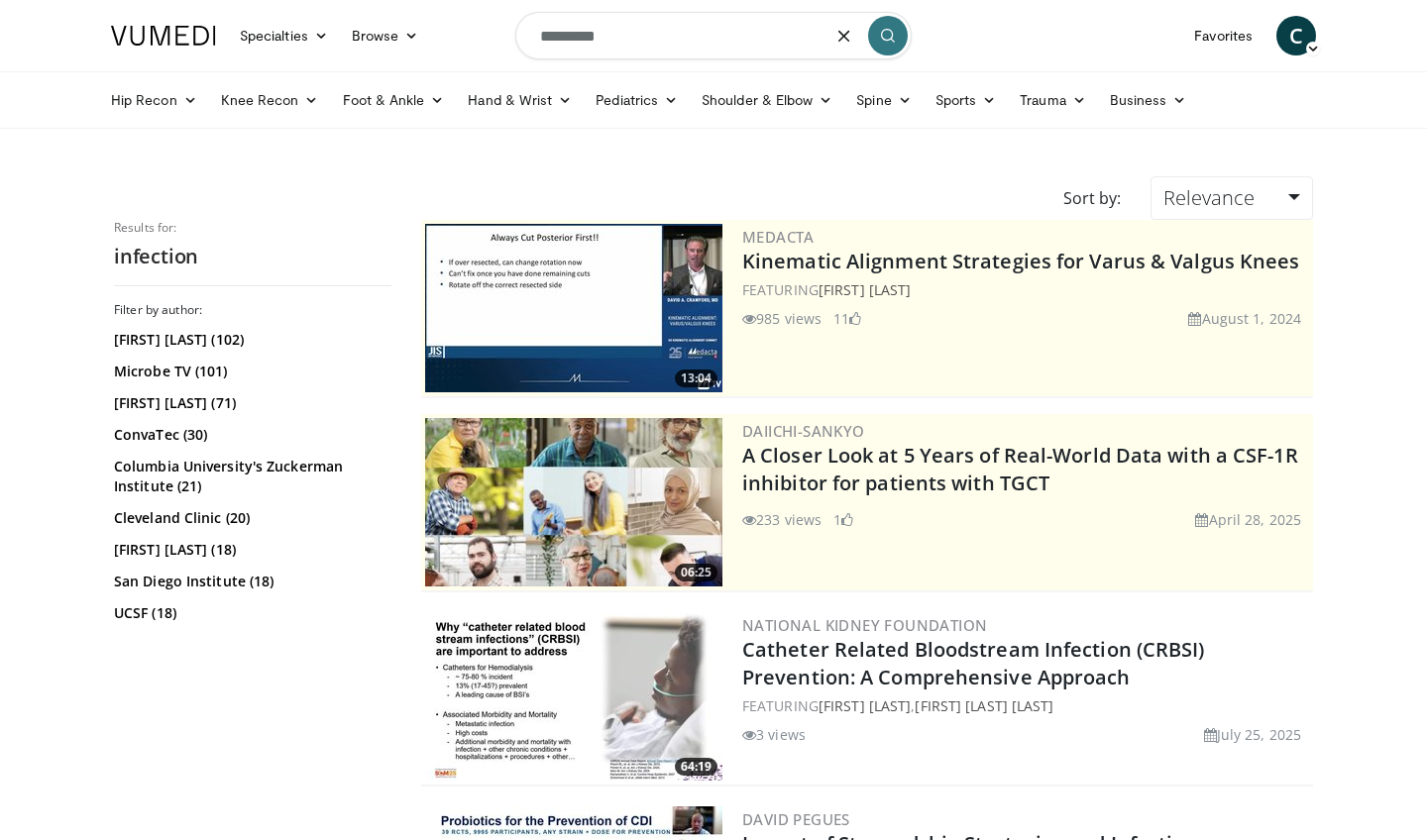click on "*********" at bounding box center [714, 36] 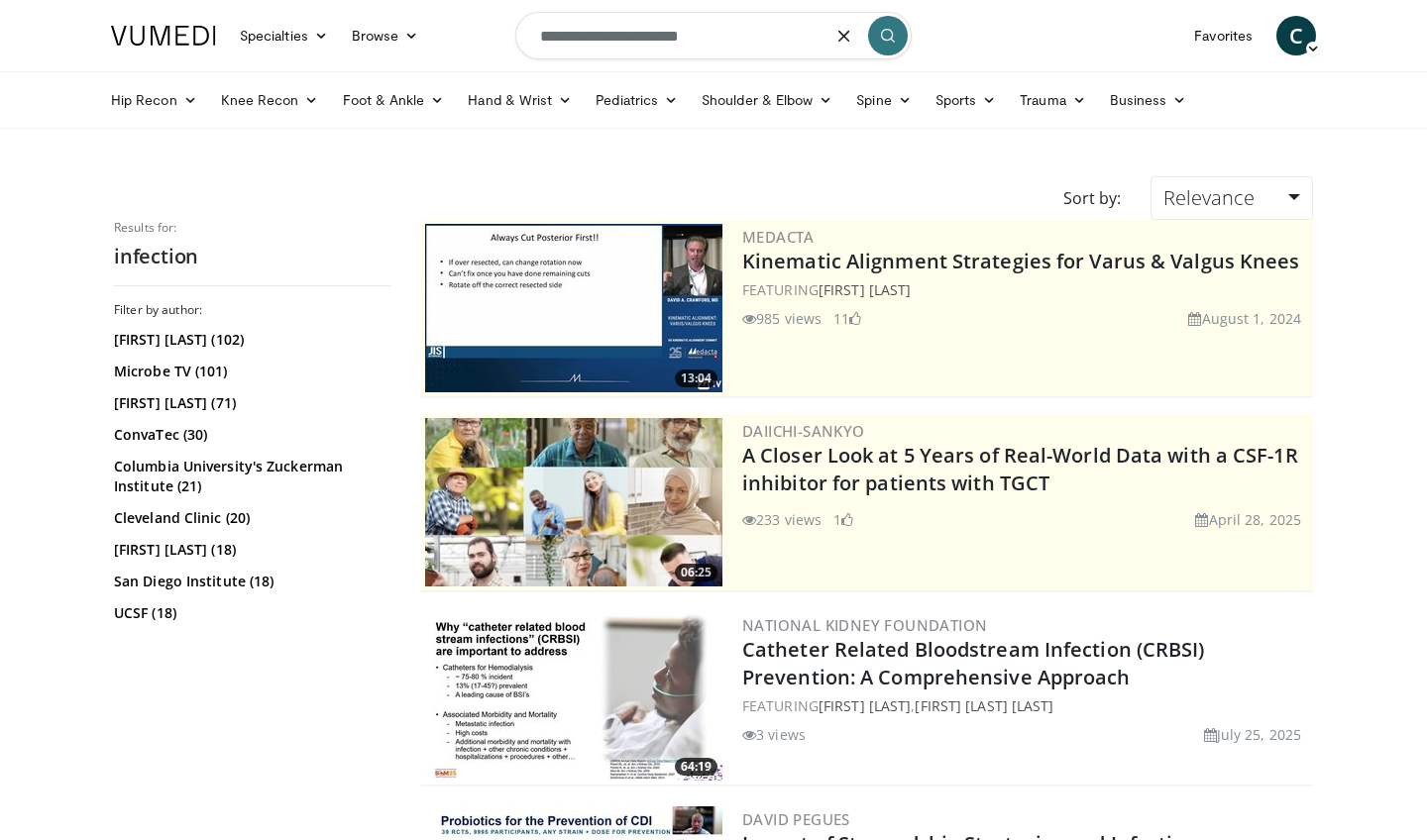 type on "**********" 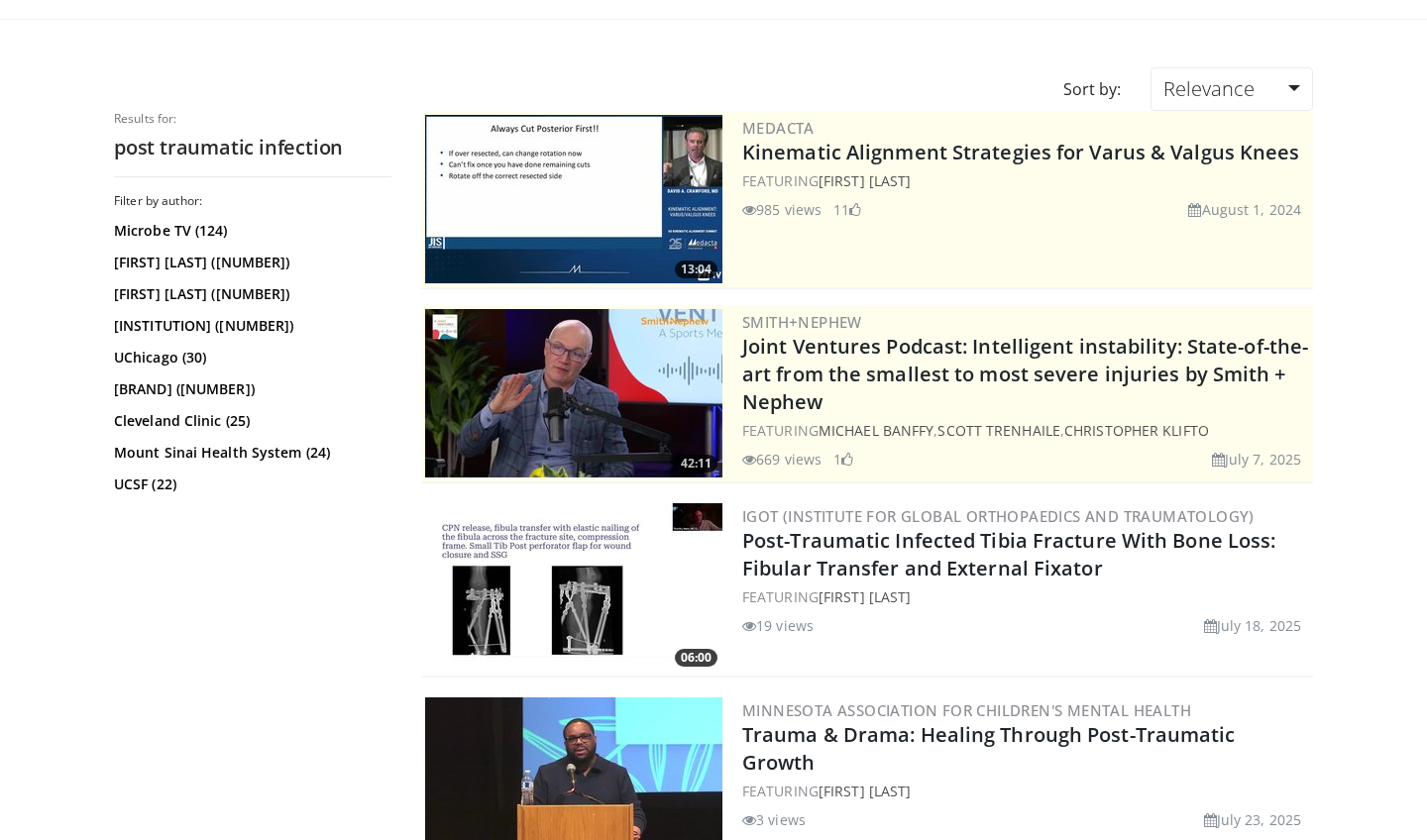 scroll, scrollTop: 109, scrollLeft: 0, axis: vertical 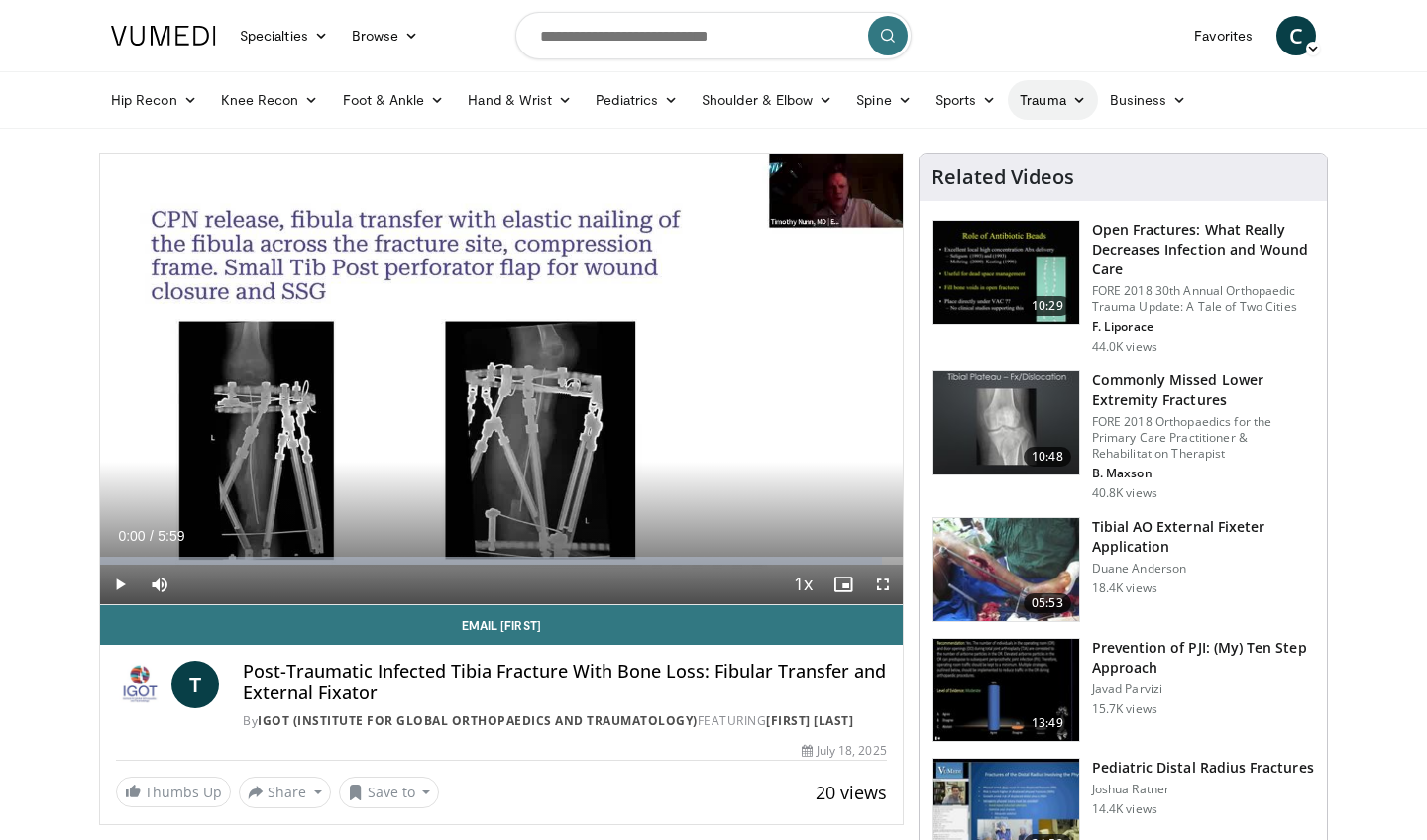 click at bounding box center (1079, 100) 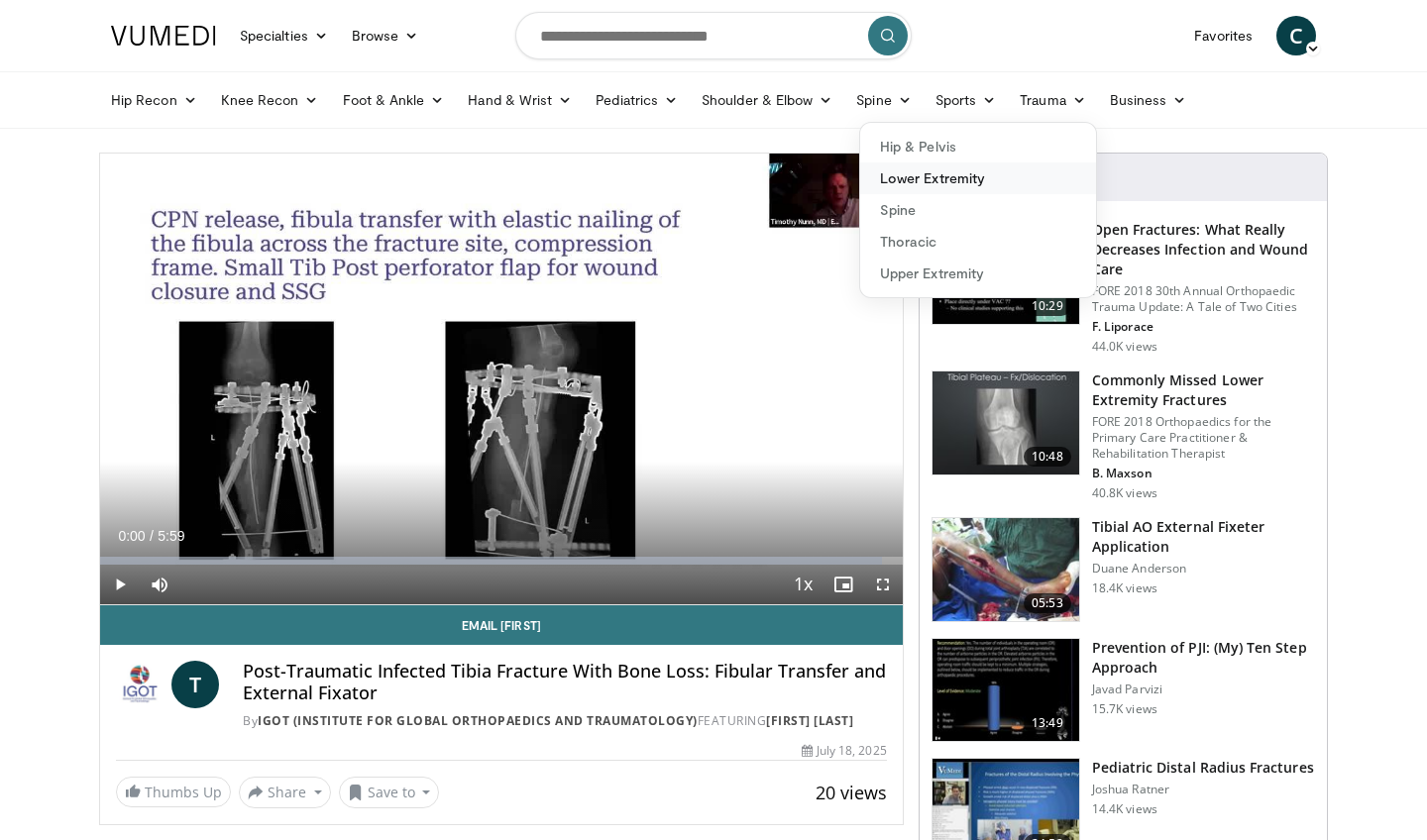 click on "Lower Extremity" at bounding box center [978, 178] 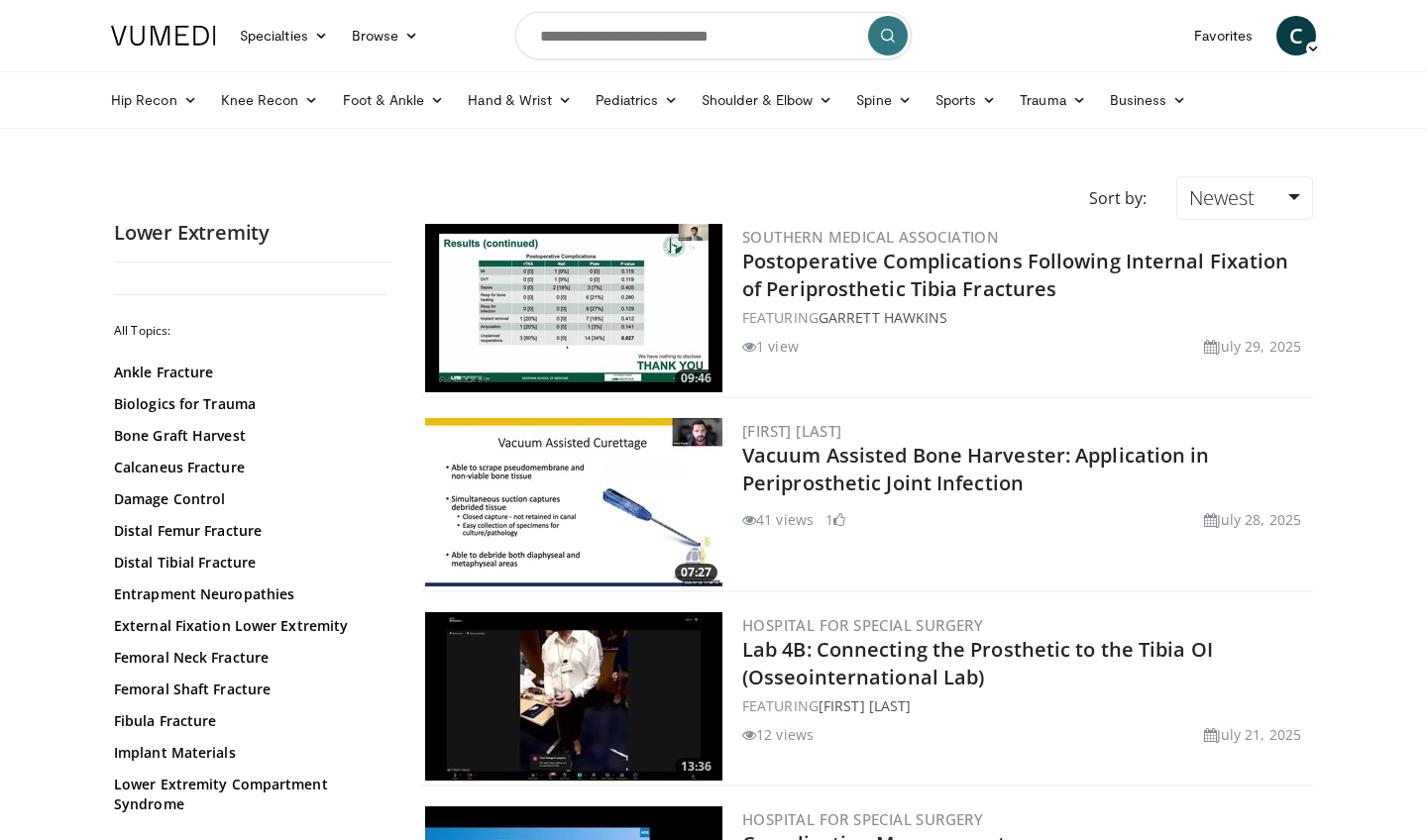 scroll, scrollTop: 0, scrollLeft: 0, axis: both 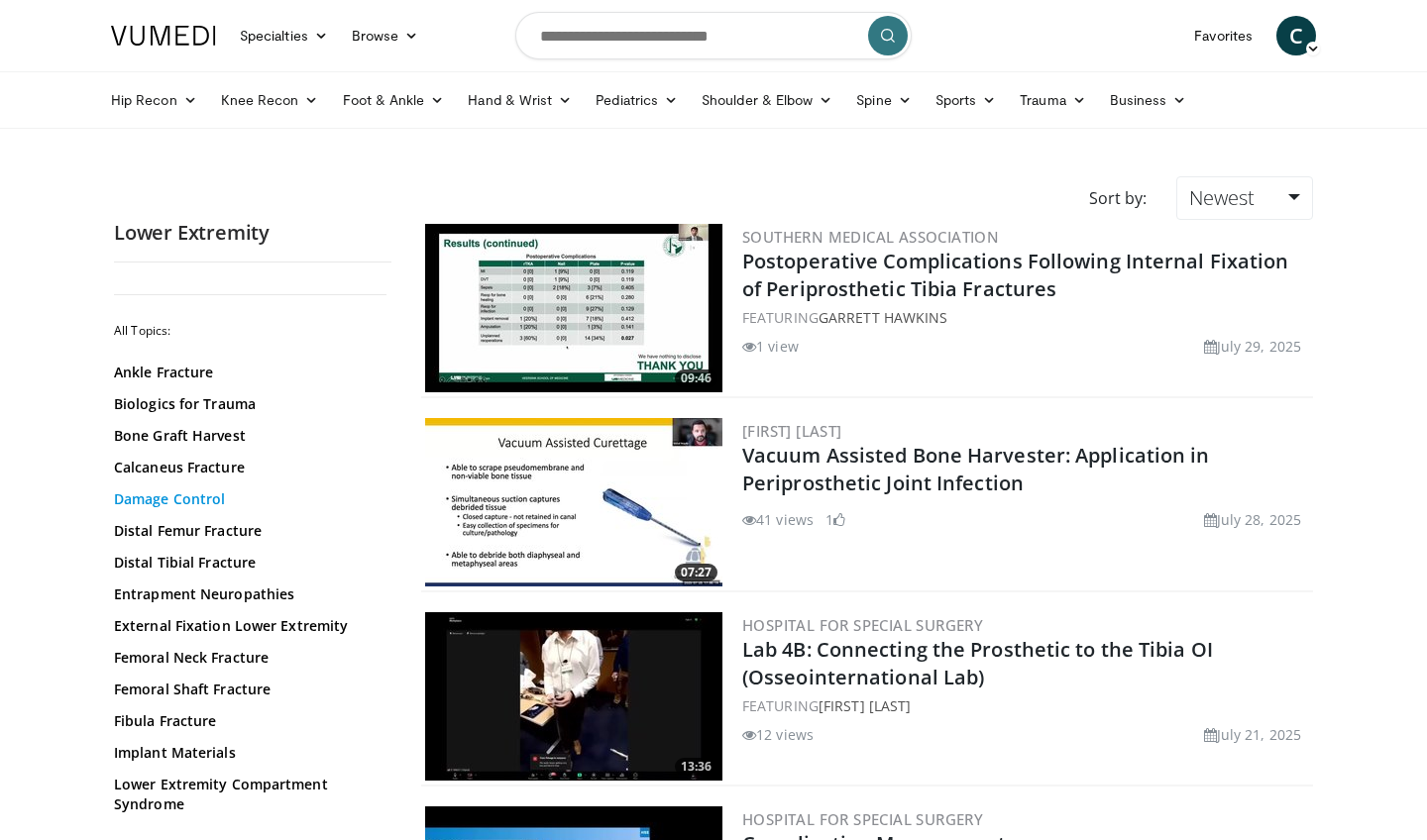 click on "Damage Control" at bounding box center [248, 499] 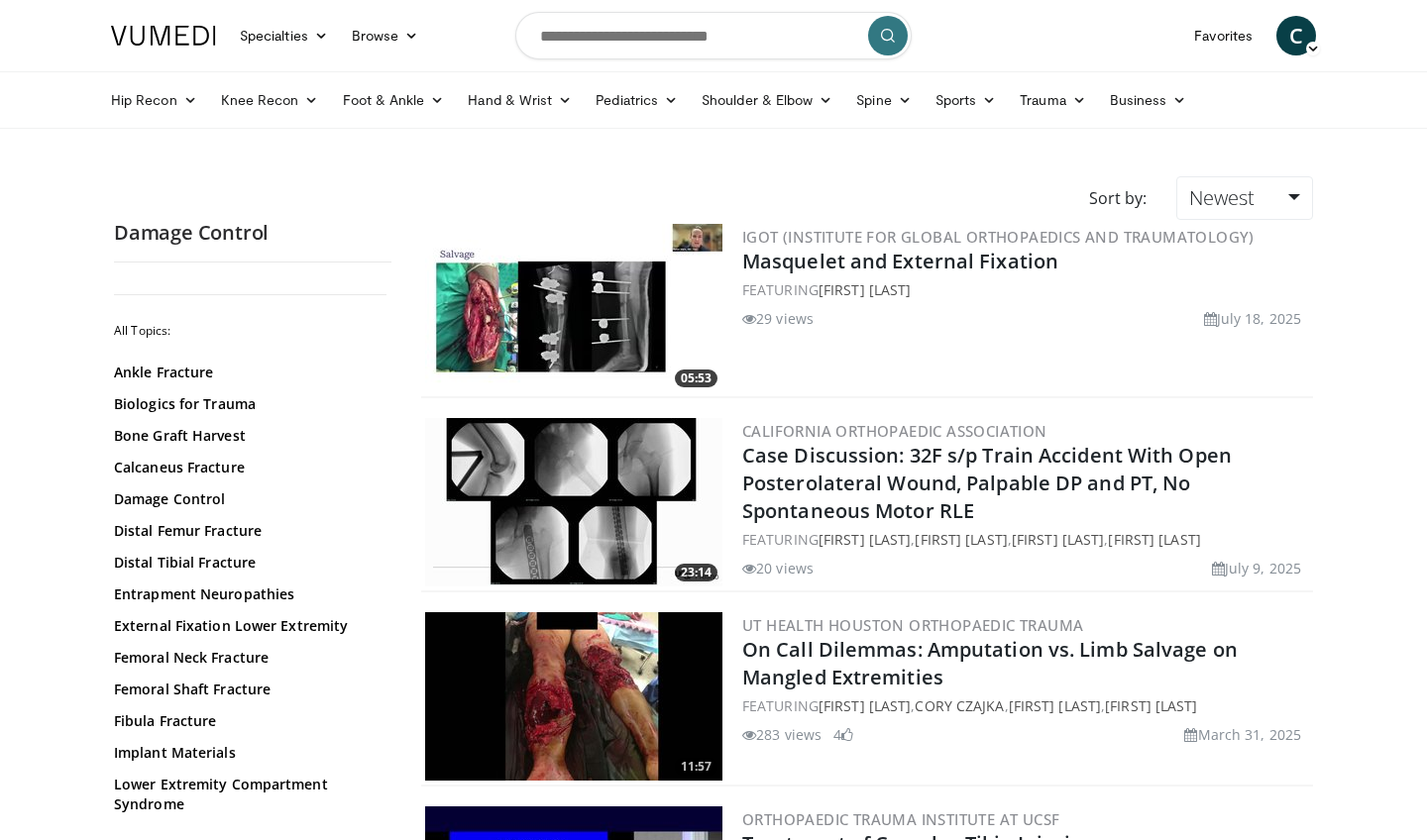 scroll, scrollTop: 0, scrollLeft: 0, axis: both 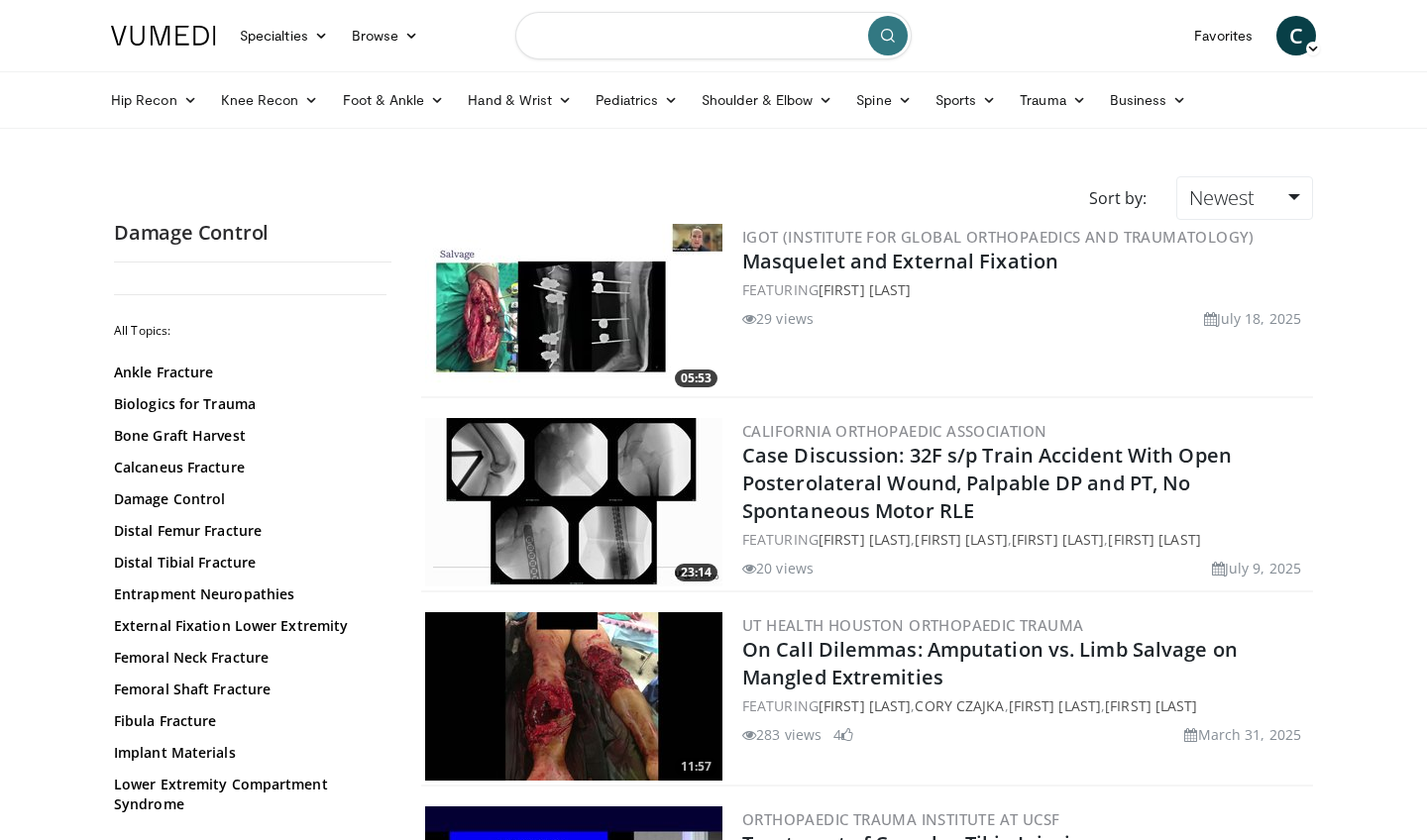 click at bounding box center (714, 36) 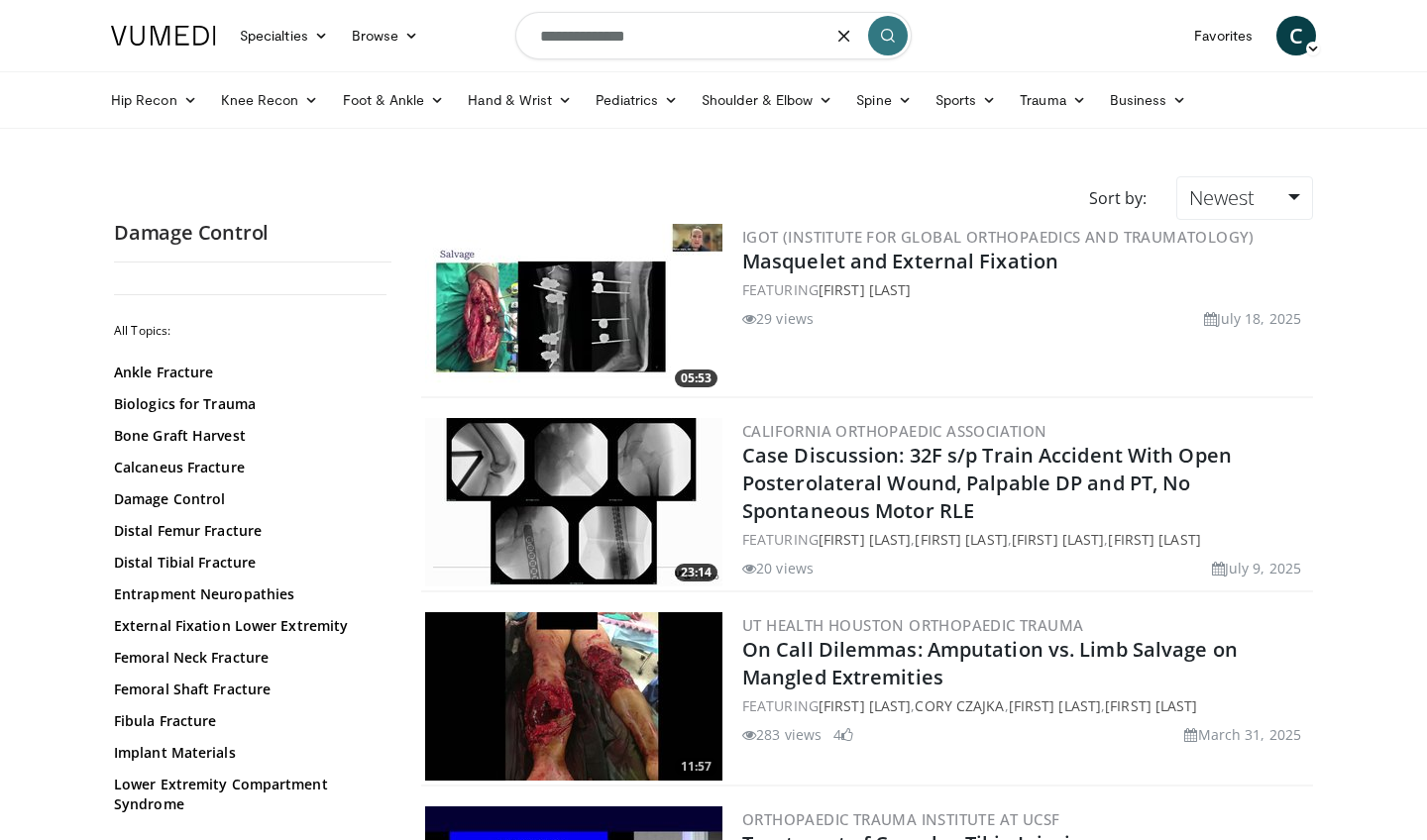 type on "**********" 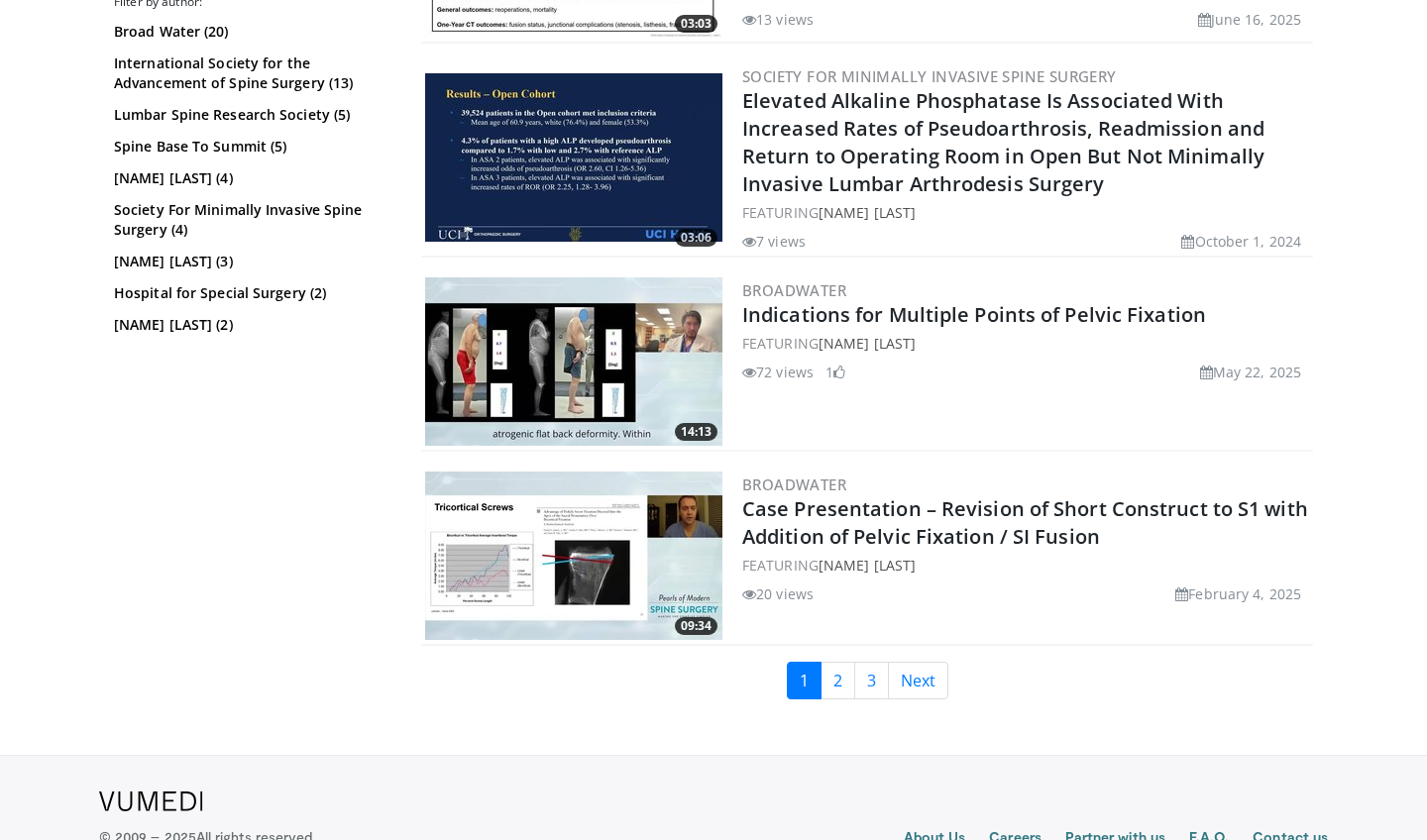 scroll, scrollTop: 4634, scrollLeft: 0, axis: vertical 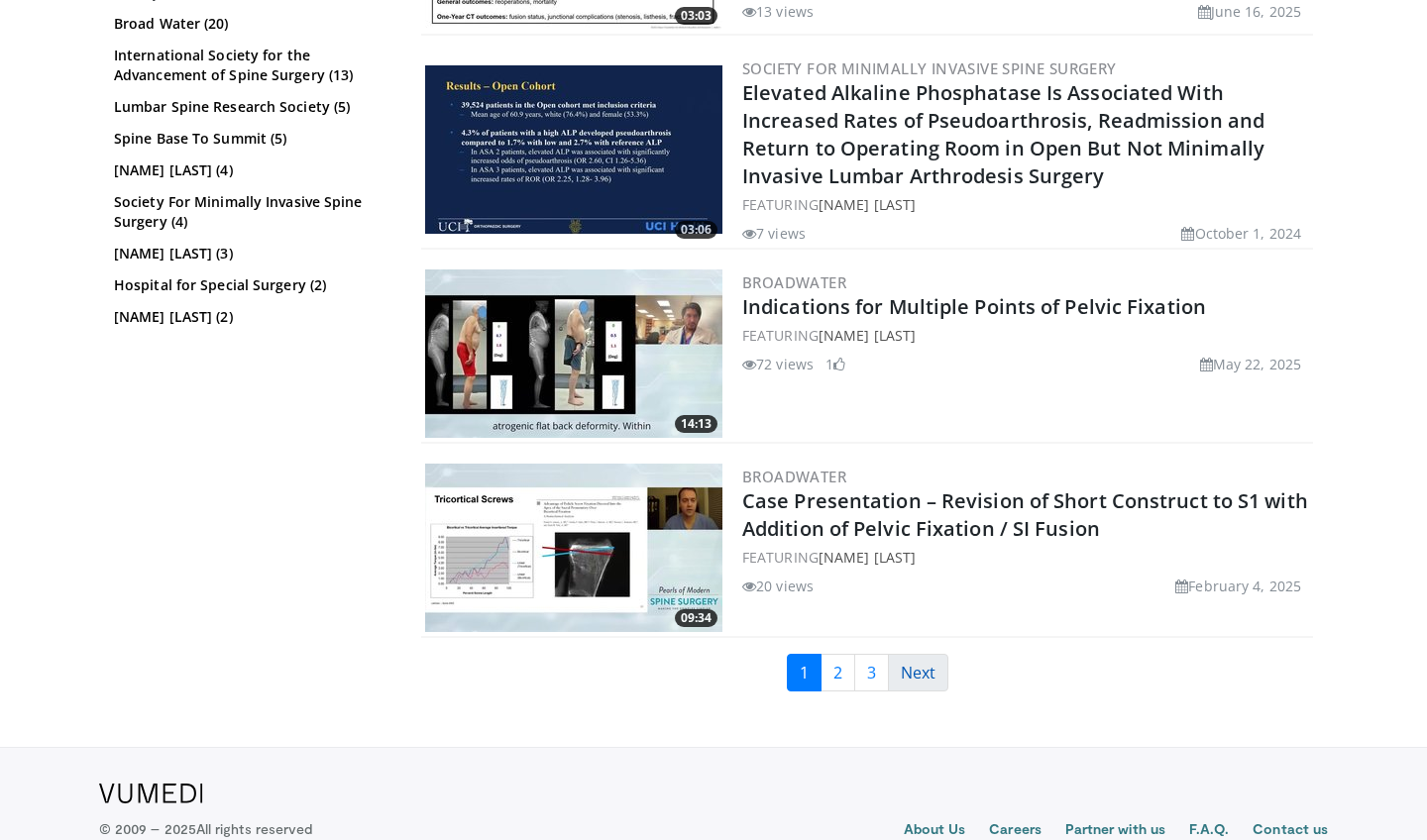 click on "Next" at bounding box center [918, 673] 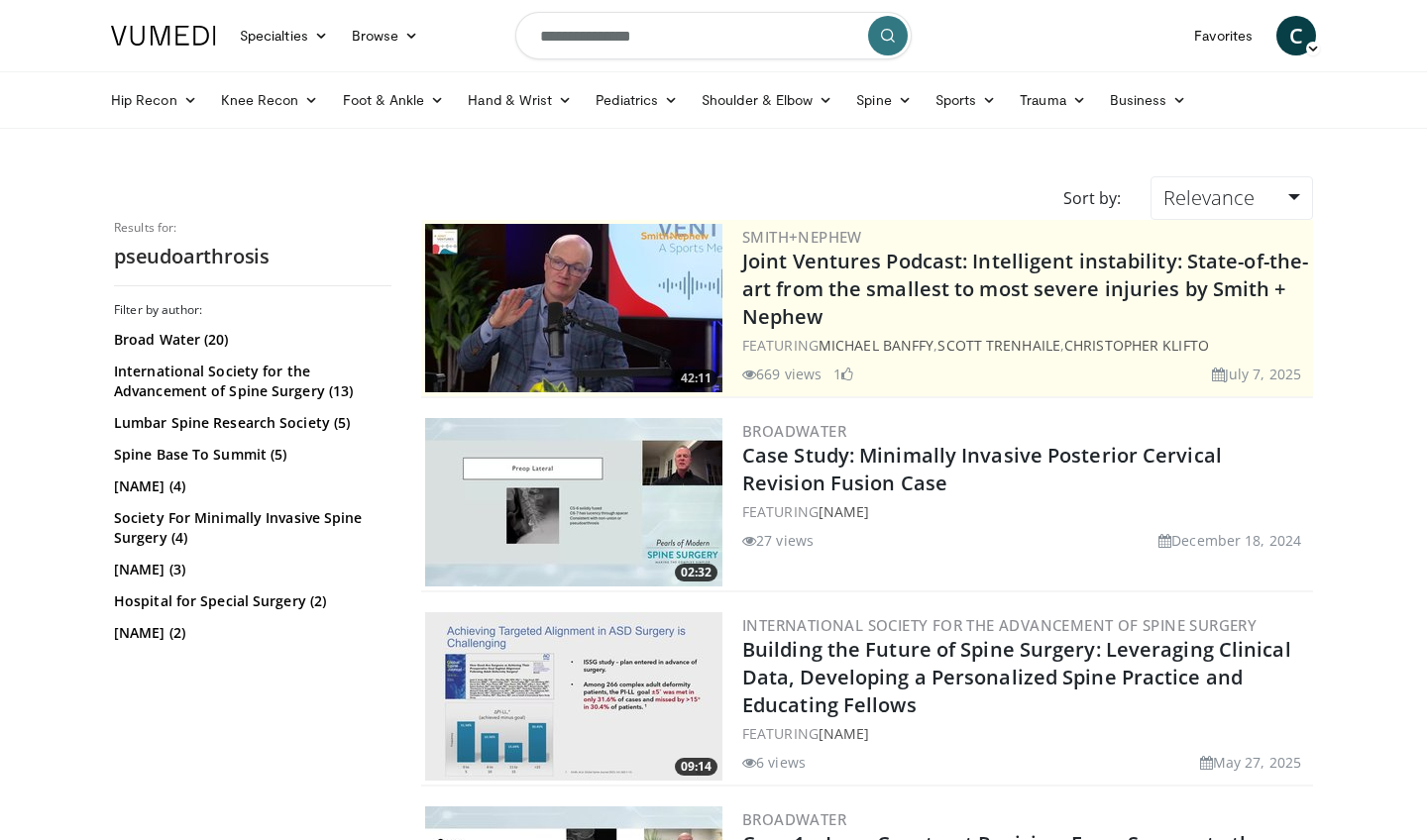 scroll, scrollTop: 0, scrollLeft: 0, axis: both 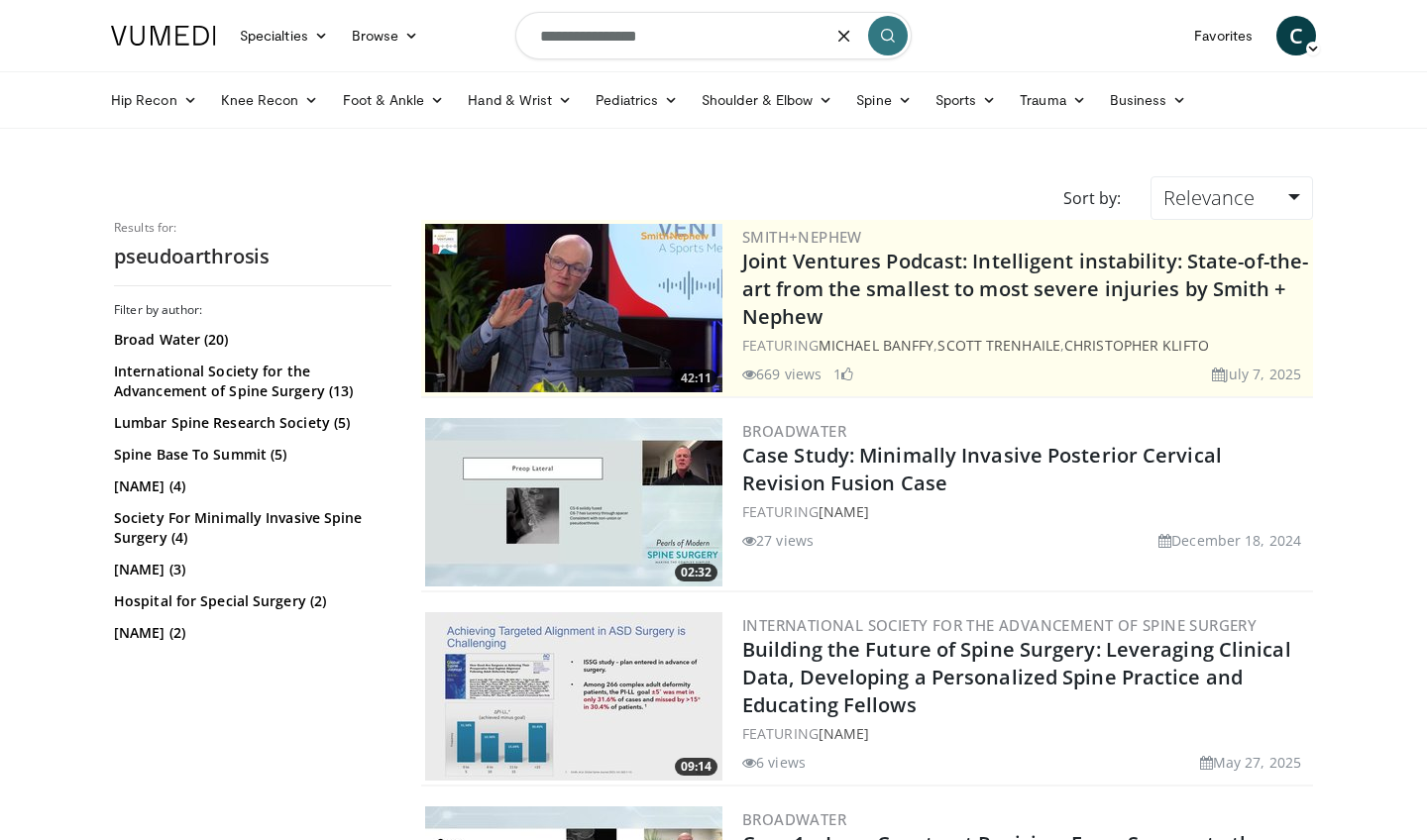 click on "**********" at bounding box center [714, 36] 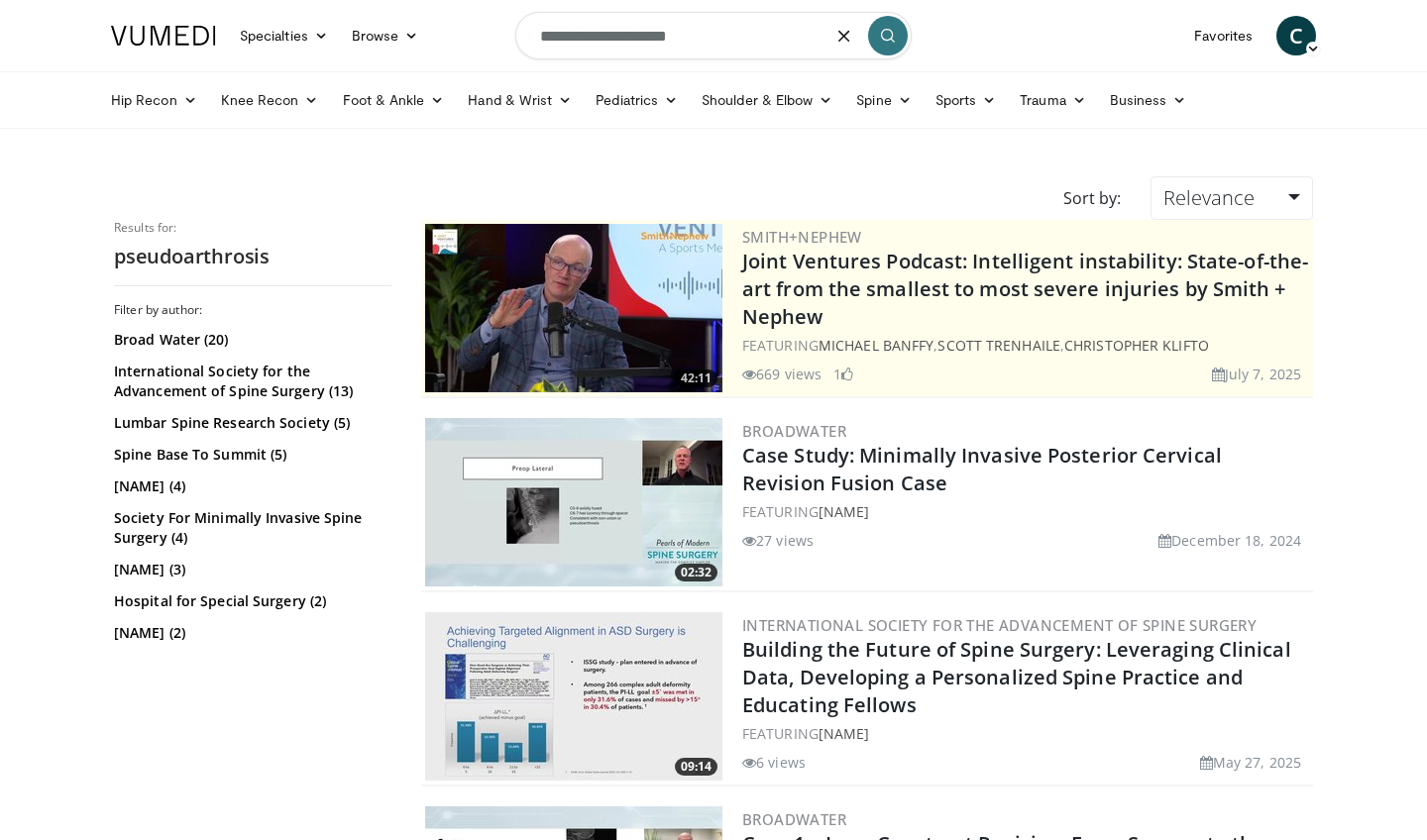 type on "**********" 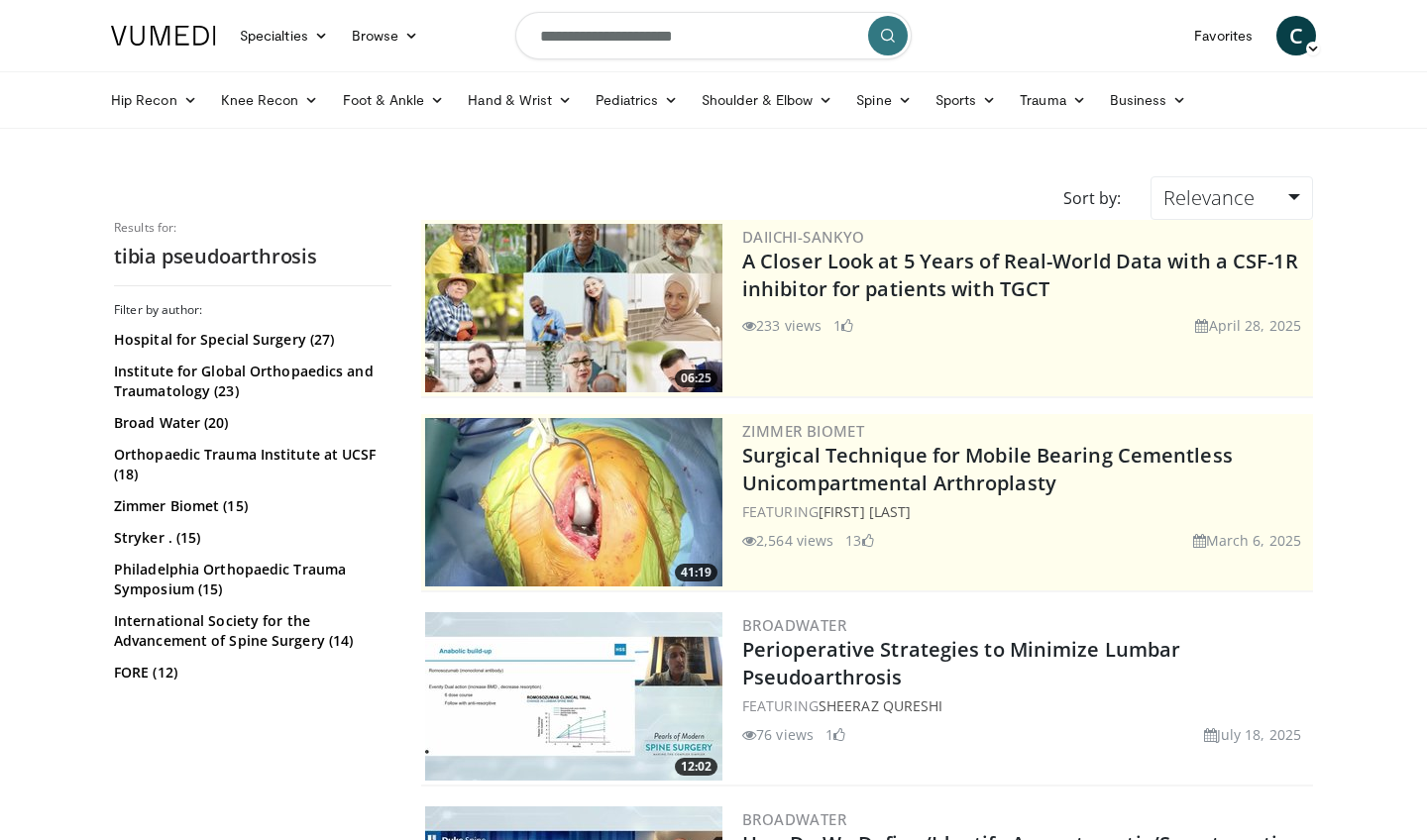scroll, scrollTop: 0, scrollLeft: 0, axis: both 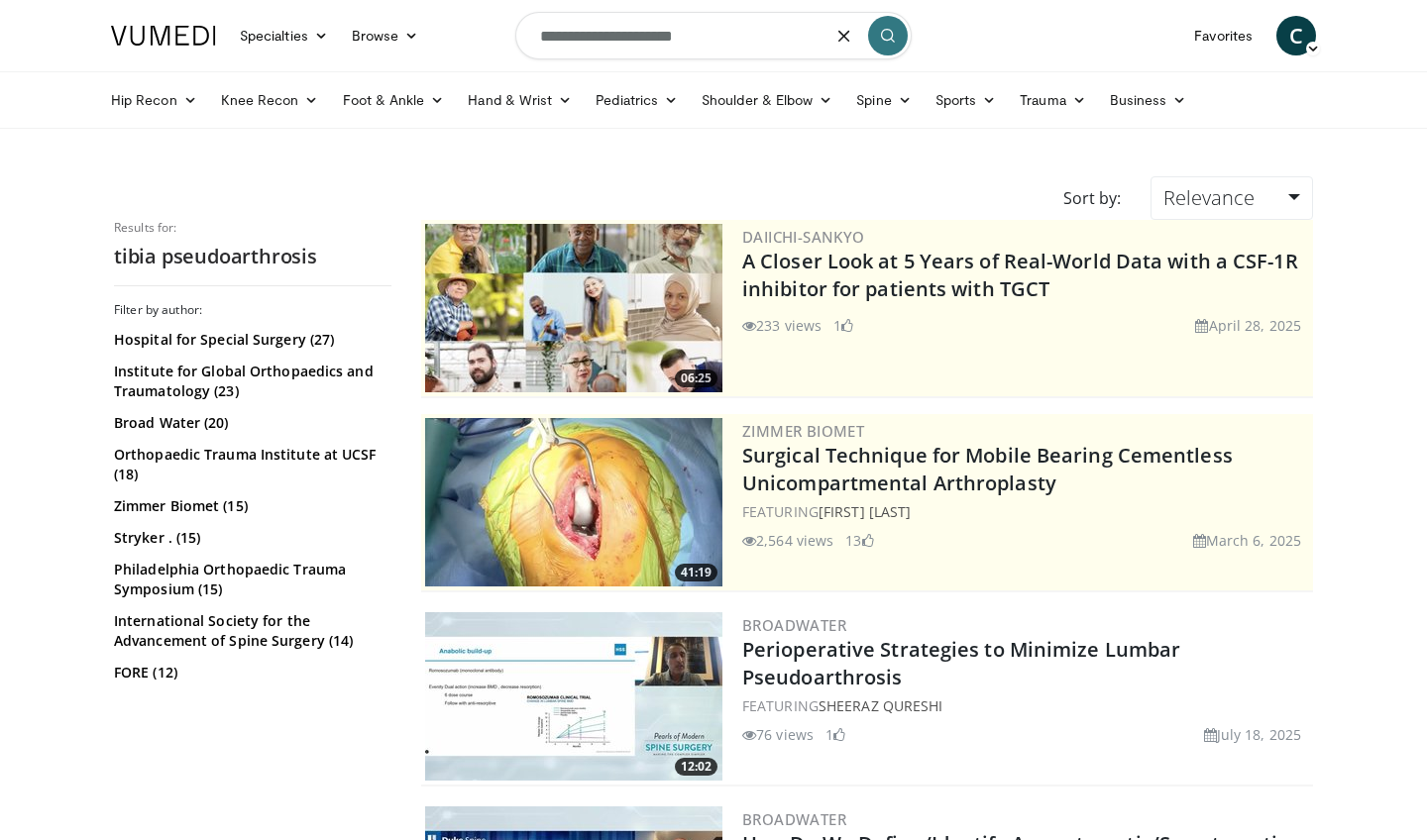 drag, startPoint x: 710, startPoint y: 48, endPoint x: 510, endPoint y: 31, distance: 200.7212 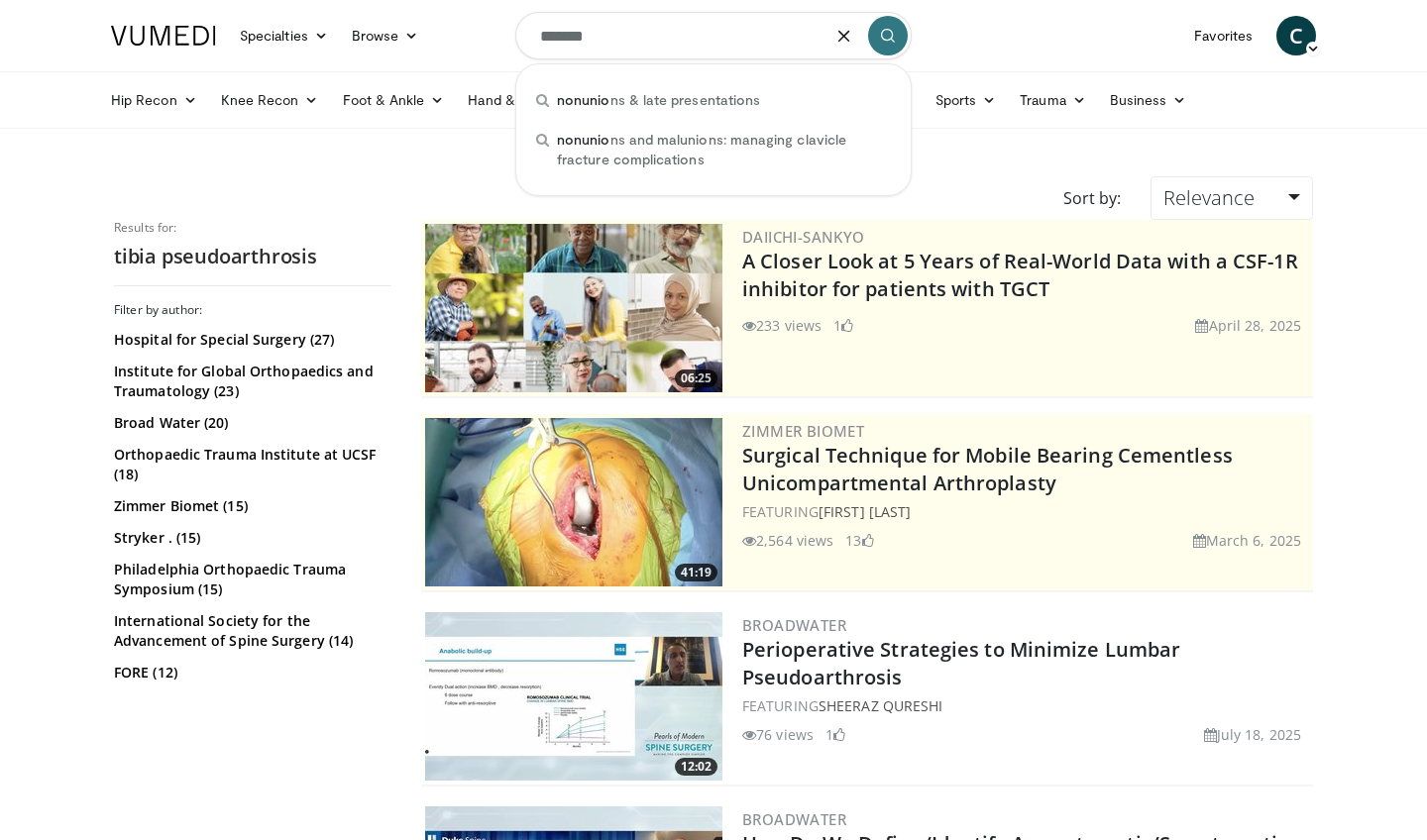 type on "********" 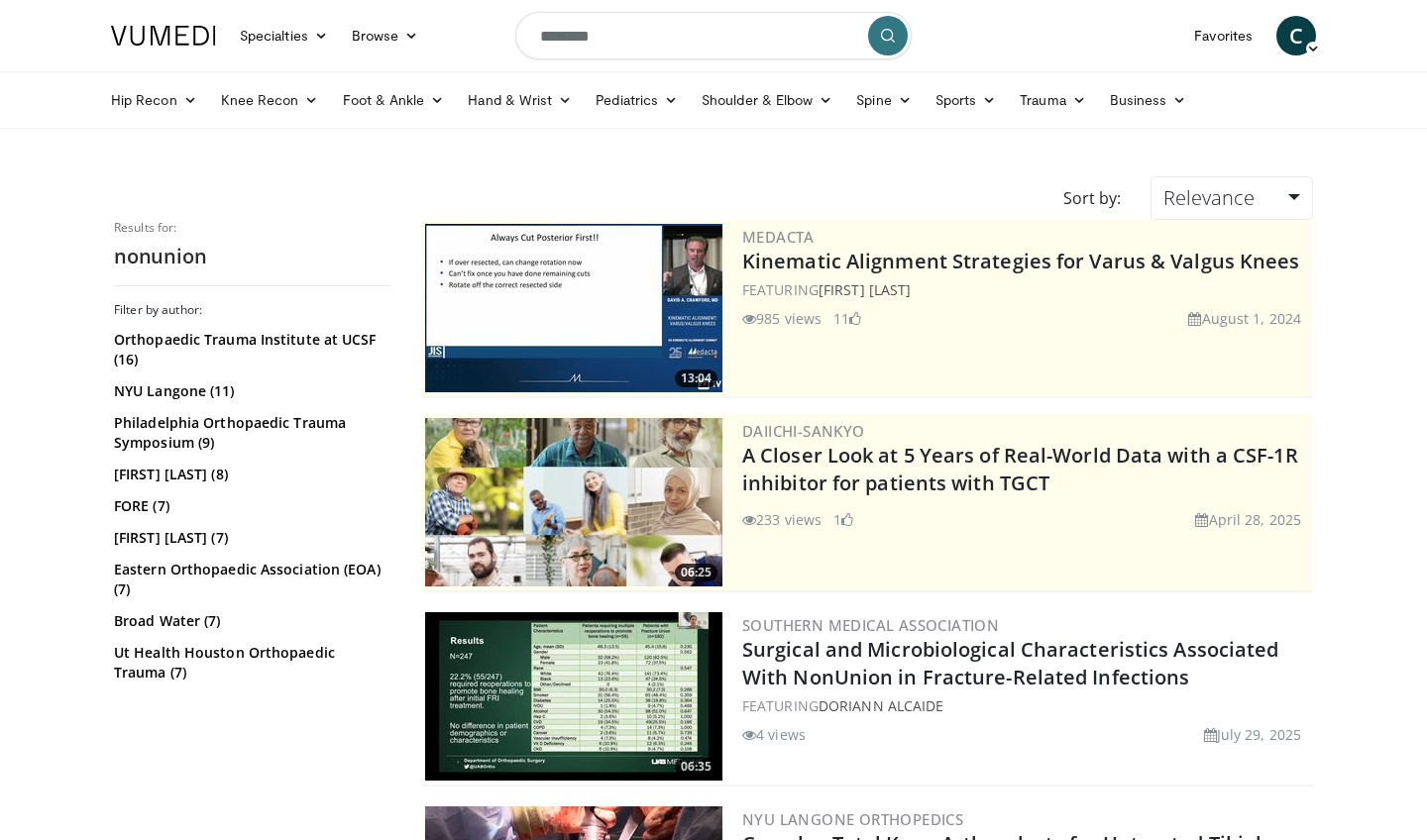 scroll, scrollTop: 0, scrollLeft: 0, axis: both 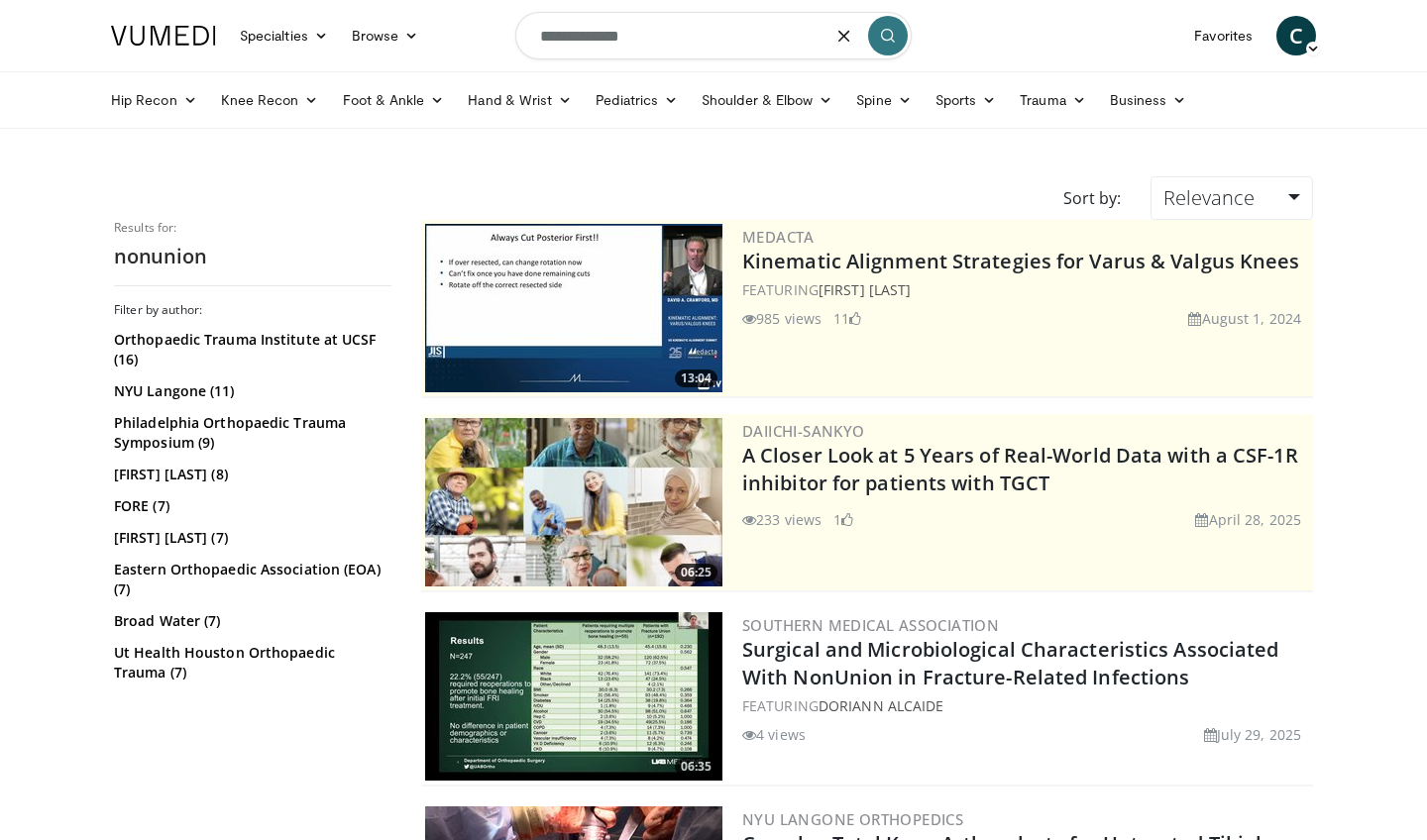 type on "**********" 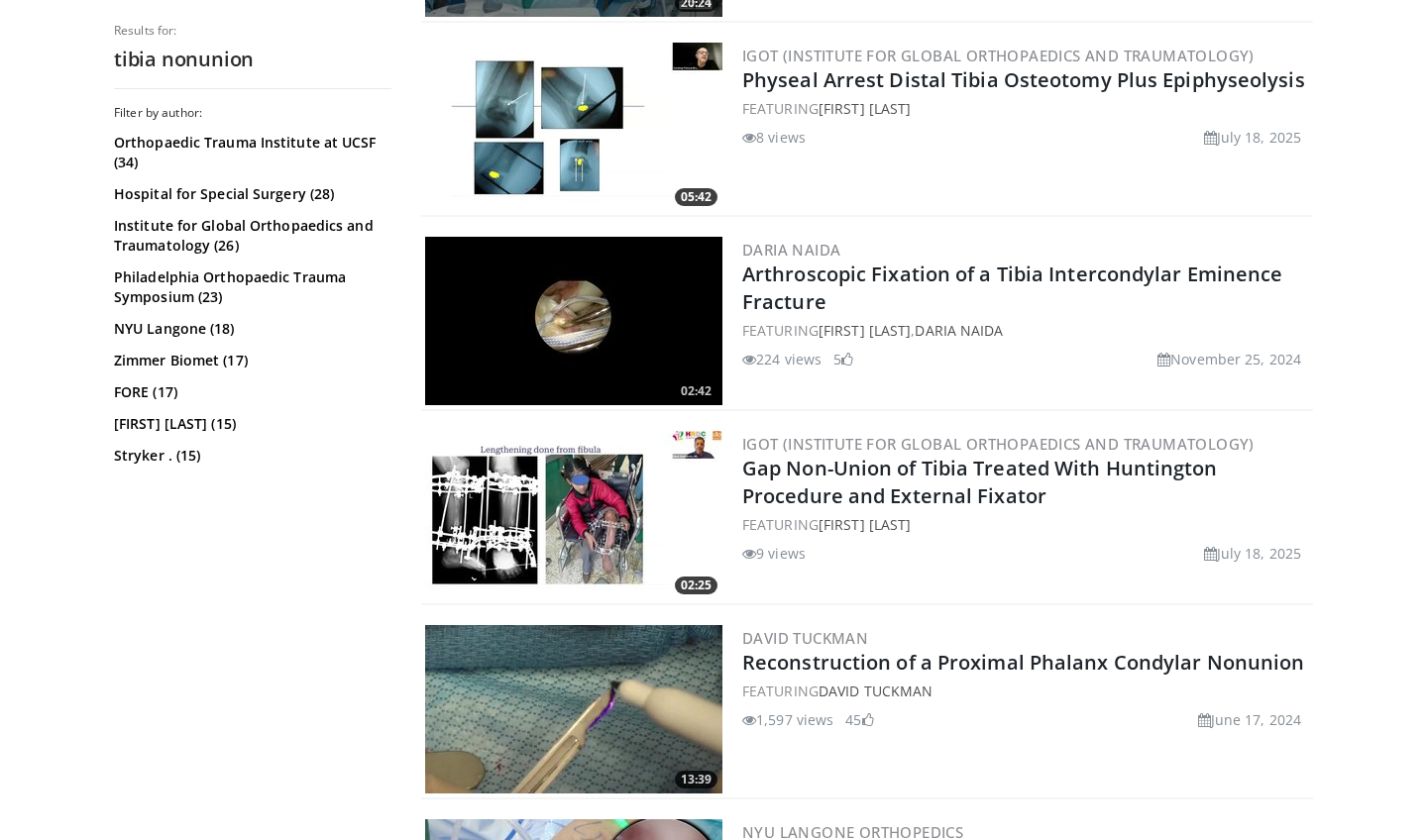 scroll, scrollTop: 4099, scrollLeft: 0, axis: vertical 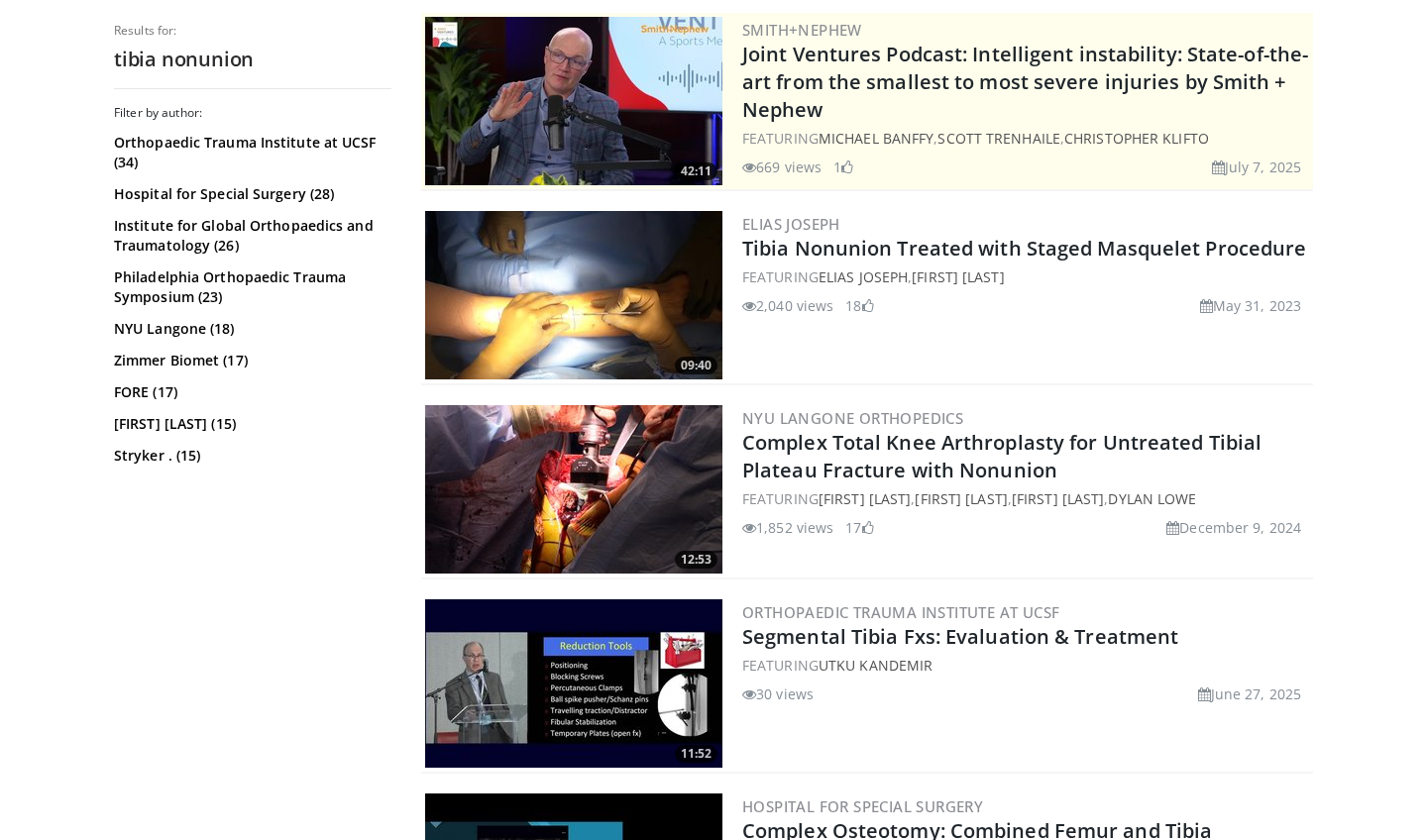 click at bounding box center [574, 295] 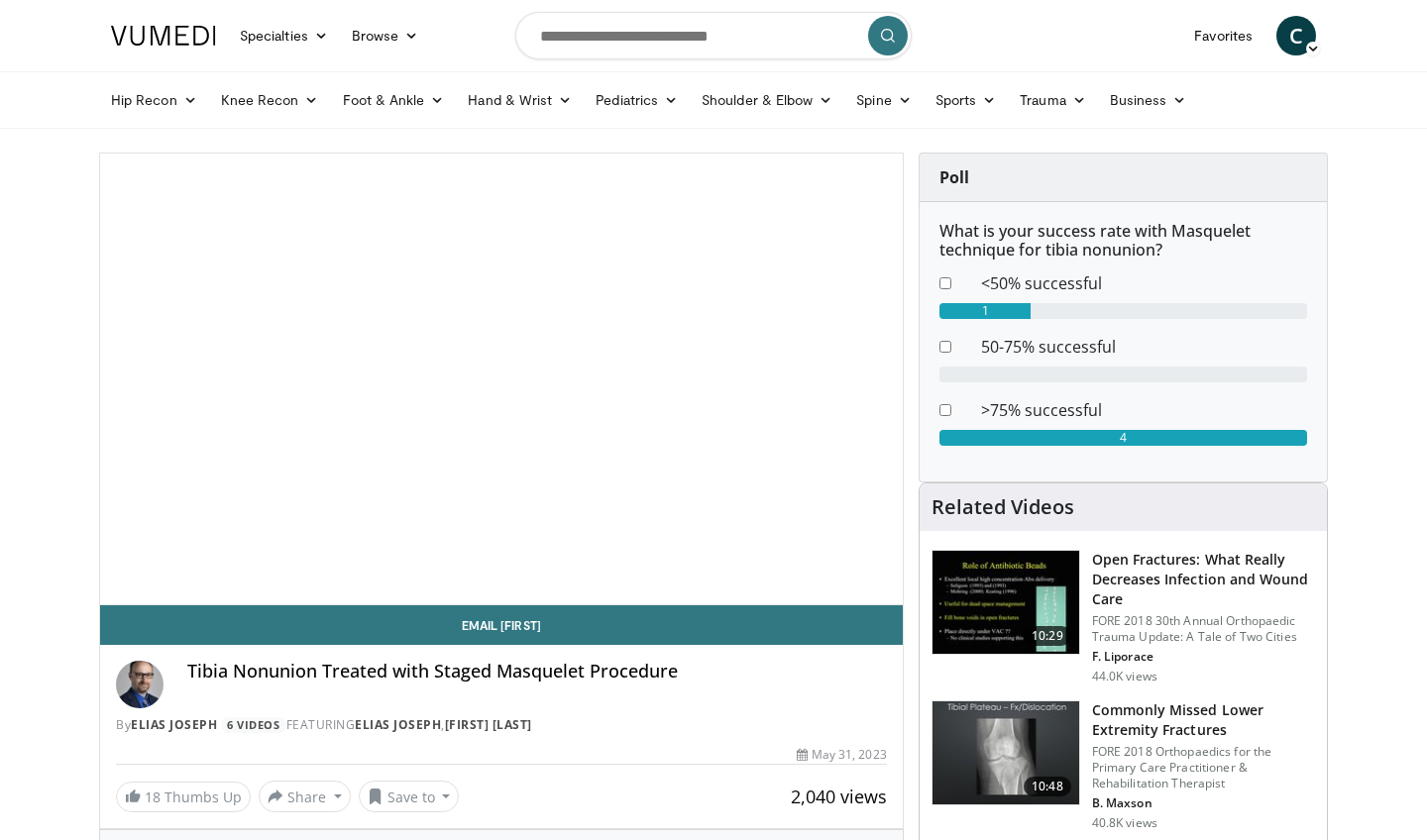 scroll, scrollTop: 0, scrollLeft: 0, axis: both 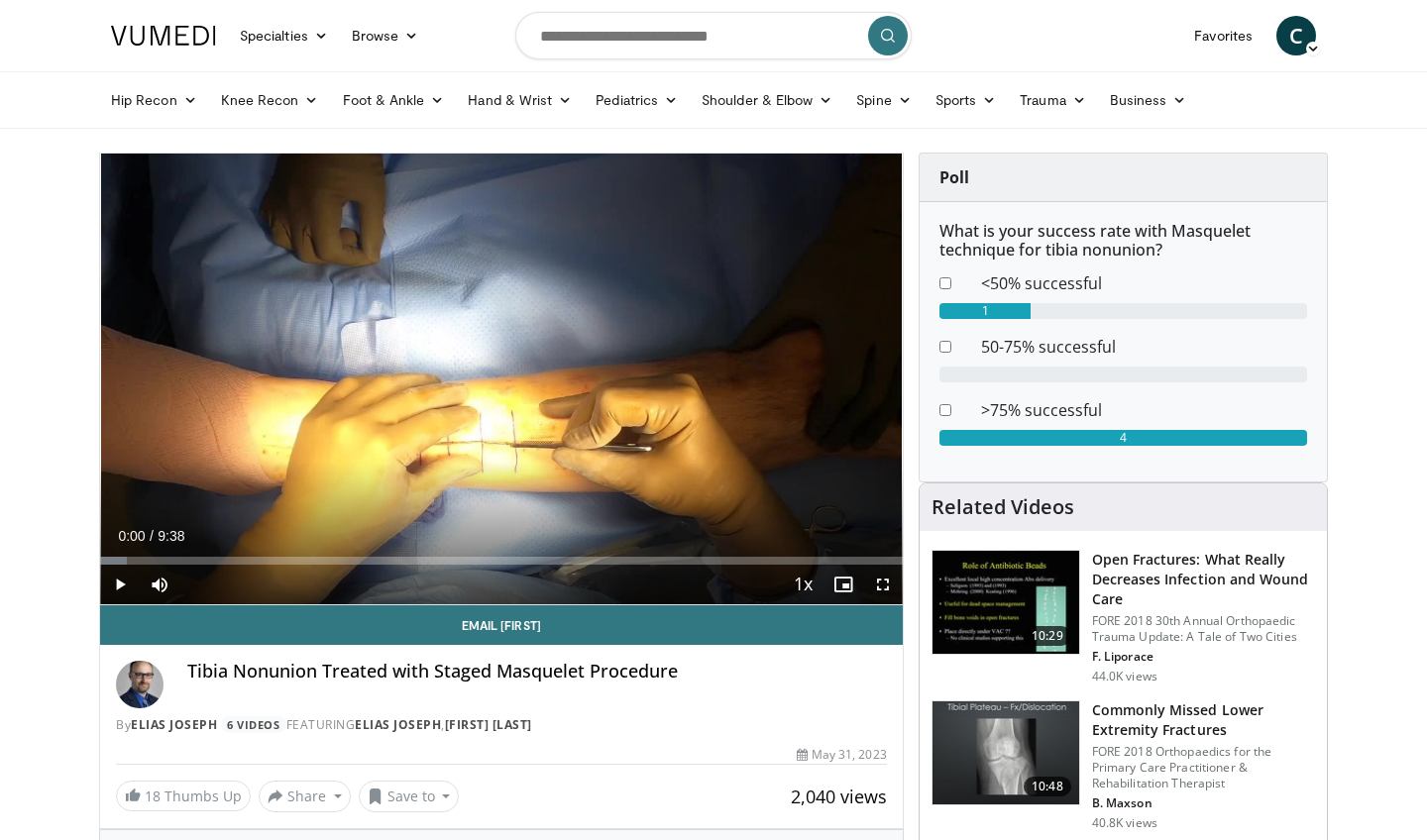 click at bounding box center (120, 584) 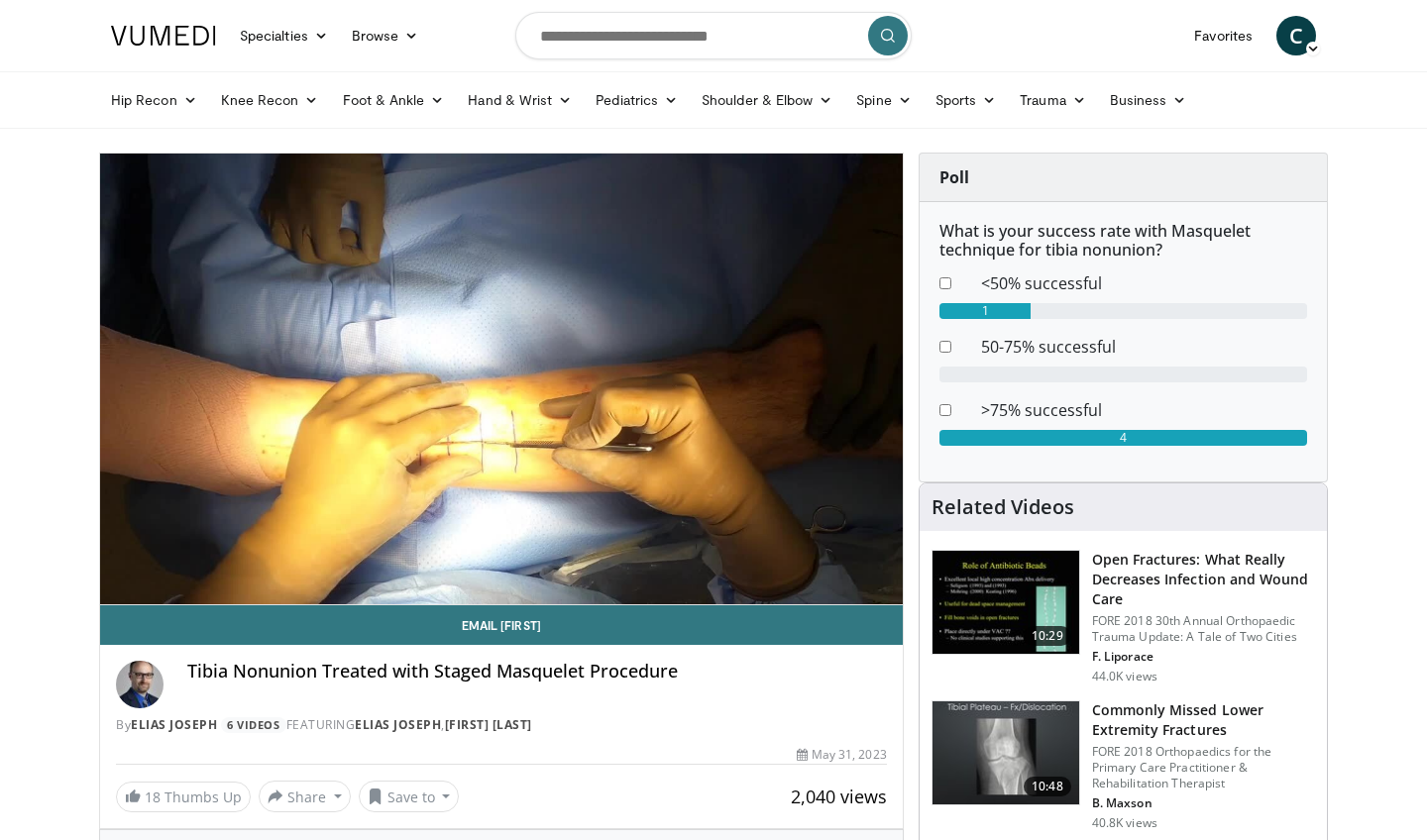 scroll, scrollTop: 0, scrollLeft: 0, axis: both 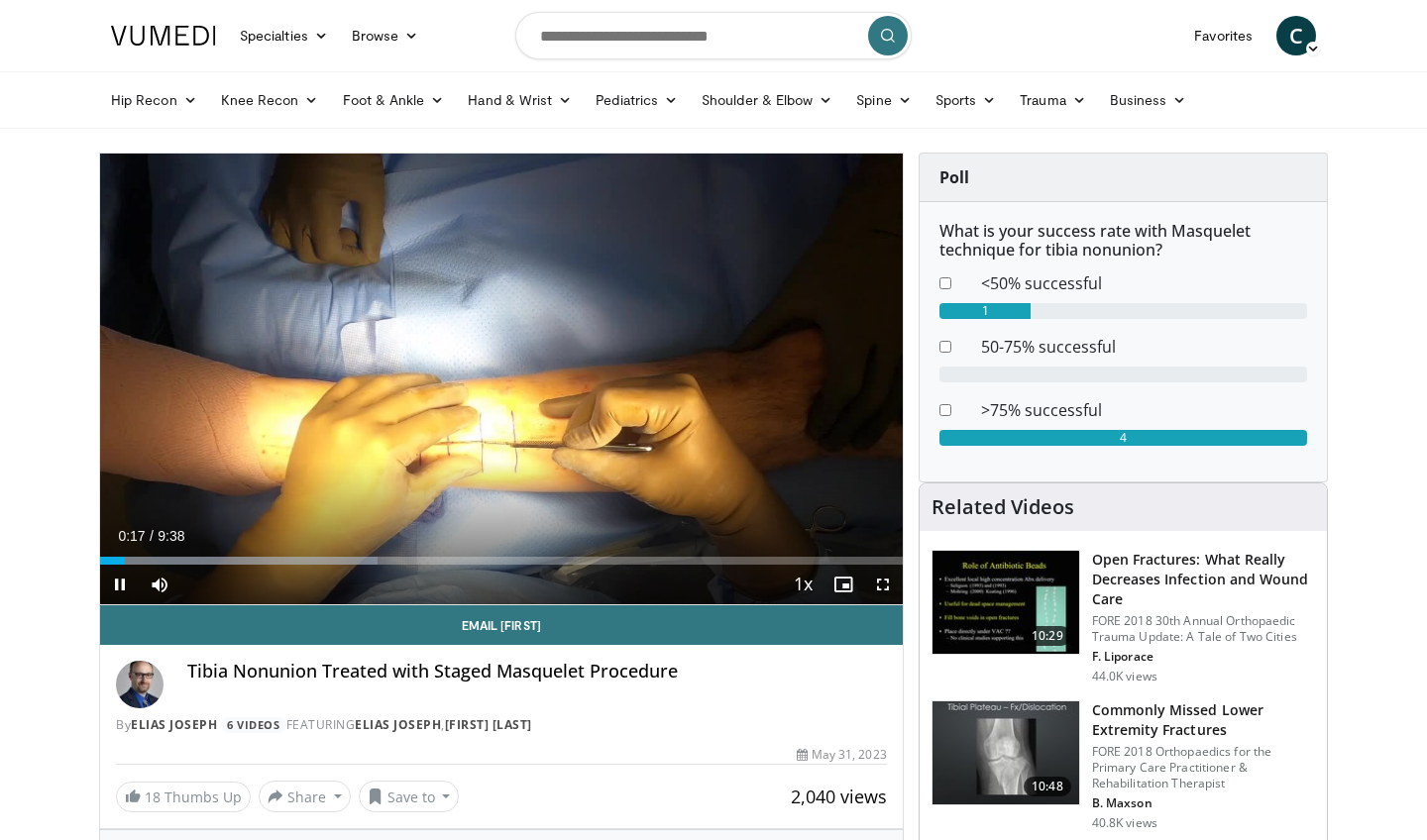 click at bounding box center (883, 584) 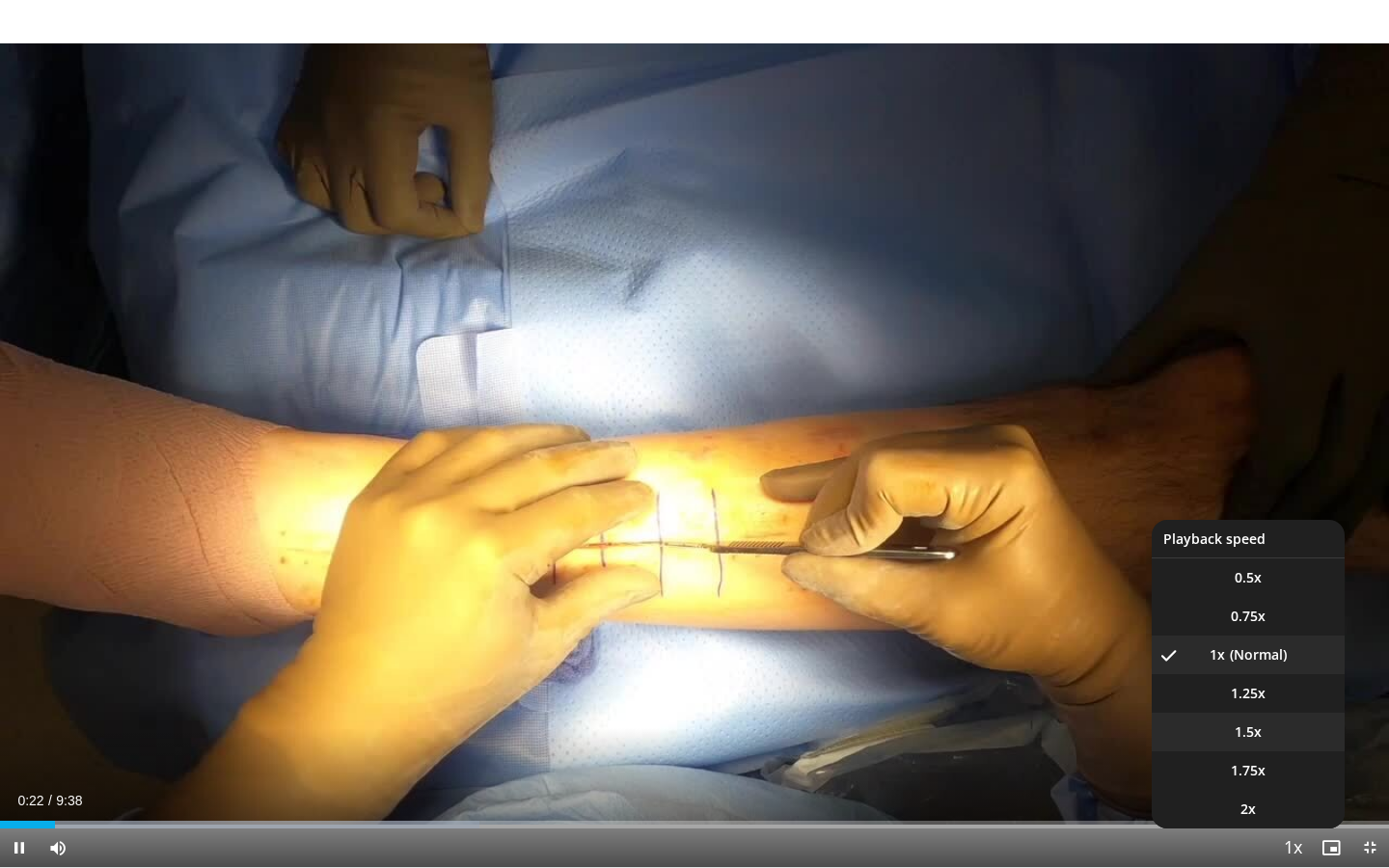 click on "1.5x" at bounding box center [1248, 732] 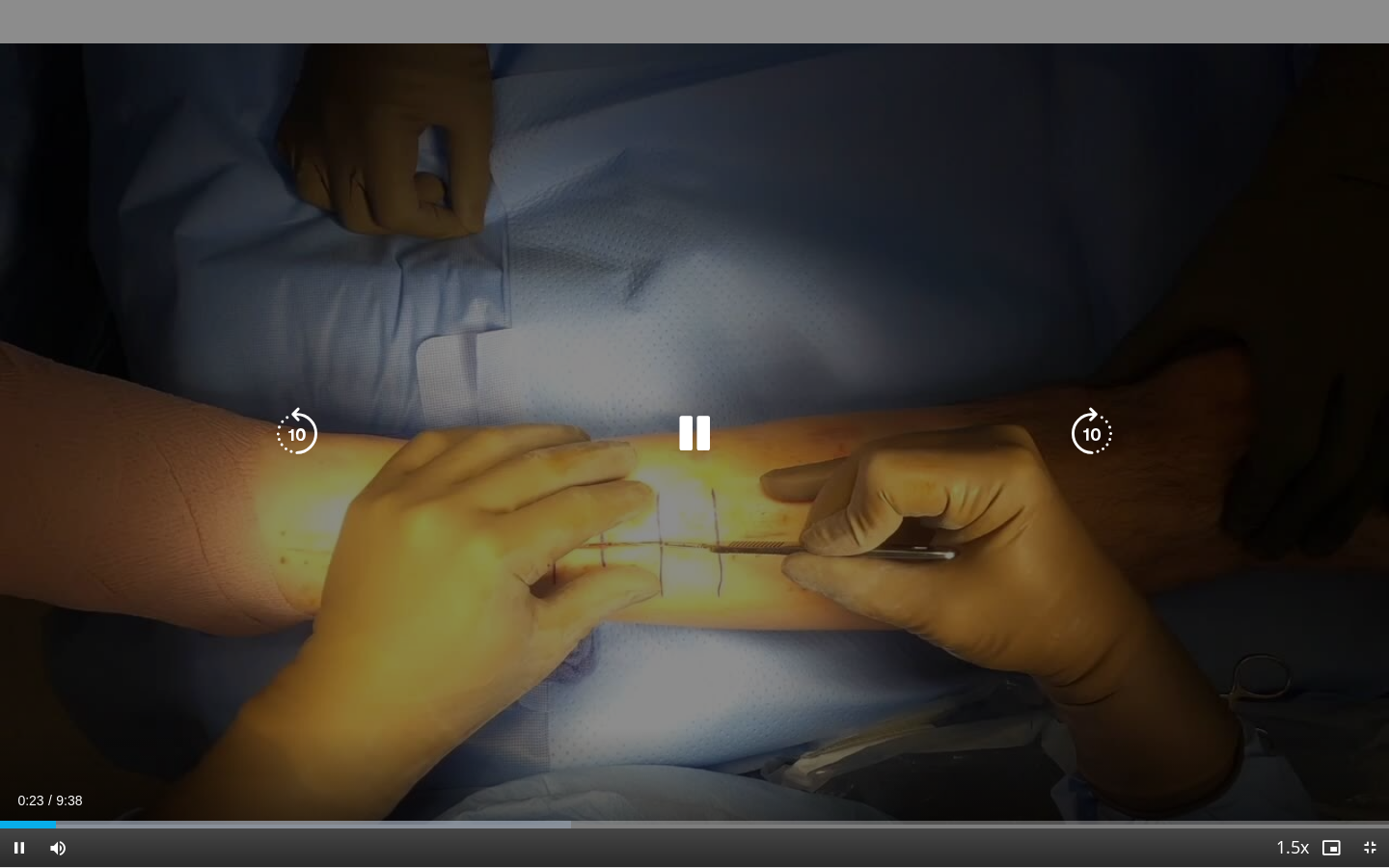 click on "10 seconds
Tap to unmute" at bounding box center (694, 433) 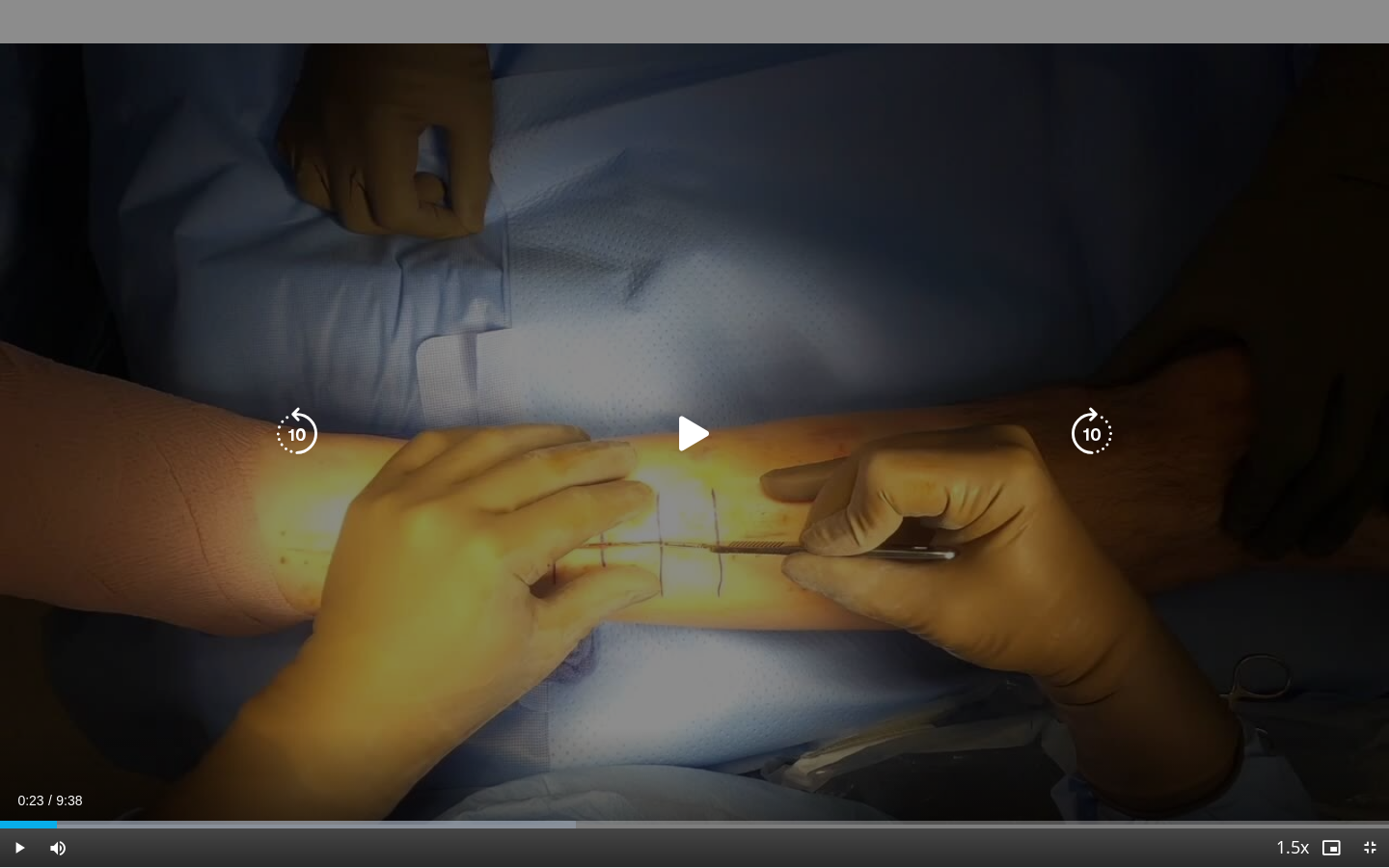 click on "10 seconds
Tap to unmute" at bounding box center [694, 433] 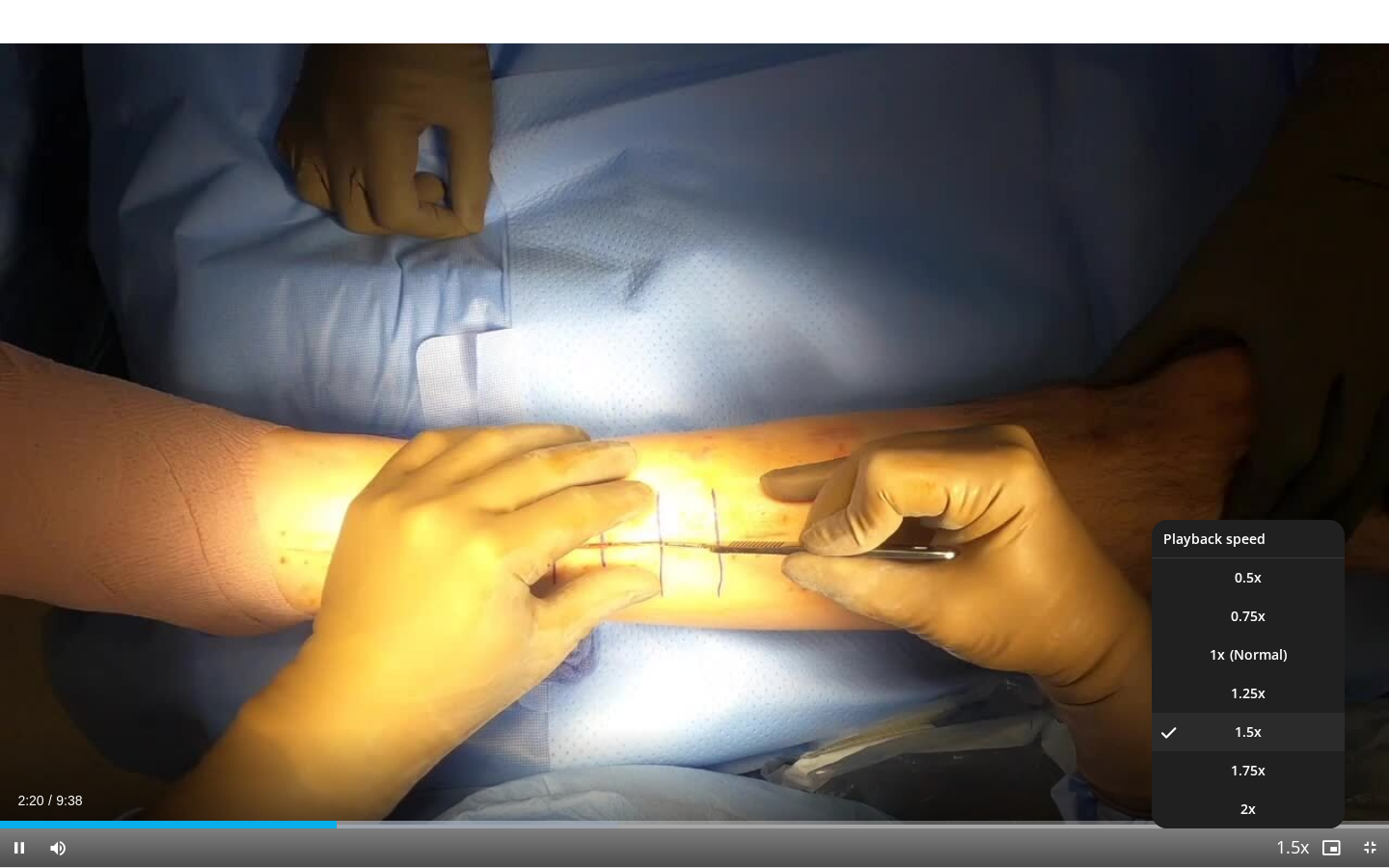 click at bounding box center [1293, 849] 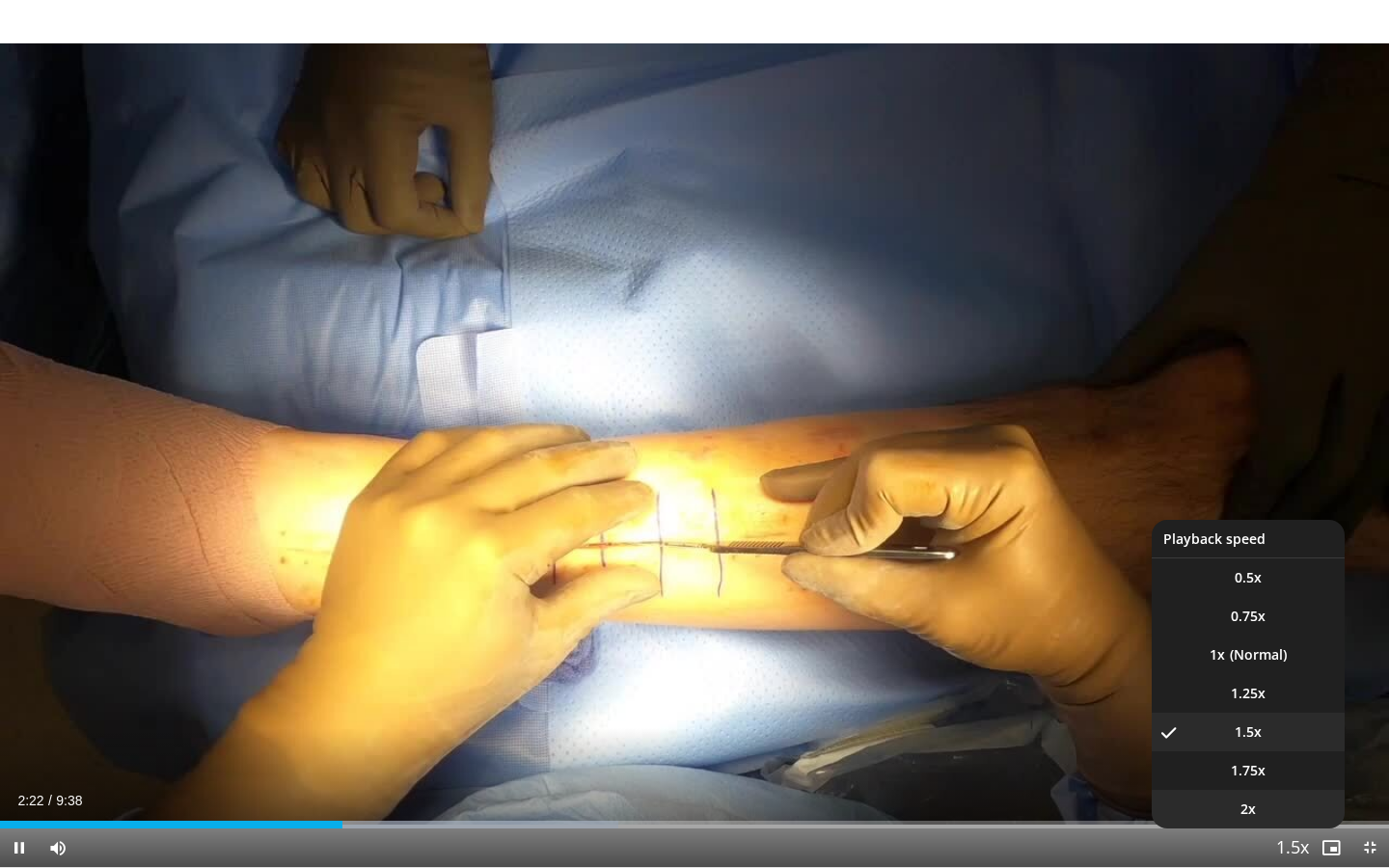 click on "2x" at bounding box center [1248, 809] 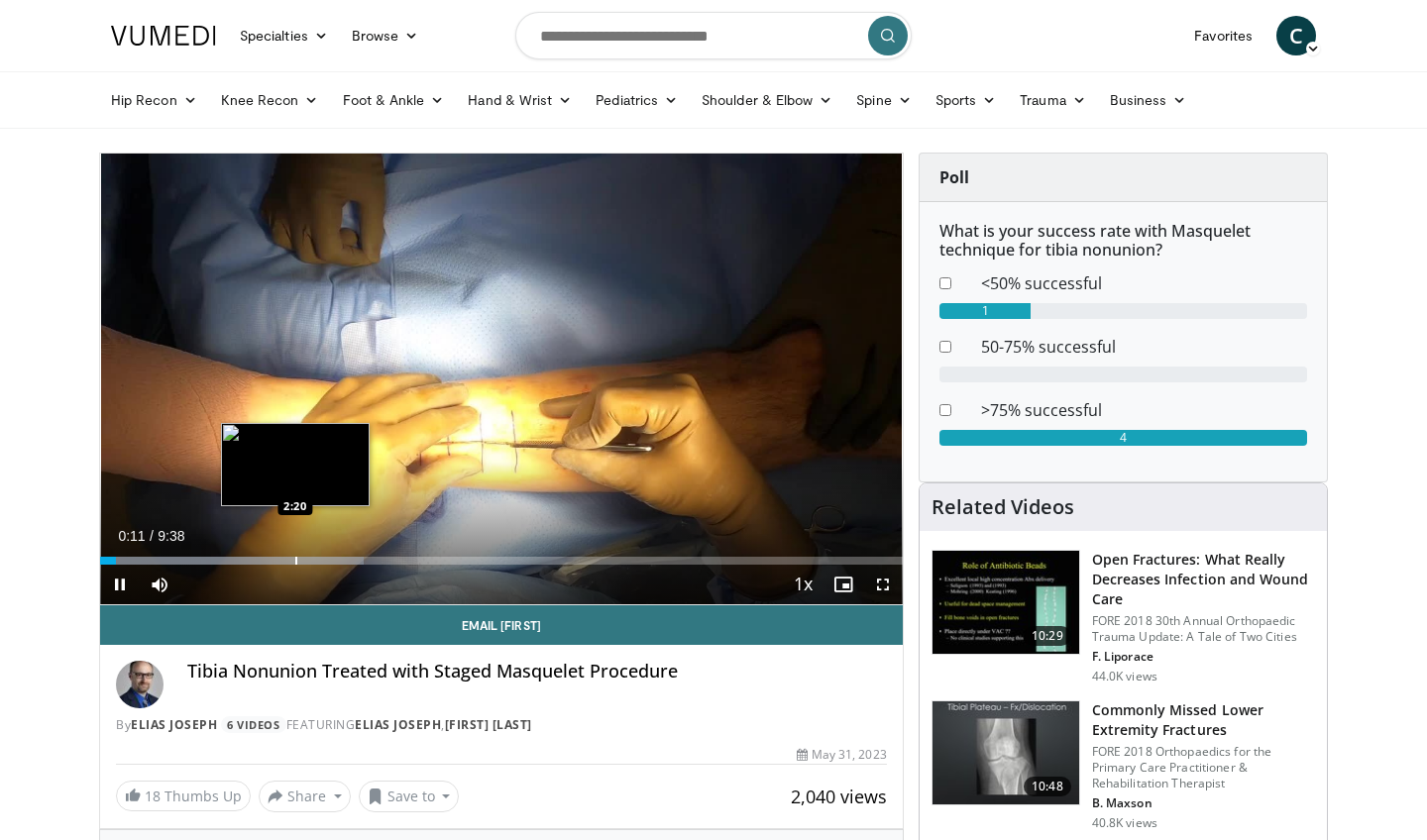 click at bounding box center [296, 561] 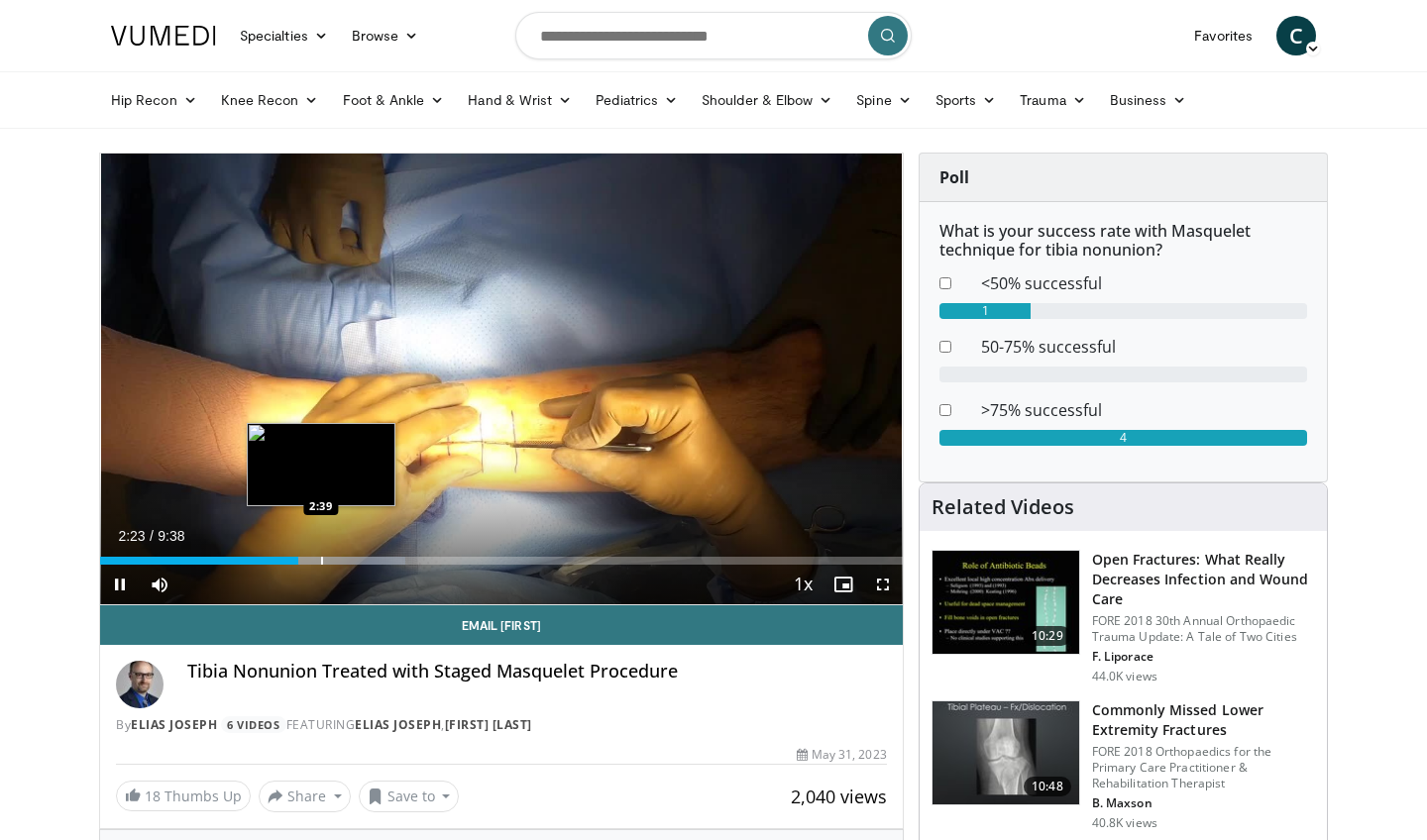 click at bounding box center (322, 561) 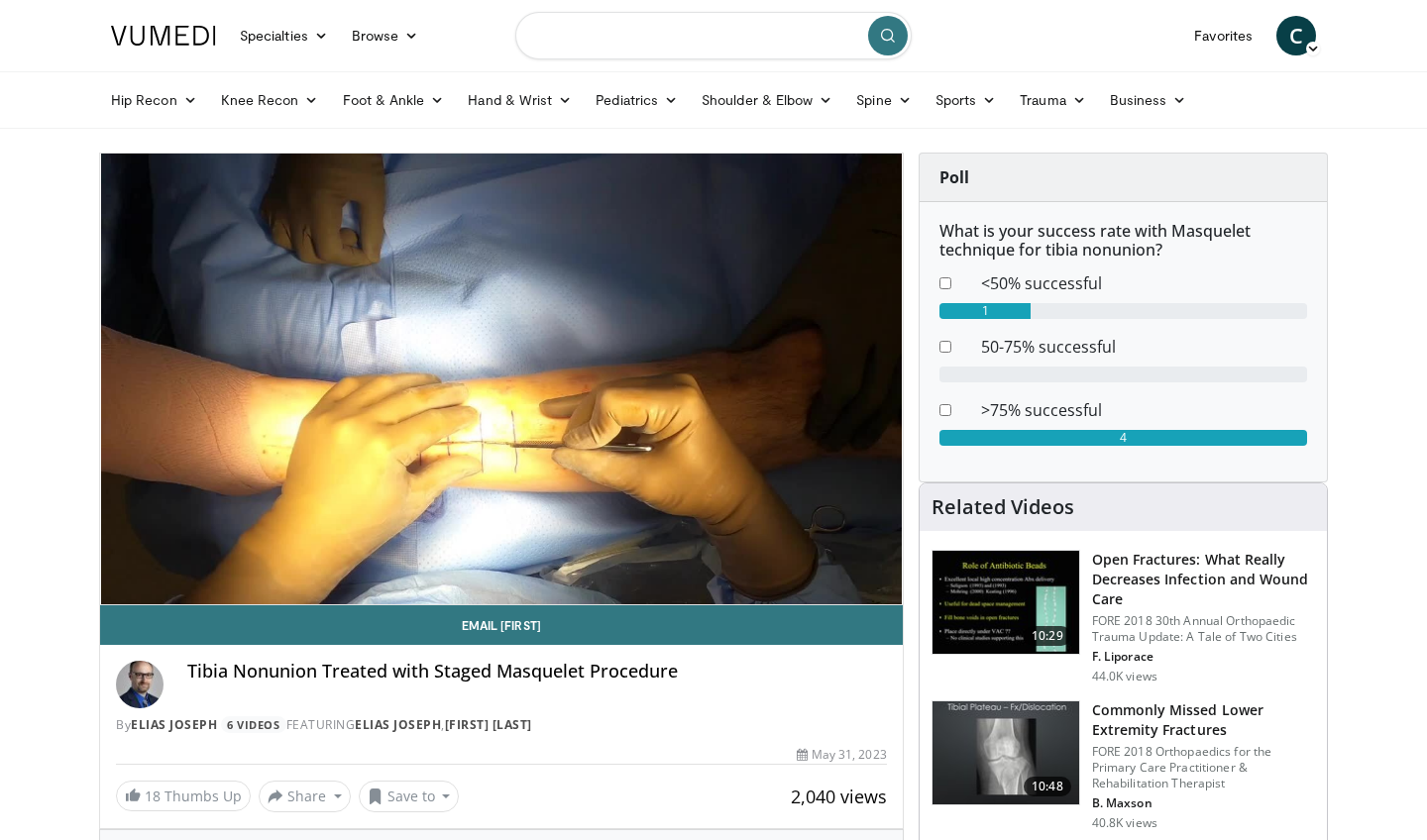 click at bounding box center [714, 36] 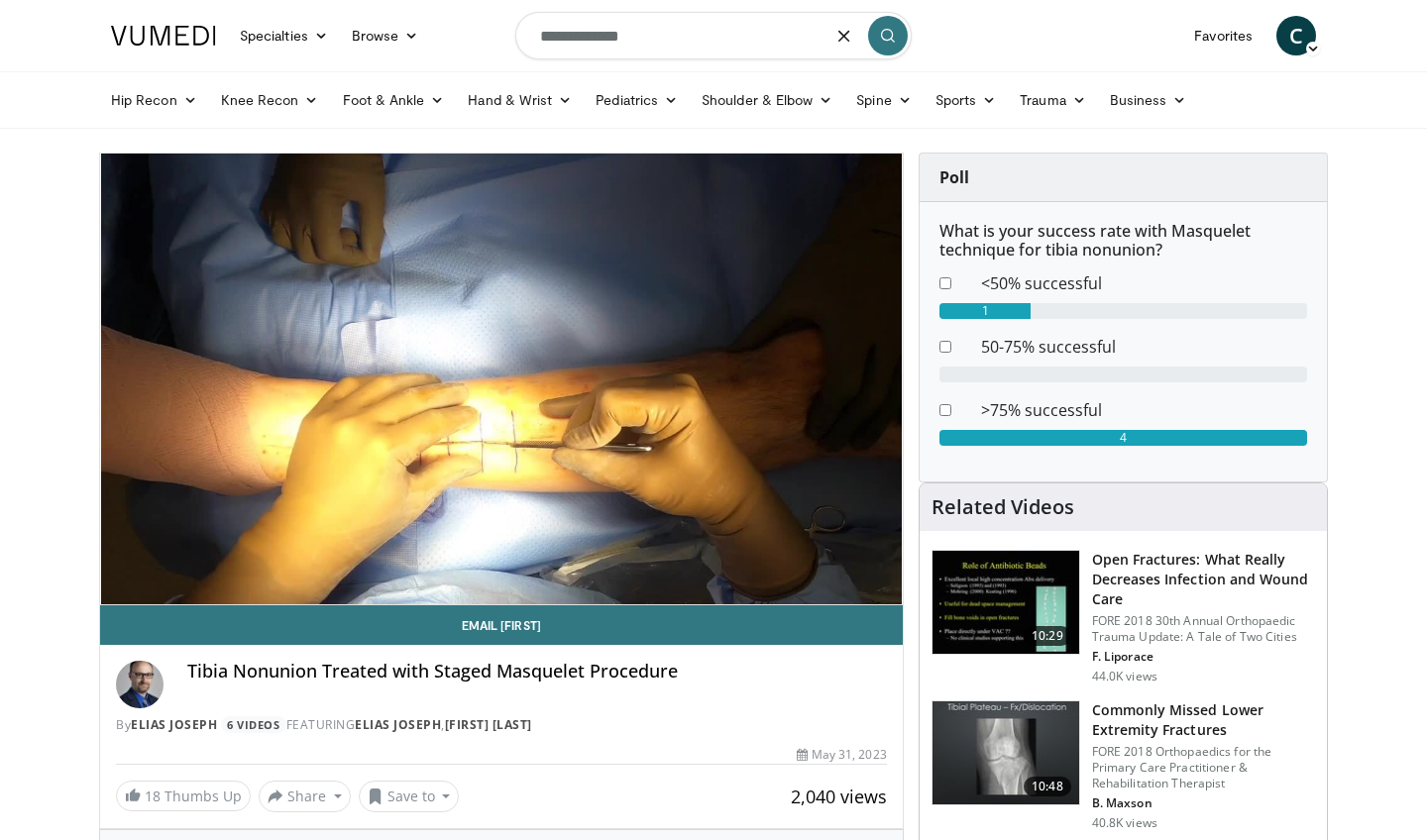 type on "**********" 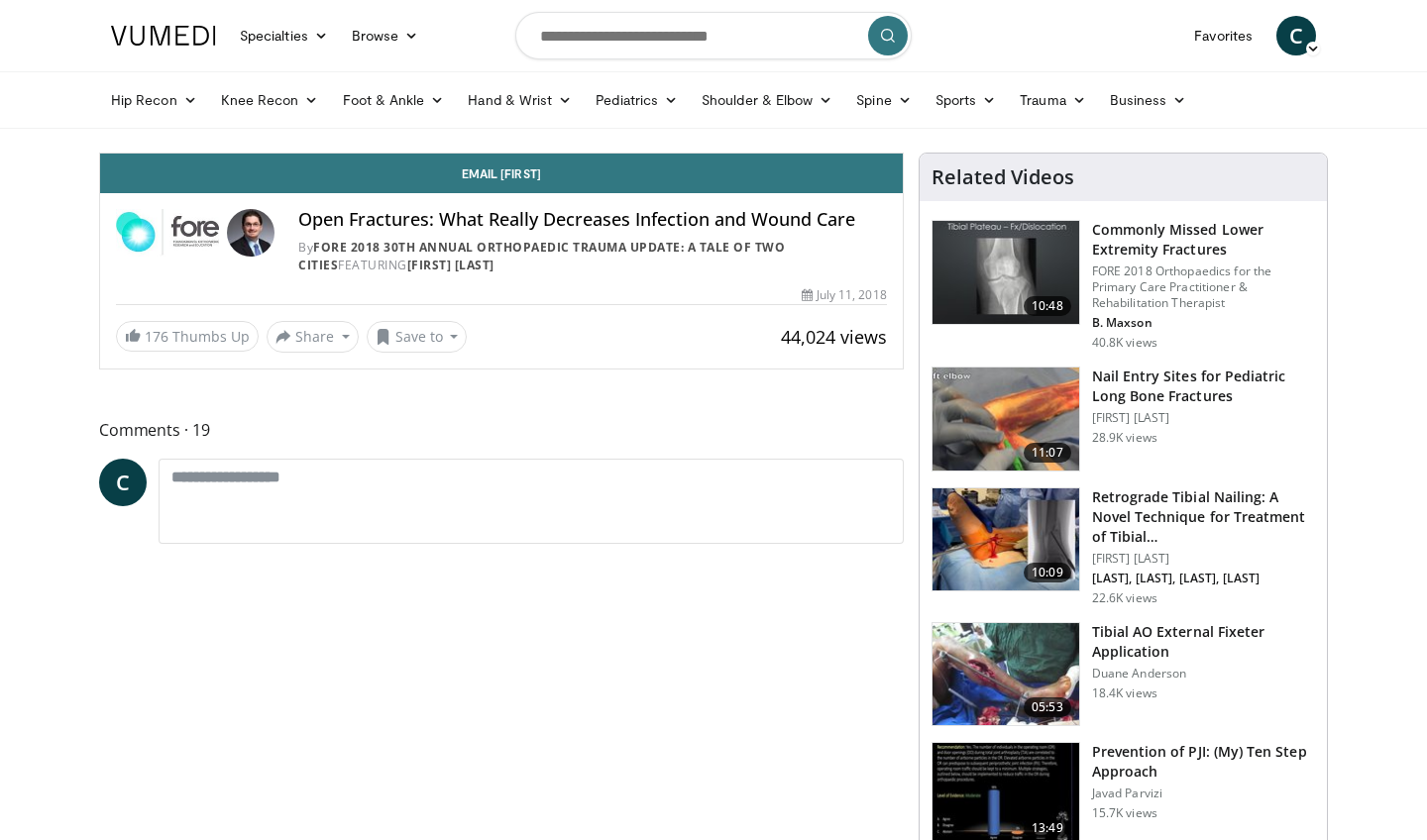 scroll, scrollTop: 0, scrollLeft: 0, axis: both 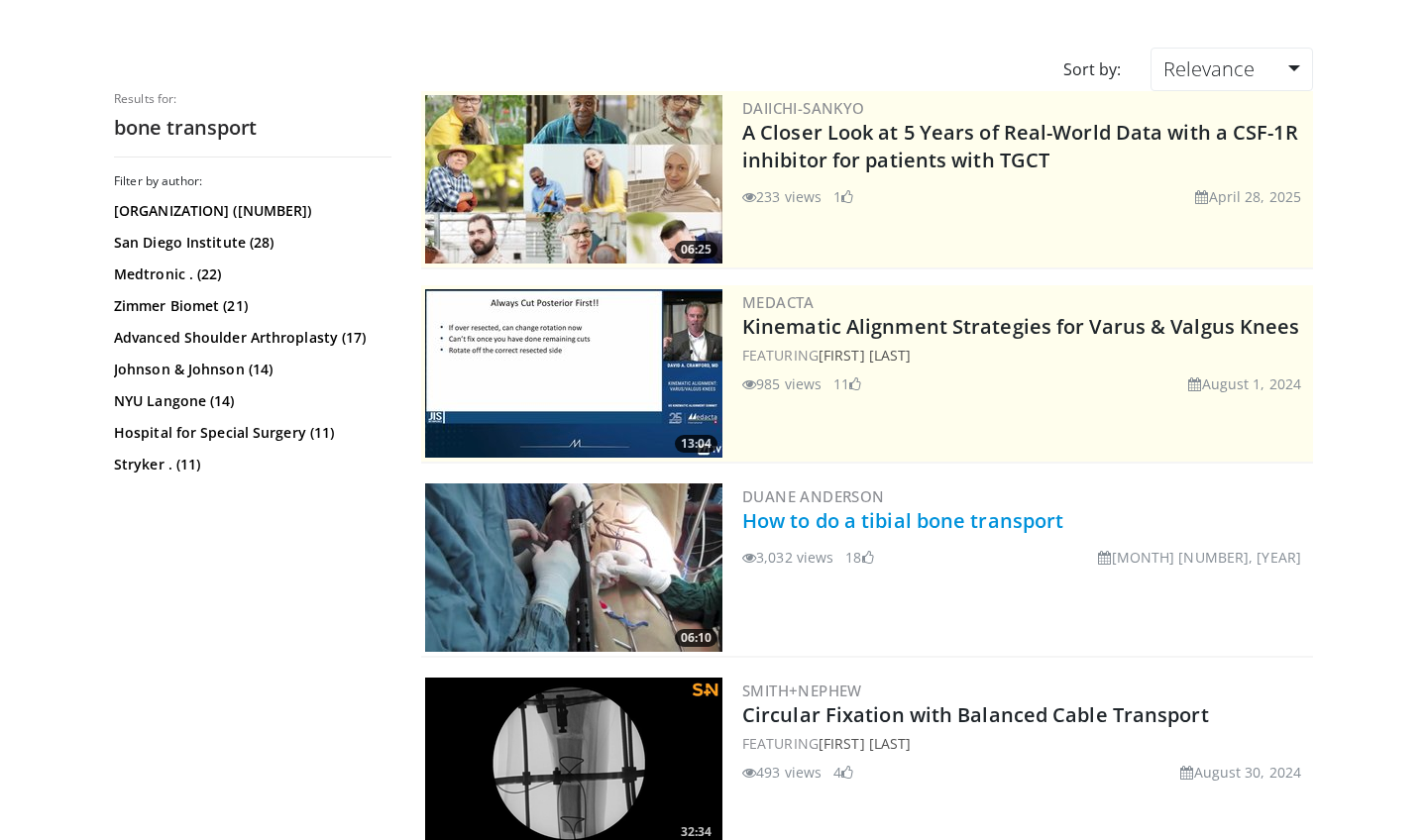 click on "How to do a tibial bone transport" at bounding box center [903, 520] 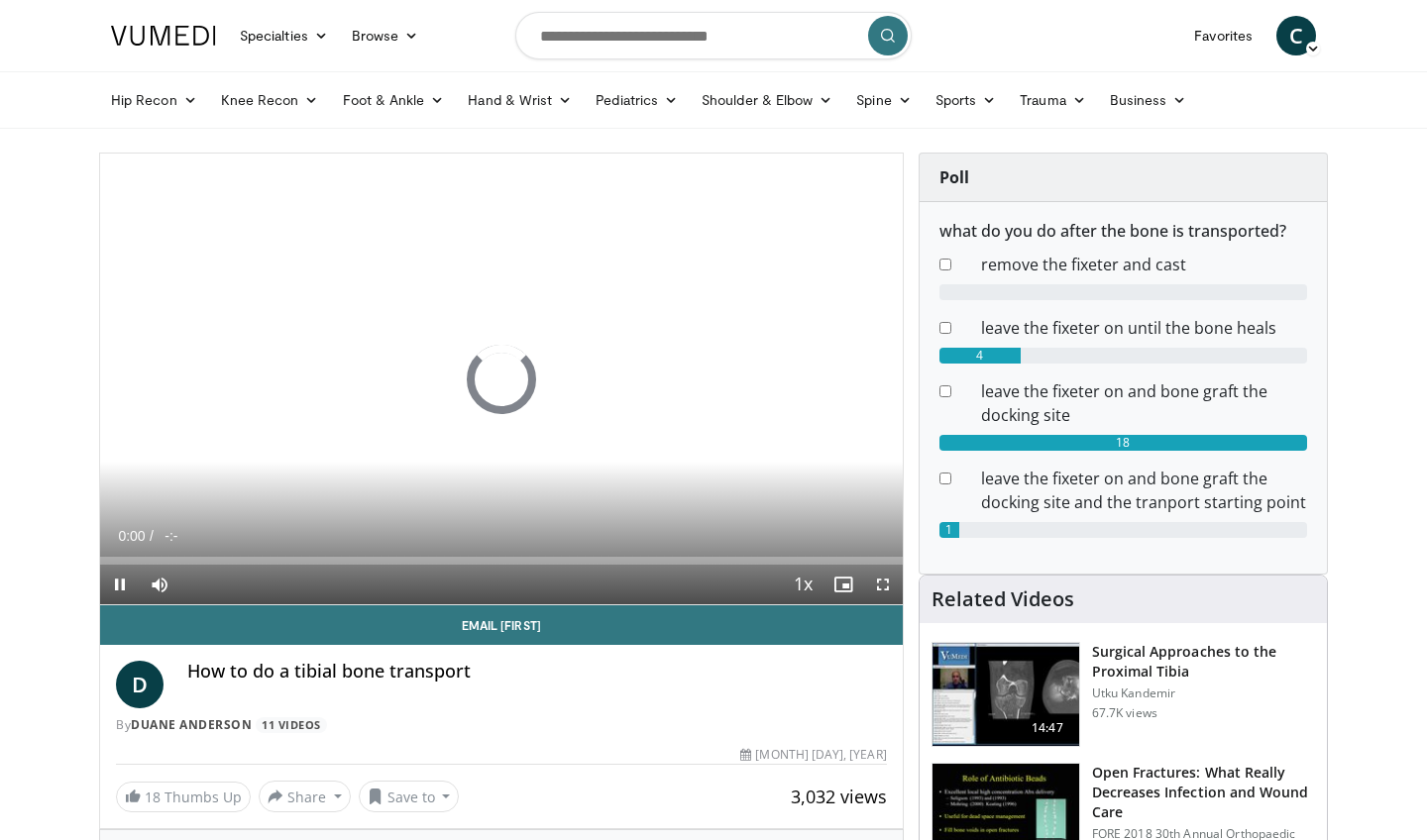 scroll, scrollTop: 0, scrollLeft: 0, axis: both 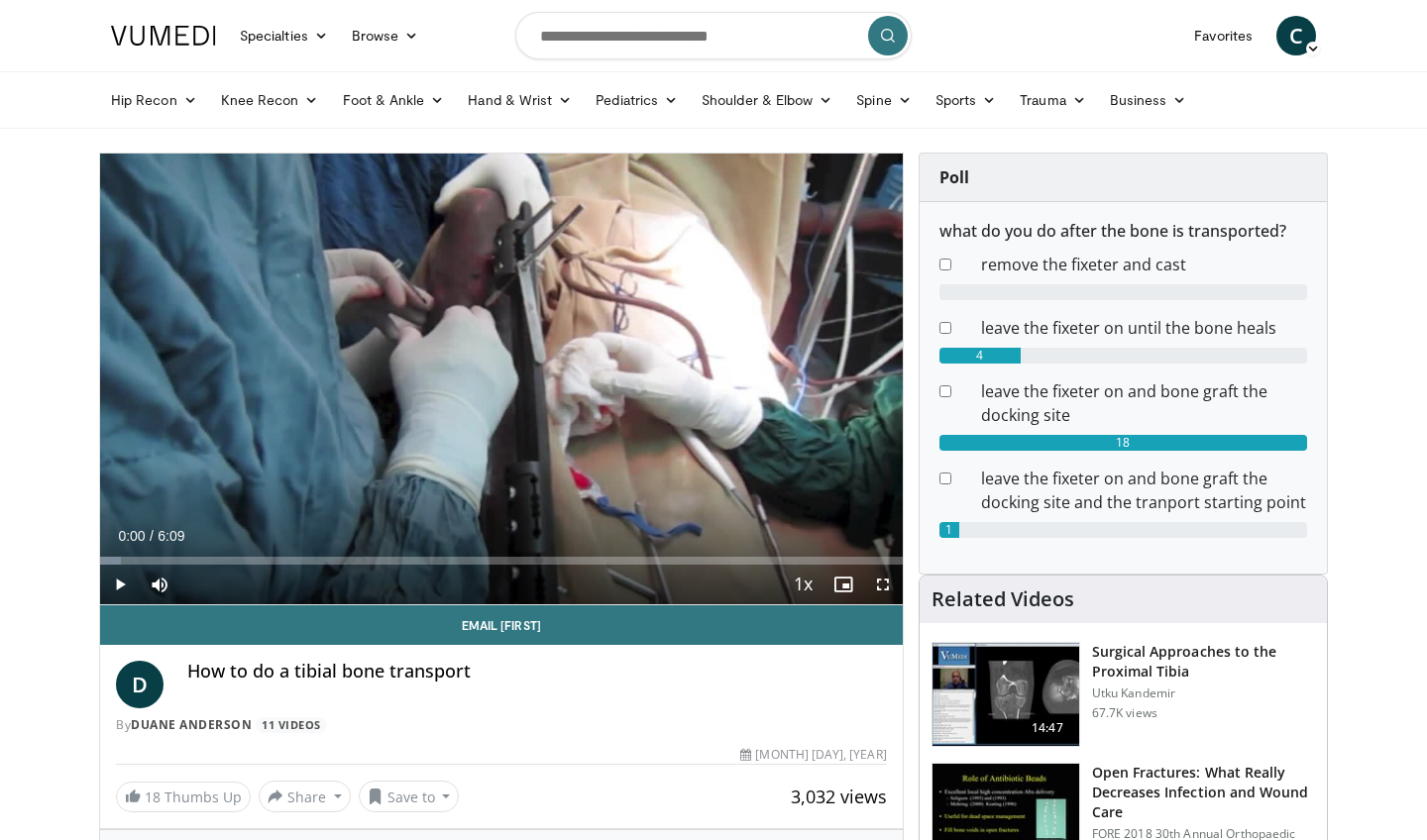 click at bounding box center (120, 584) 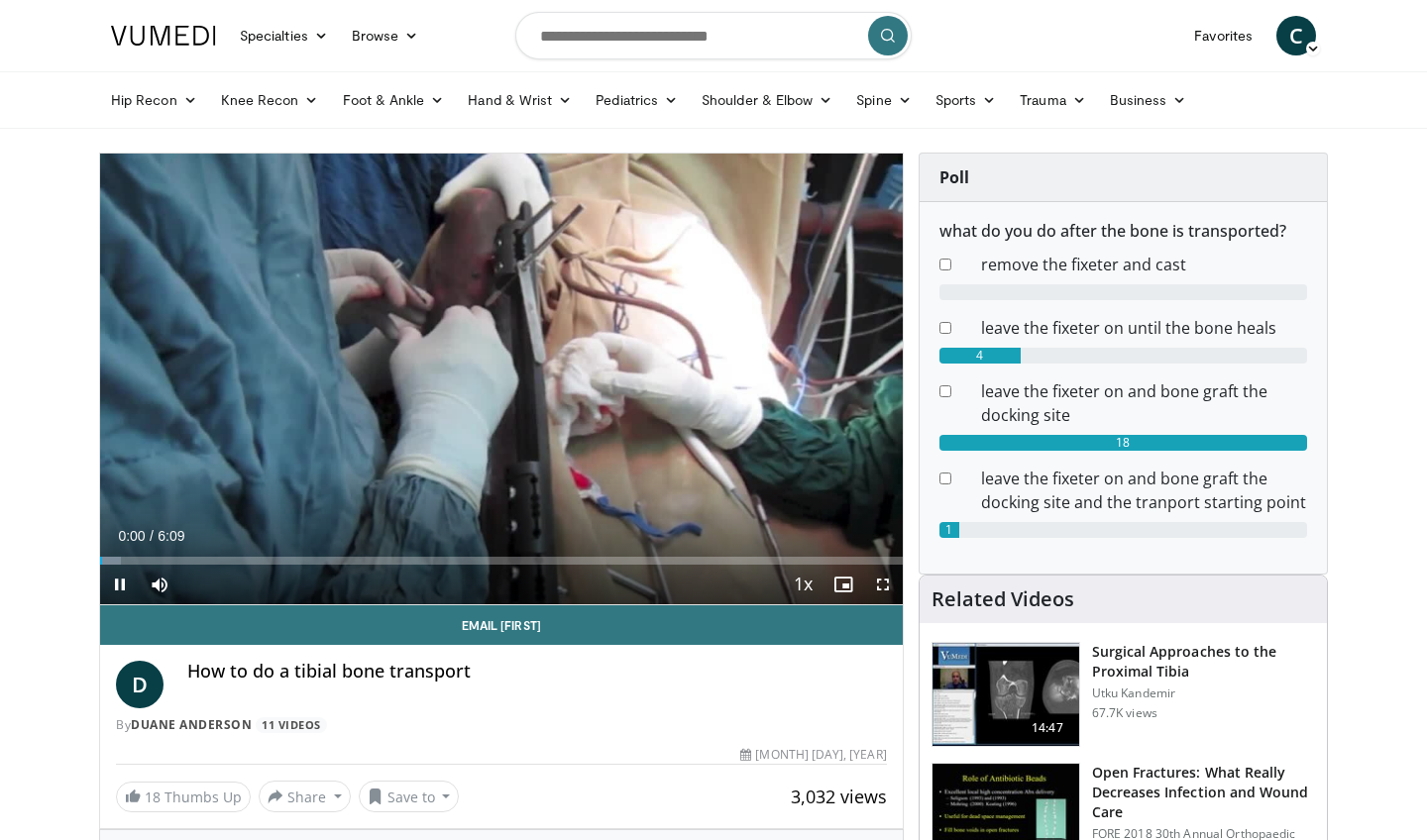 click at bounding box center (883, 584) 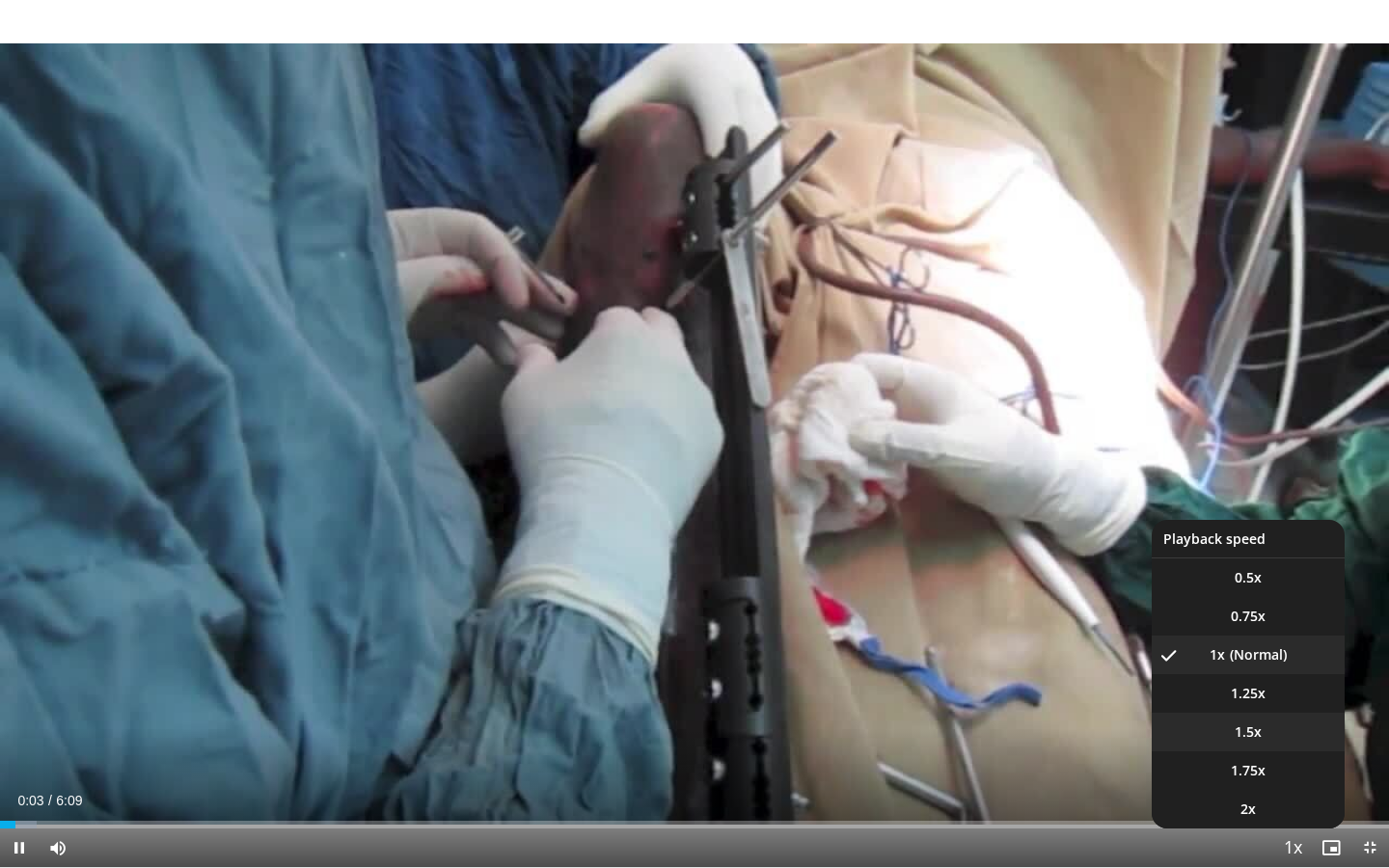 click on "1.5x" at bounding box center [1248, 732] 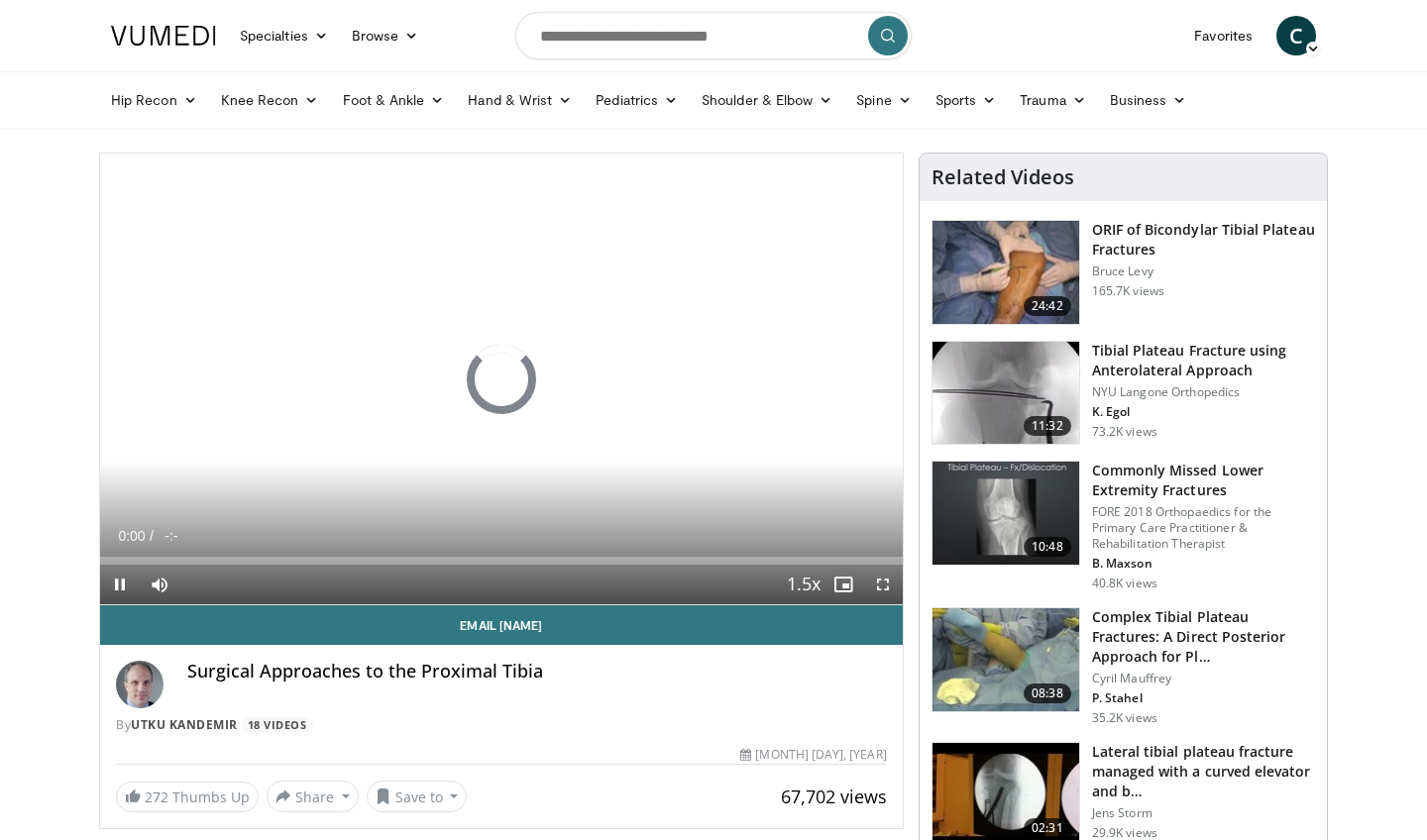 scroll, scrollTop: 0, scrollLeft: 0, axis: both 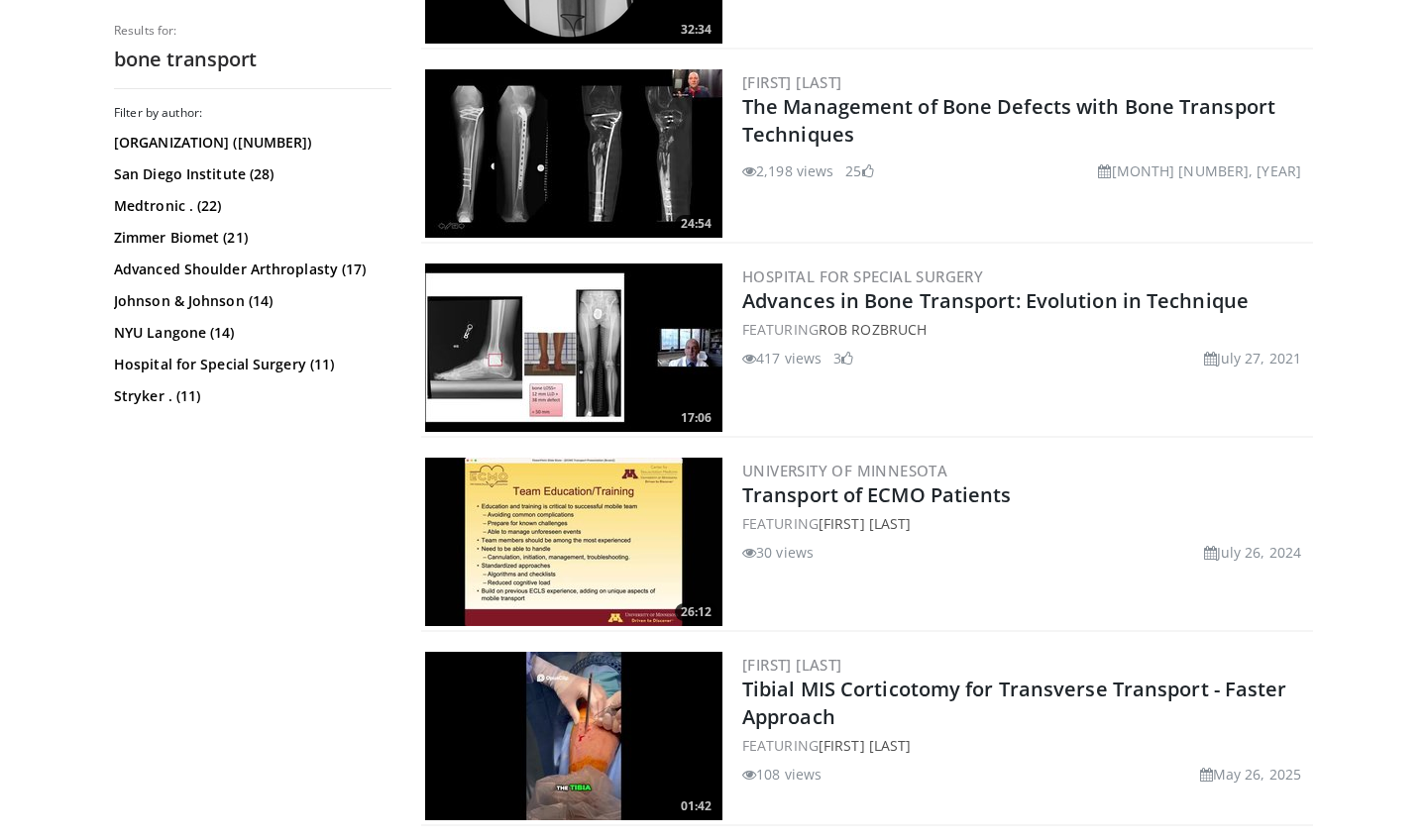click at bounding box center (574, 348) 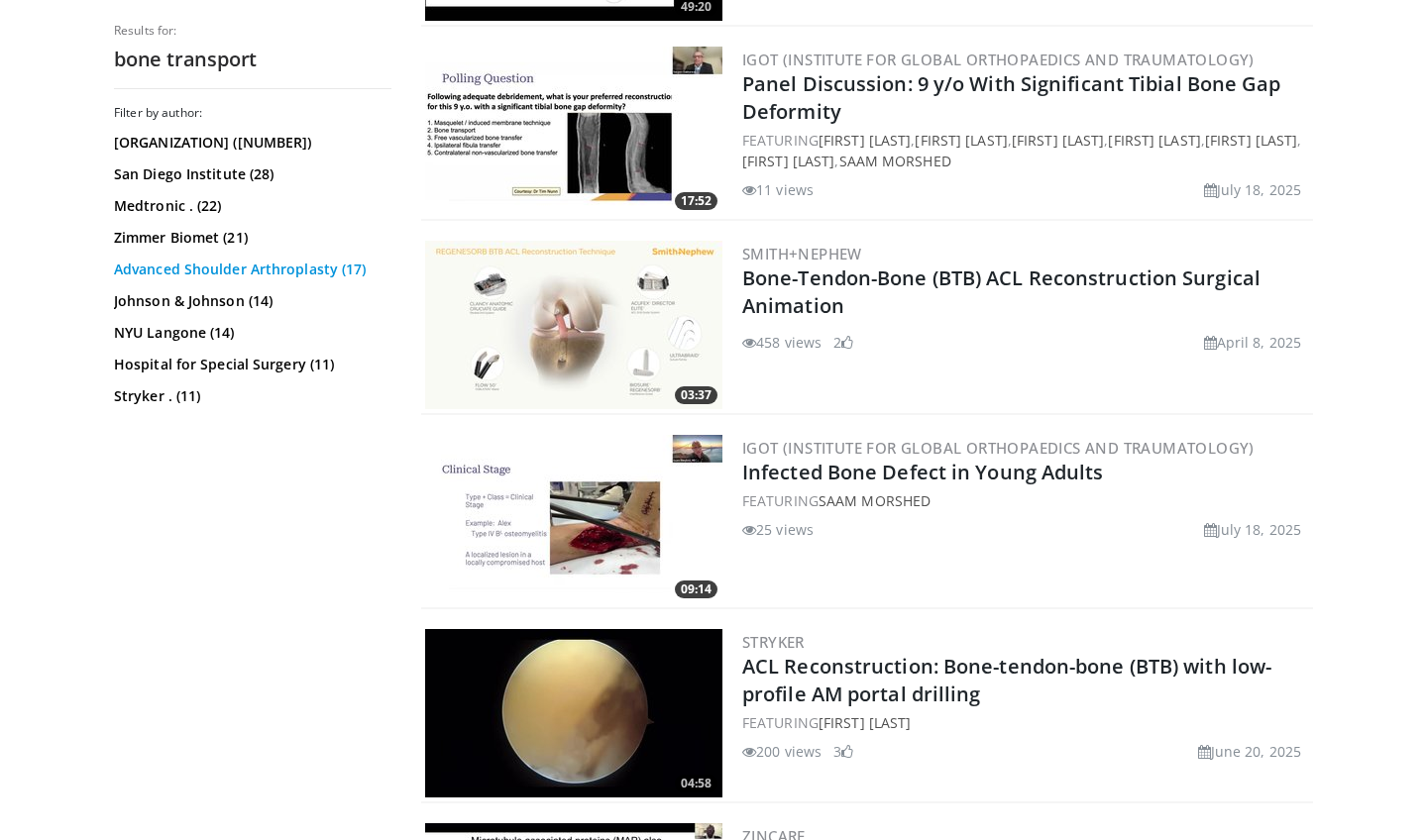 scroll, scrollTop: 2318, scrollLeft: 0, axis: vertical 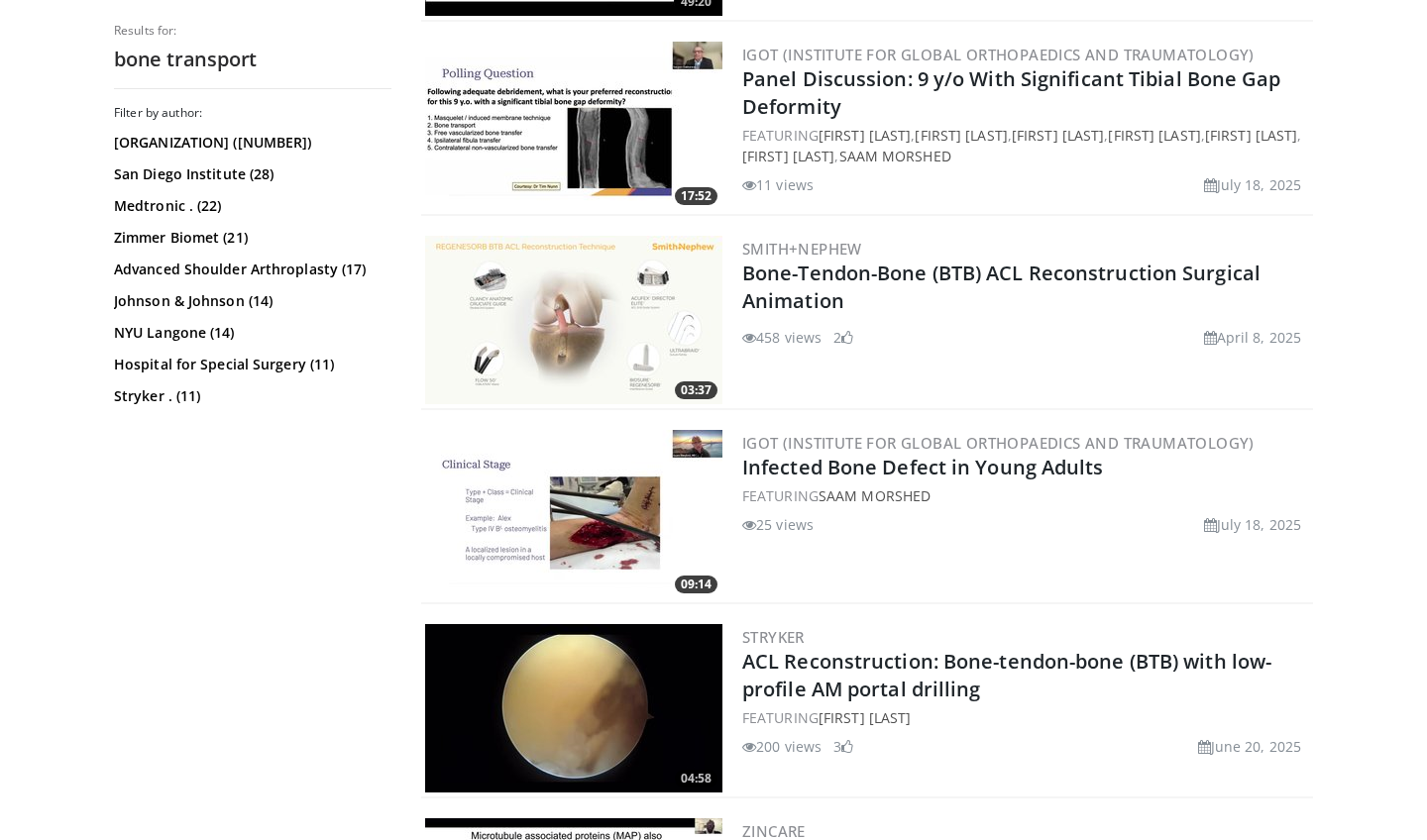 click at bounding box center (574, 126) 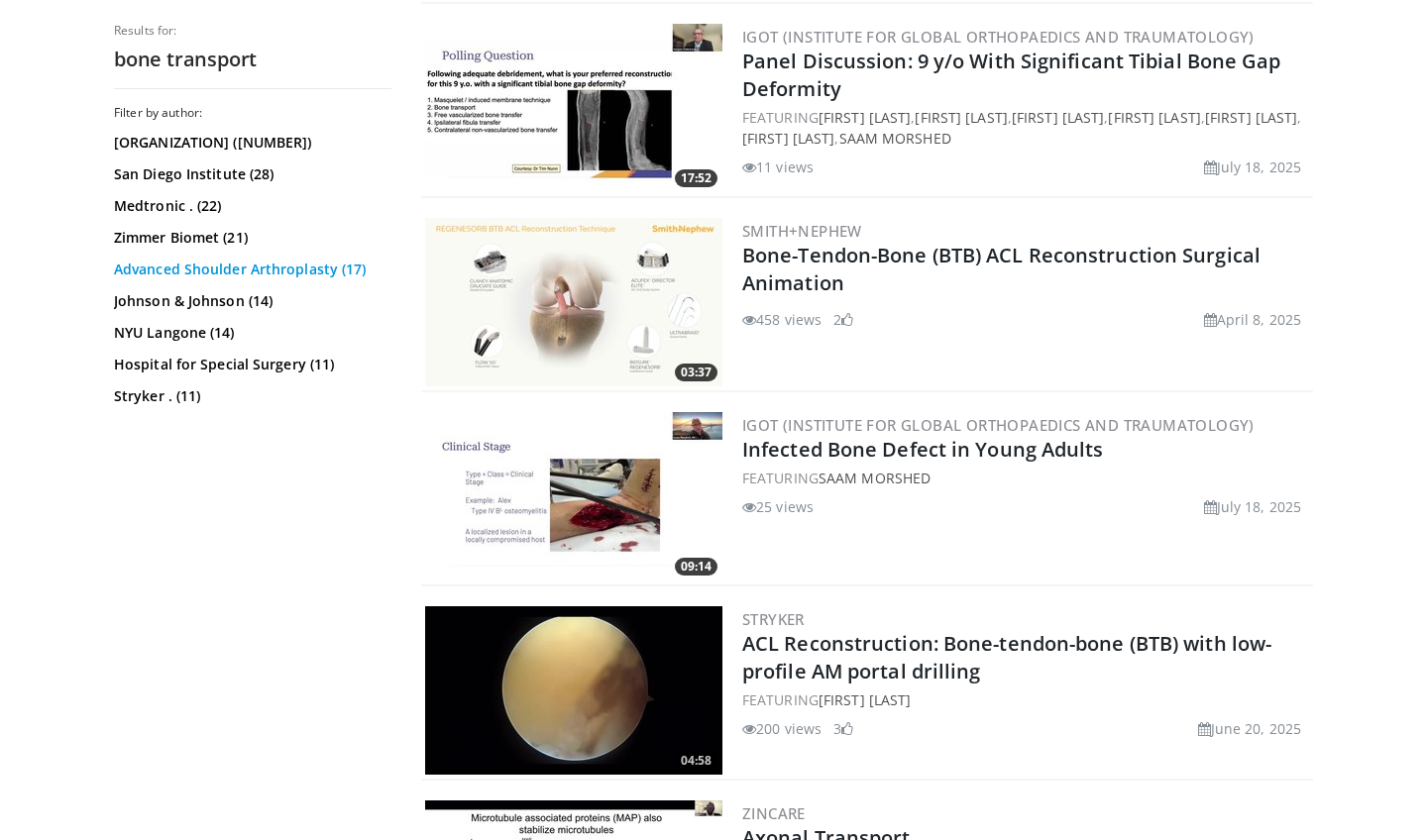 scroll, scrollTop: 2341, scrollLeft: 0, axis: vertical 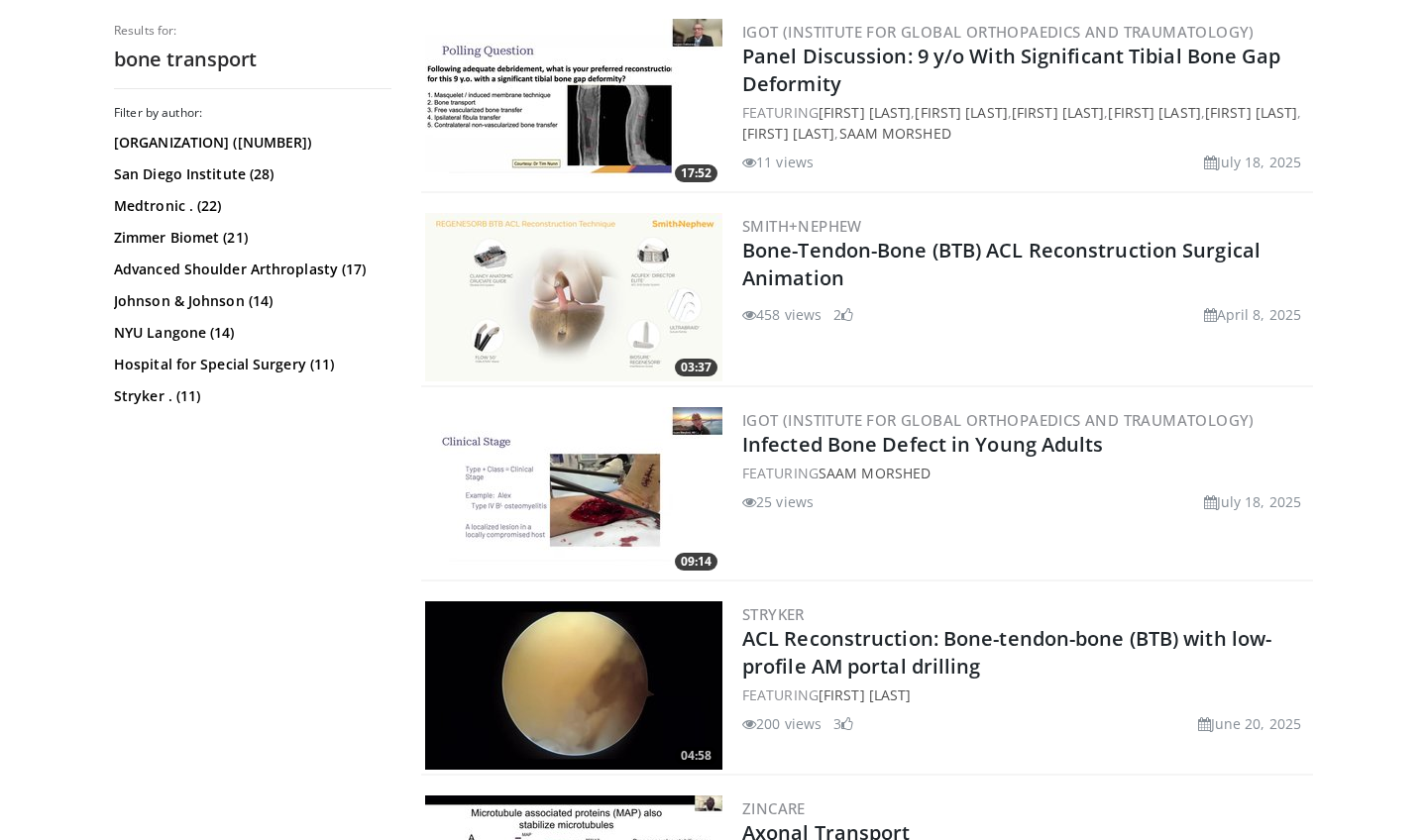 click at bounding box center (574, 491) 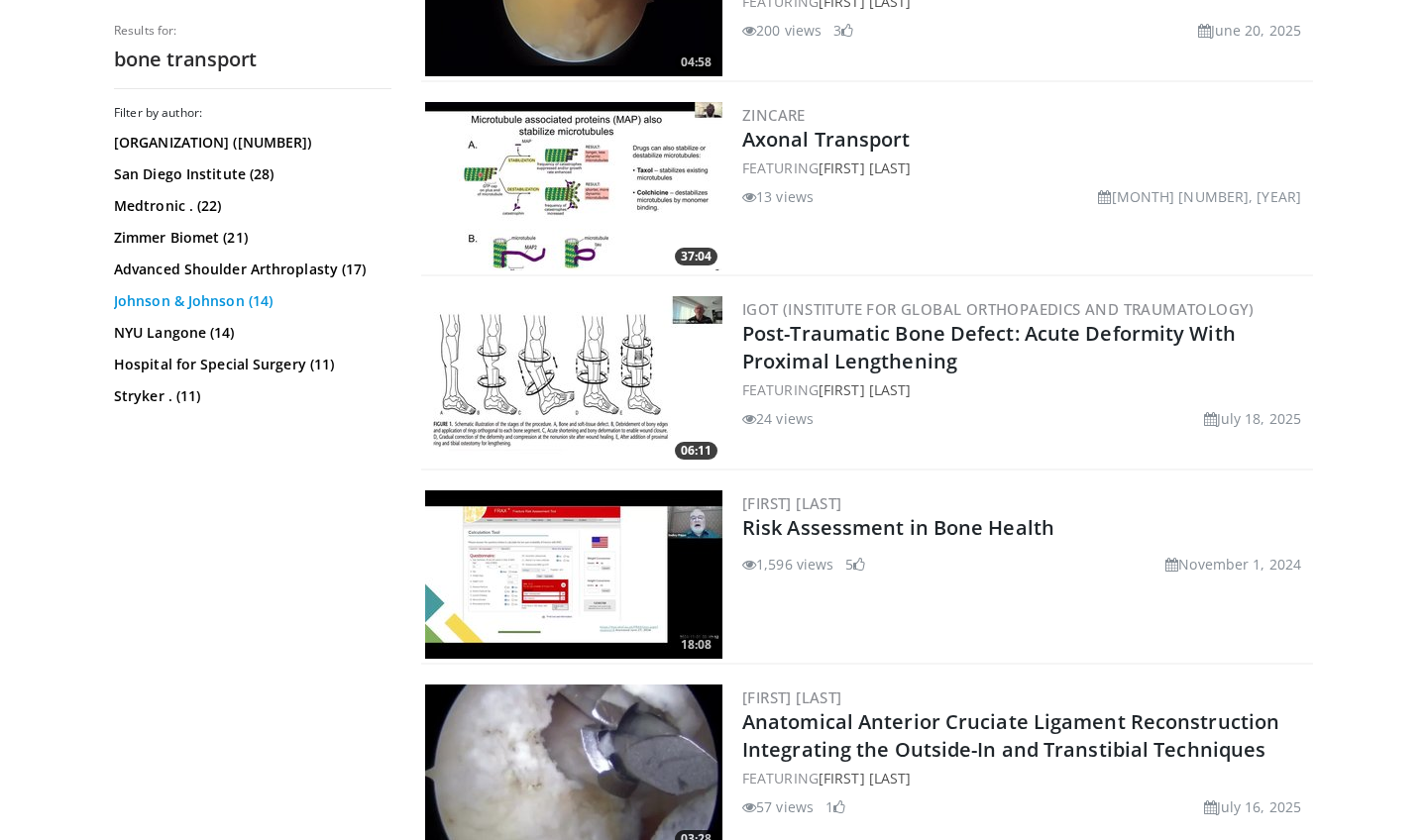 scroll, scrollTop: 3063, scrollLeft: 0, axis: vertical 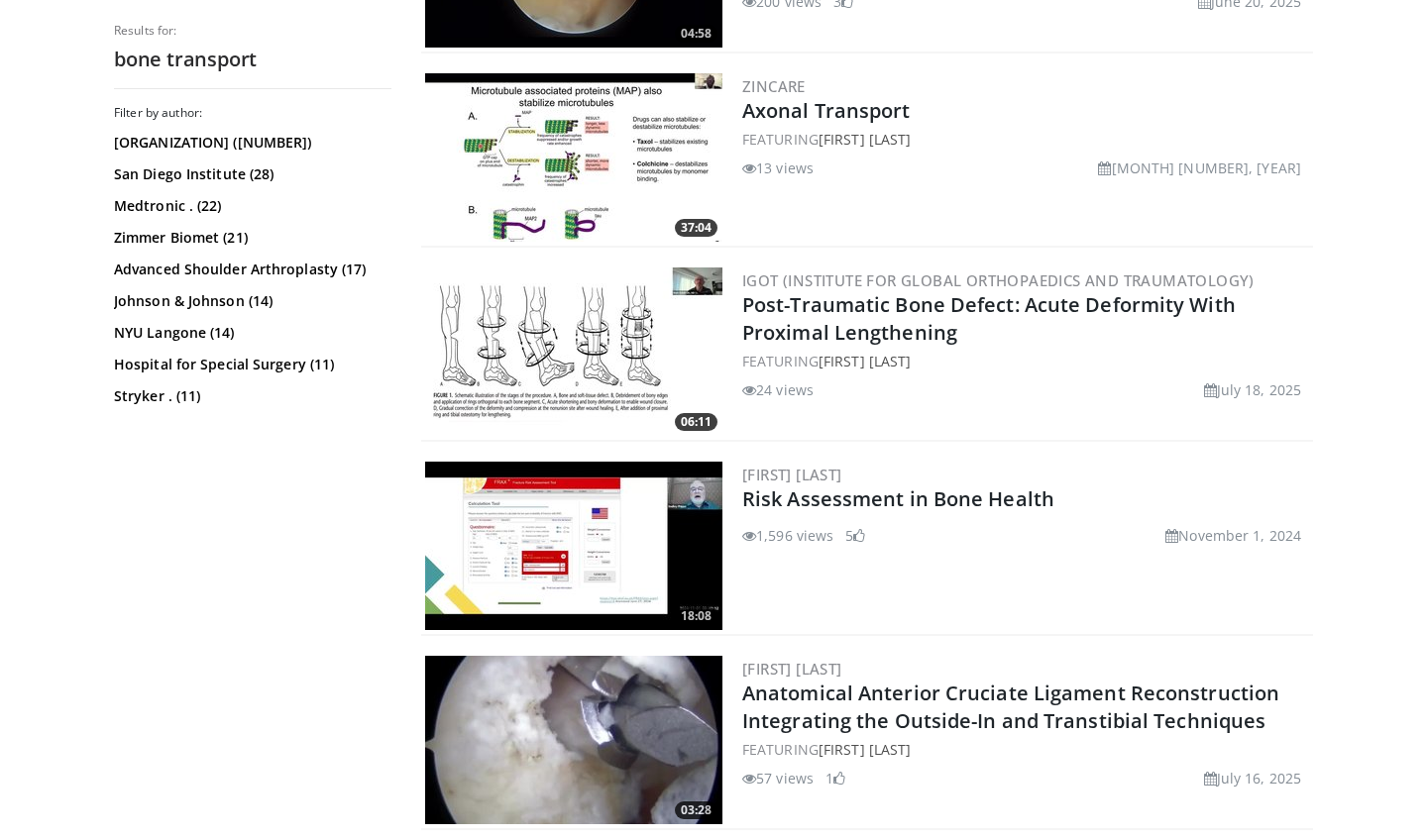 click at bounding box center (574, 352) 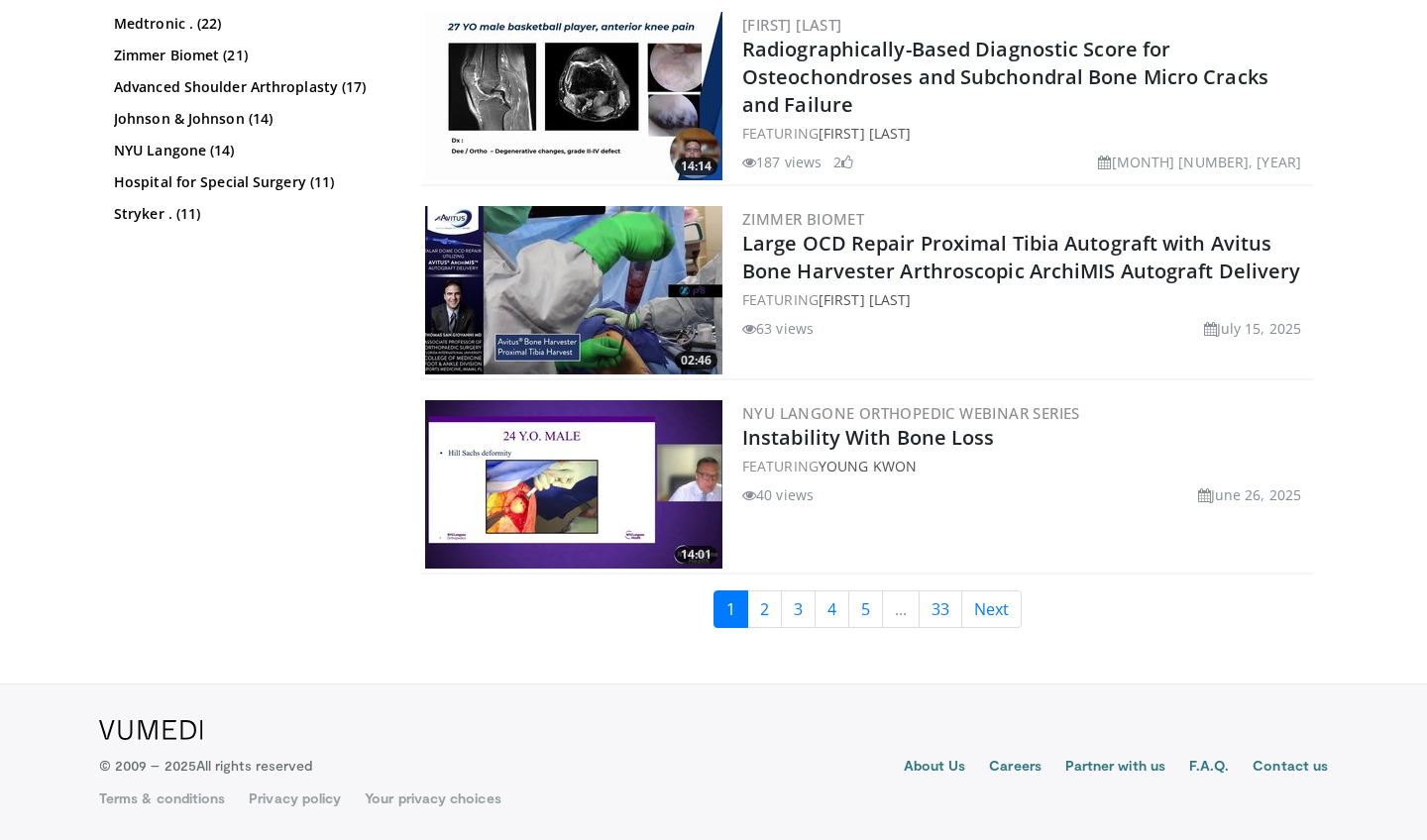 scroll, scrollTop: 4483, scrollLeft: 0, axis: vertical 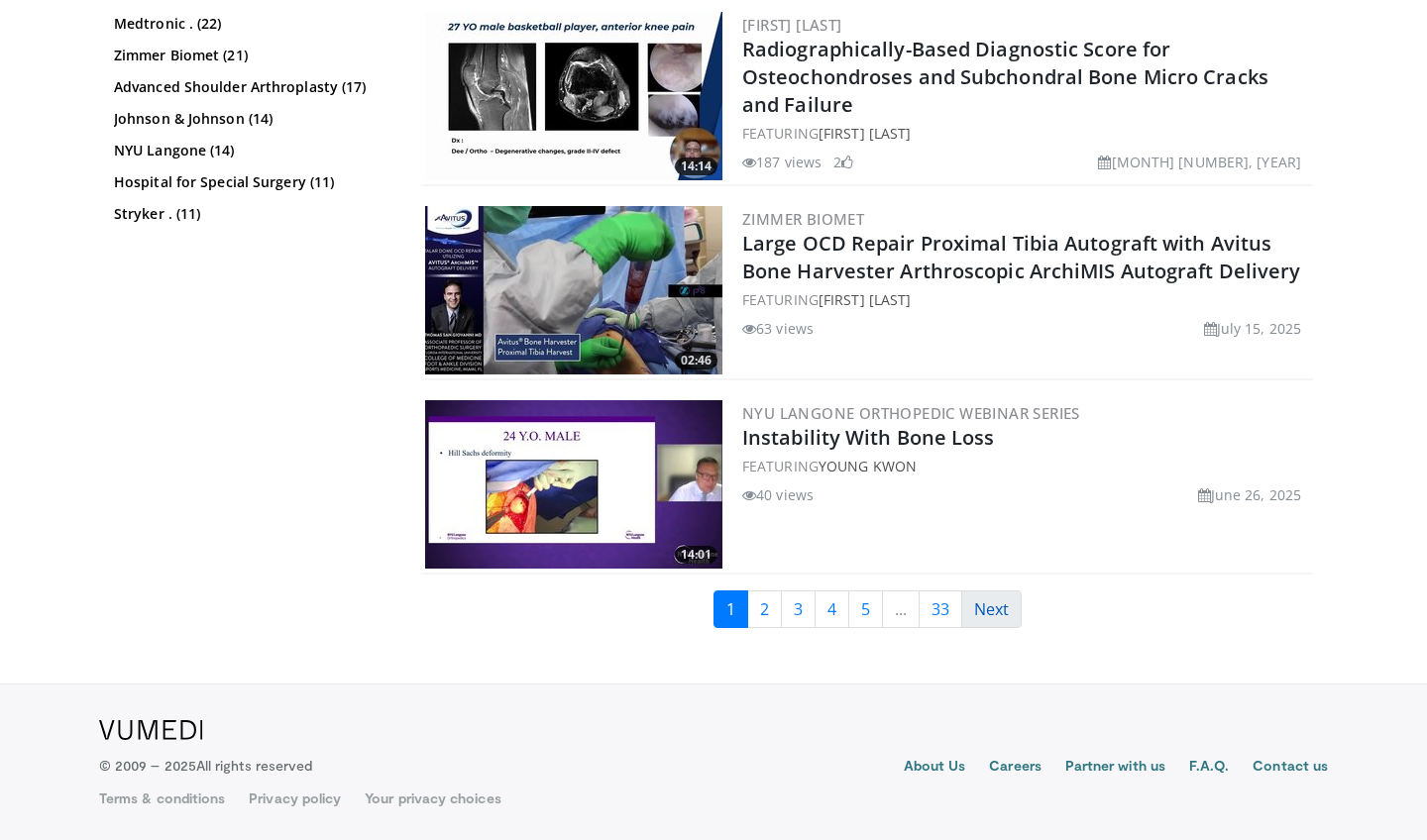 click on "Next" at bounding box center [991, 609] 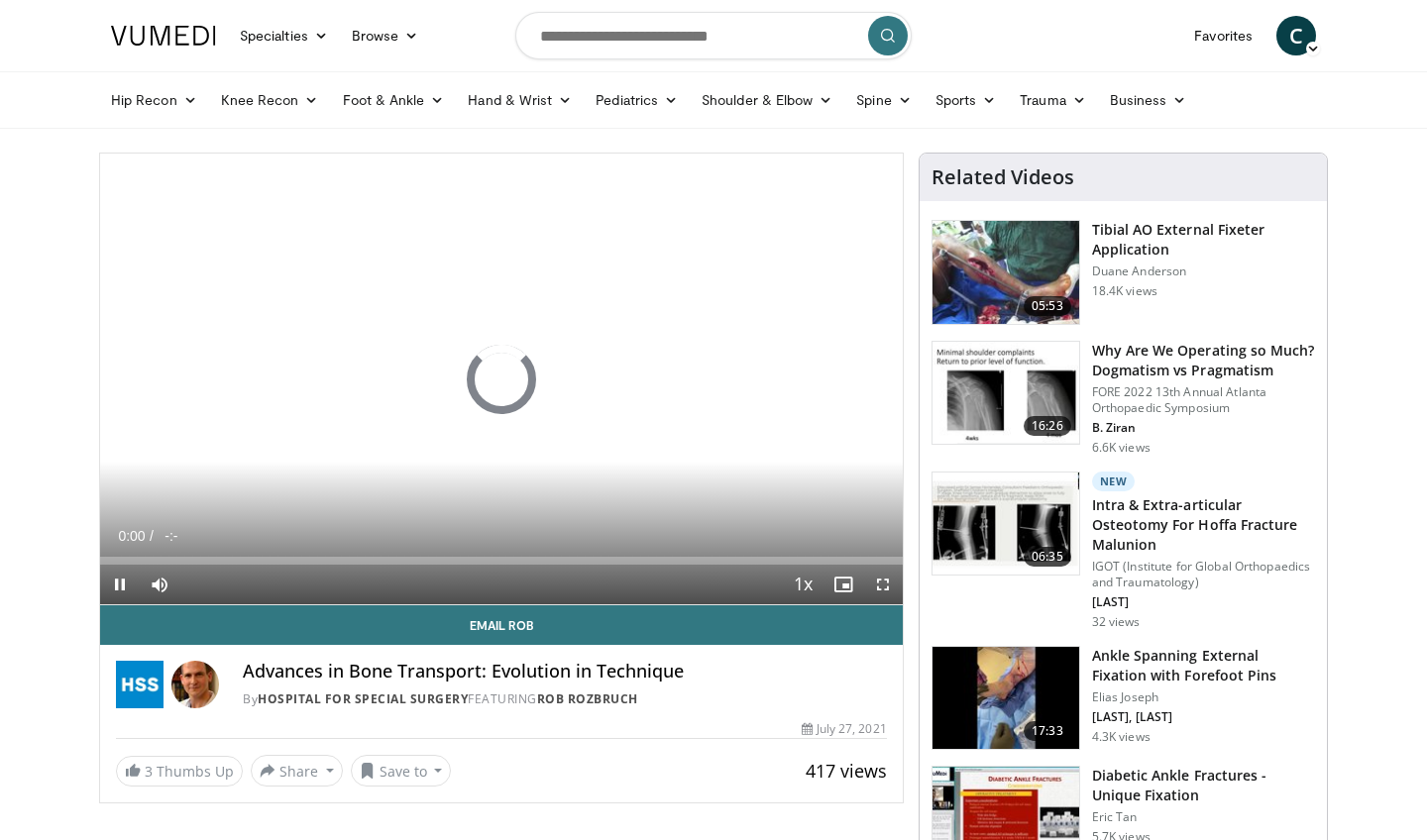 scroll, scrollTop: 0, scrollLeft: 0, axis: both 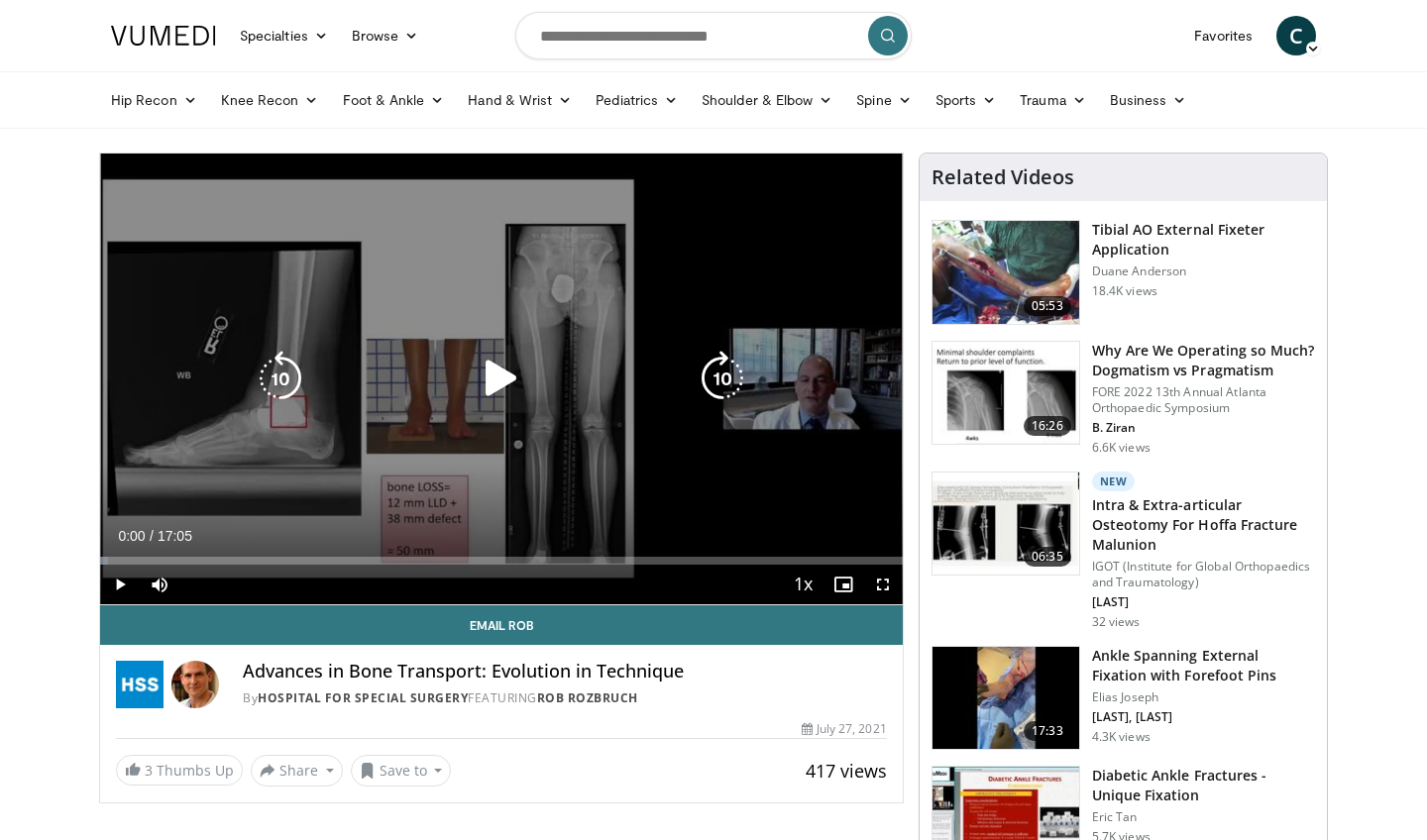 click at bounding box center (501, 378) 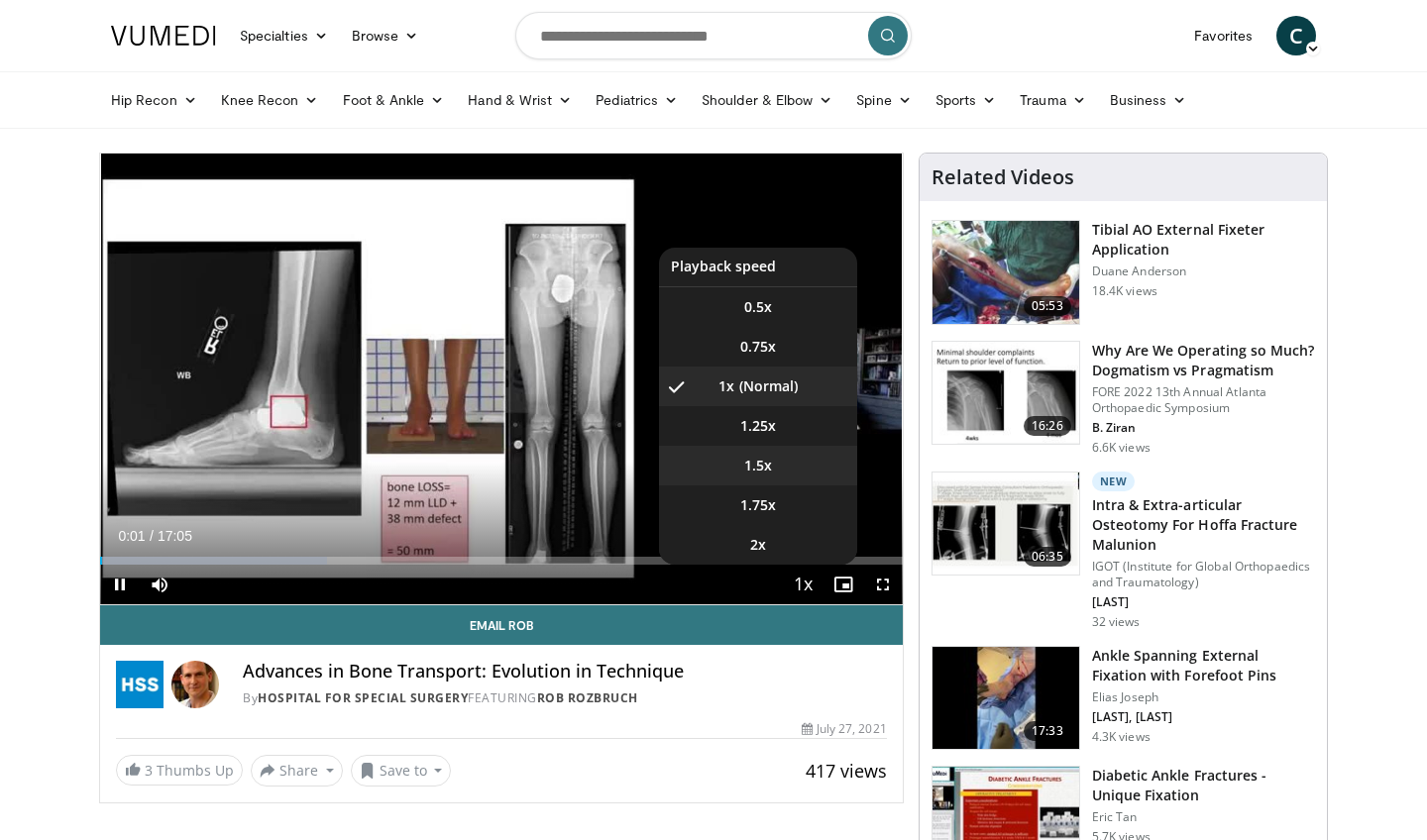 click on "1.5x" at bounding box center [758, 466] 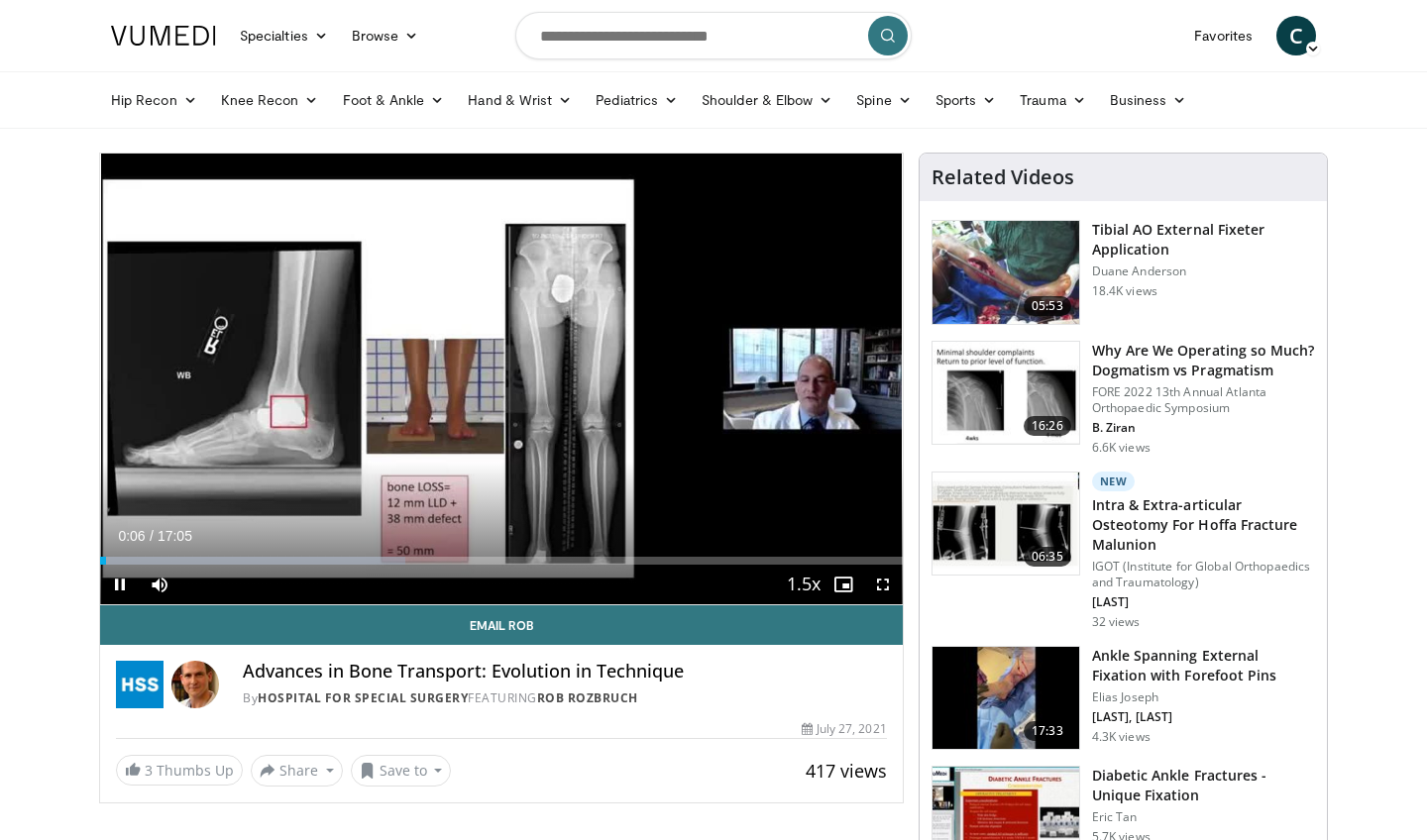 click at bounding box center [883, 584] 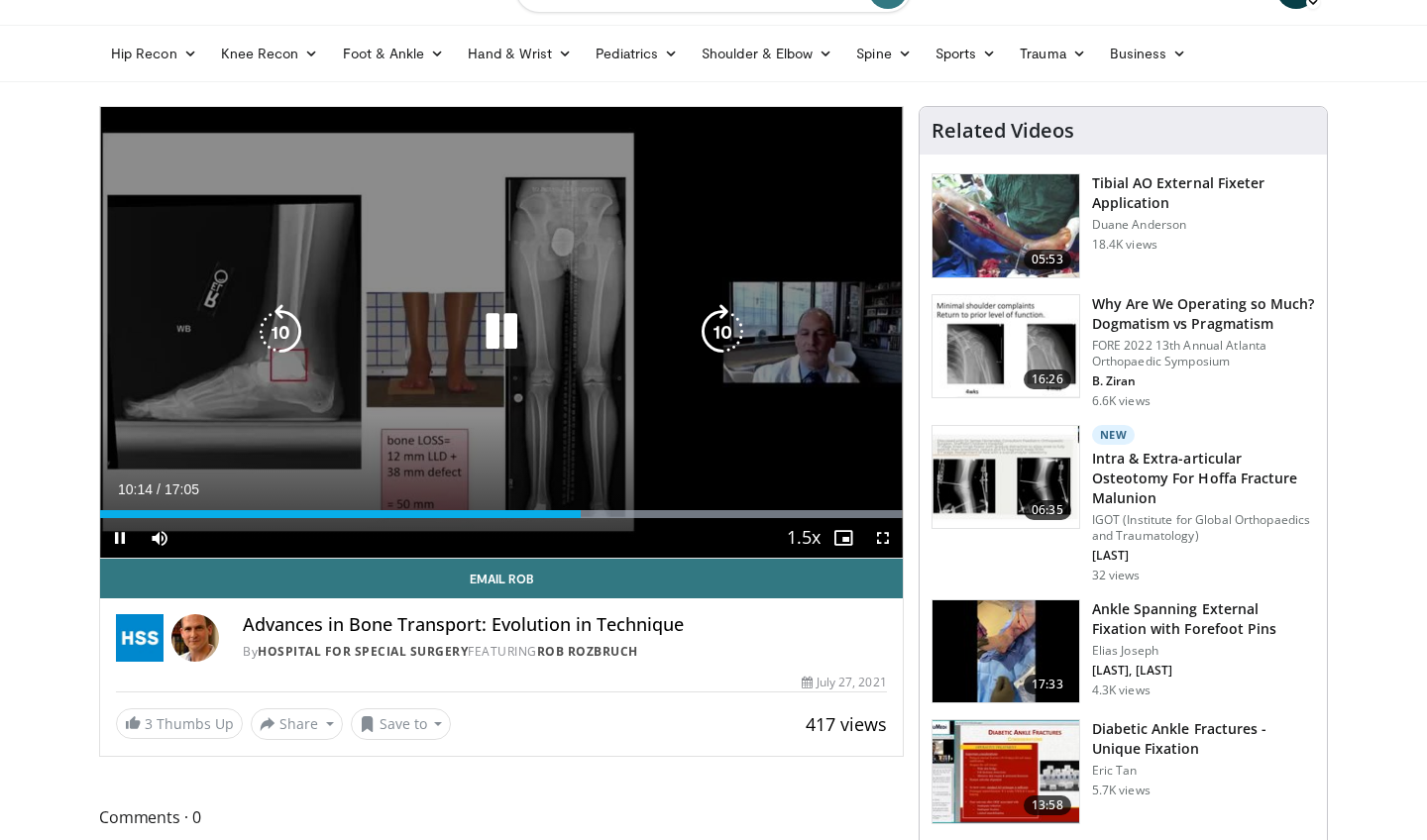 scroll, scrollTop: 51, scrollLeft: 0, axis: vertical 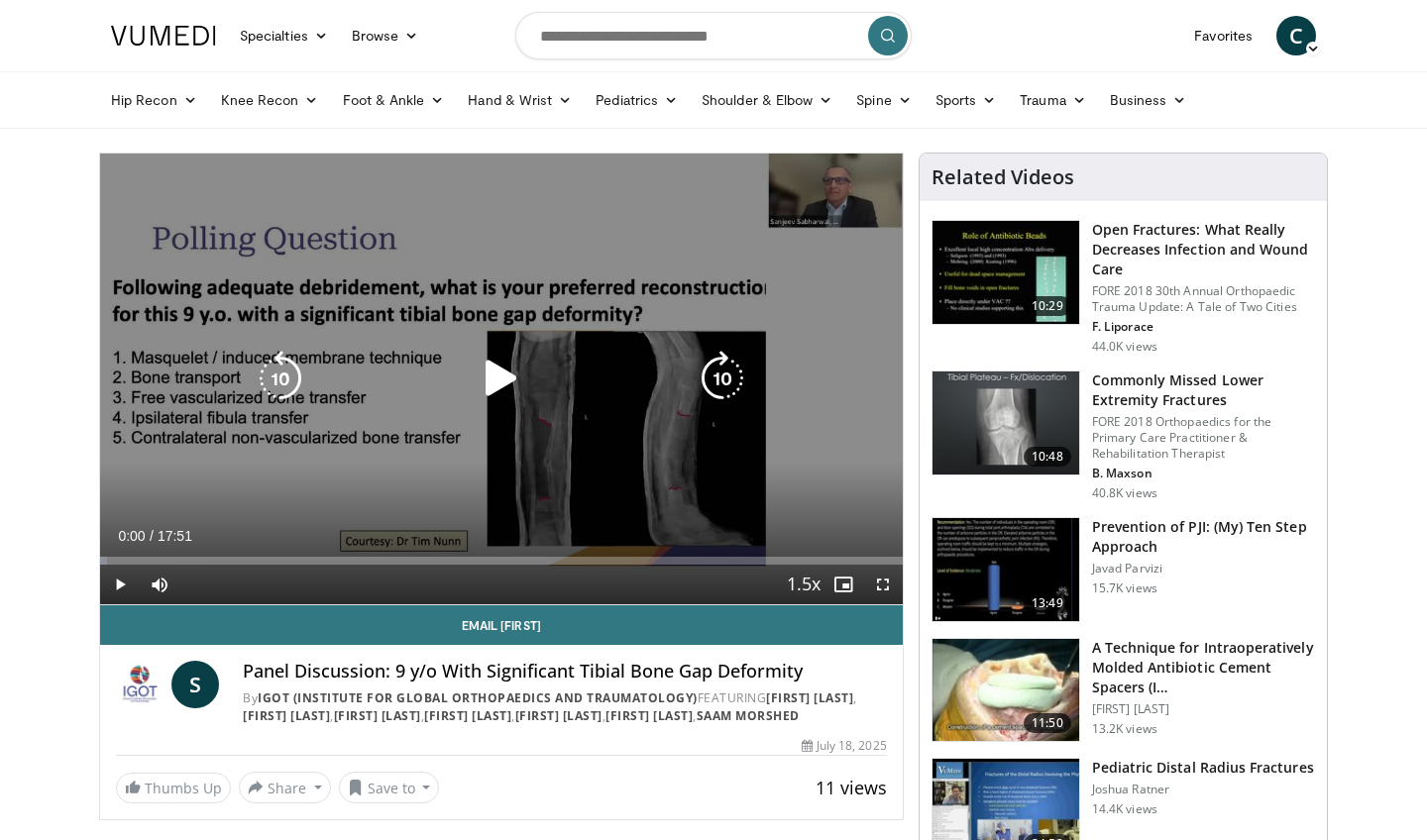 click at bounding box center (501, 378) 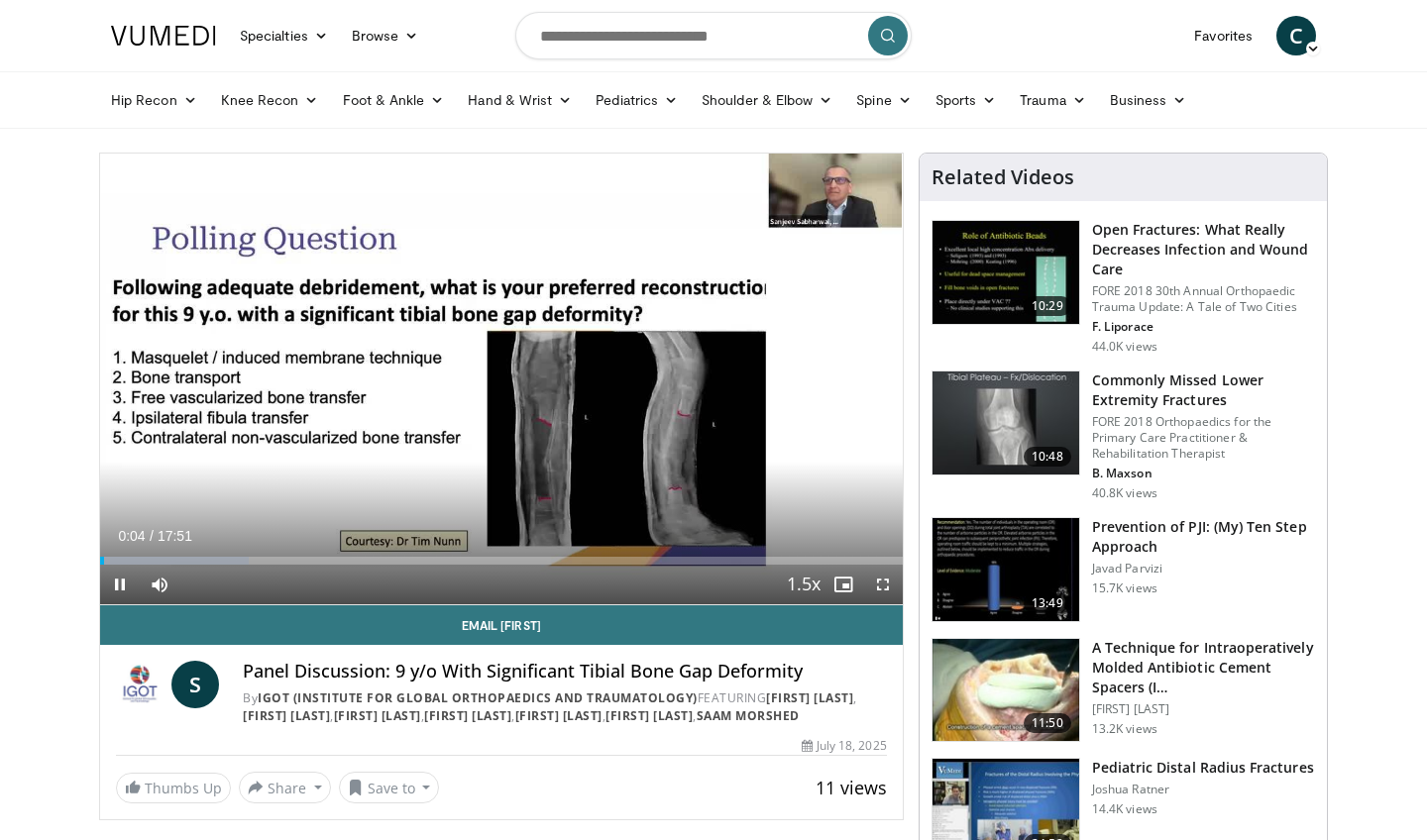 click at bounding box center (883, 584) 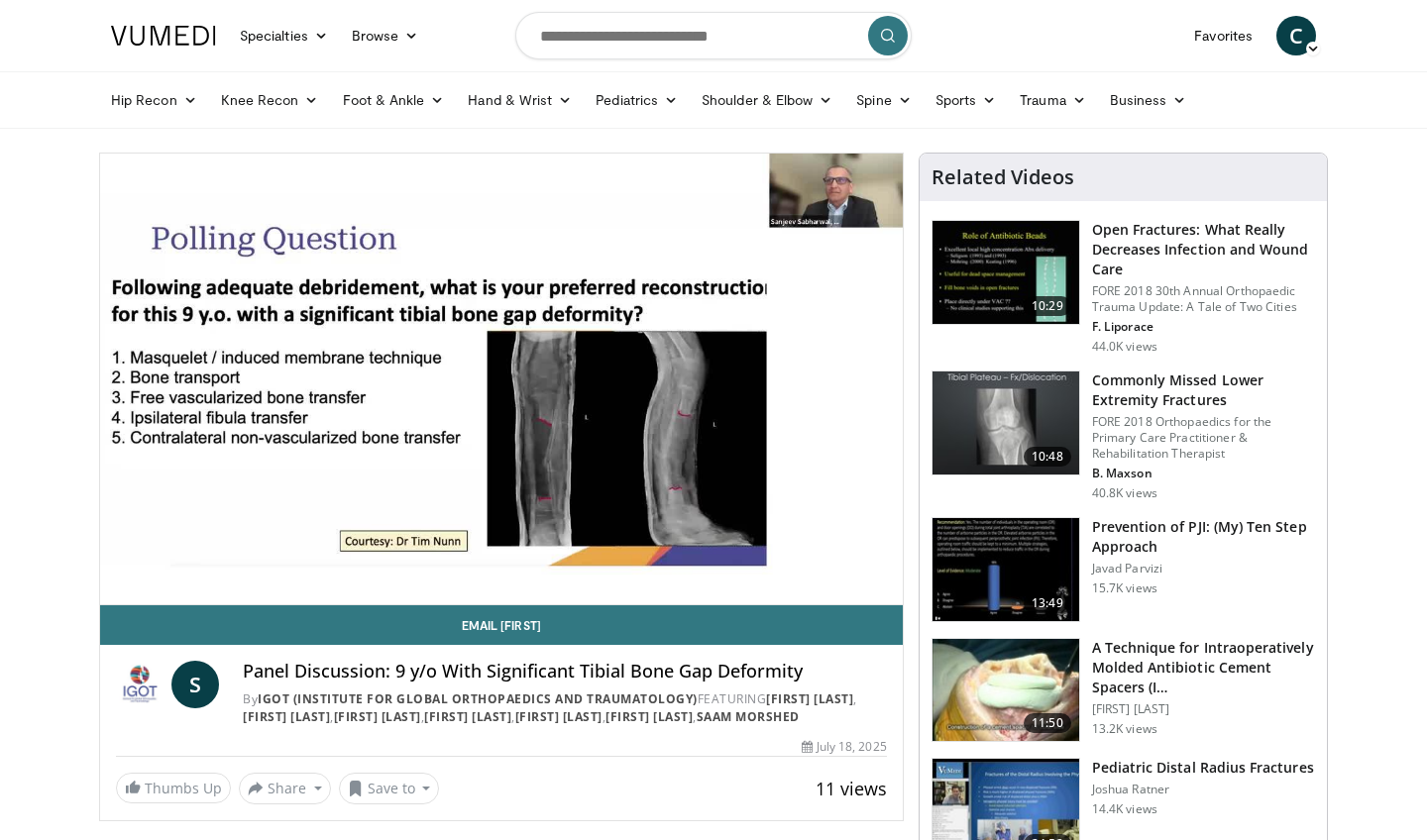 scroll, scrollTop: 0, scrollLeft: 0, axis: both 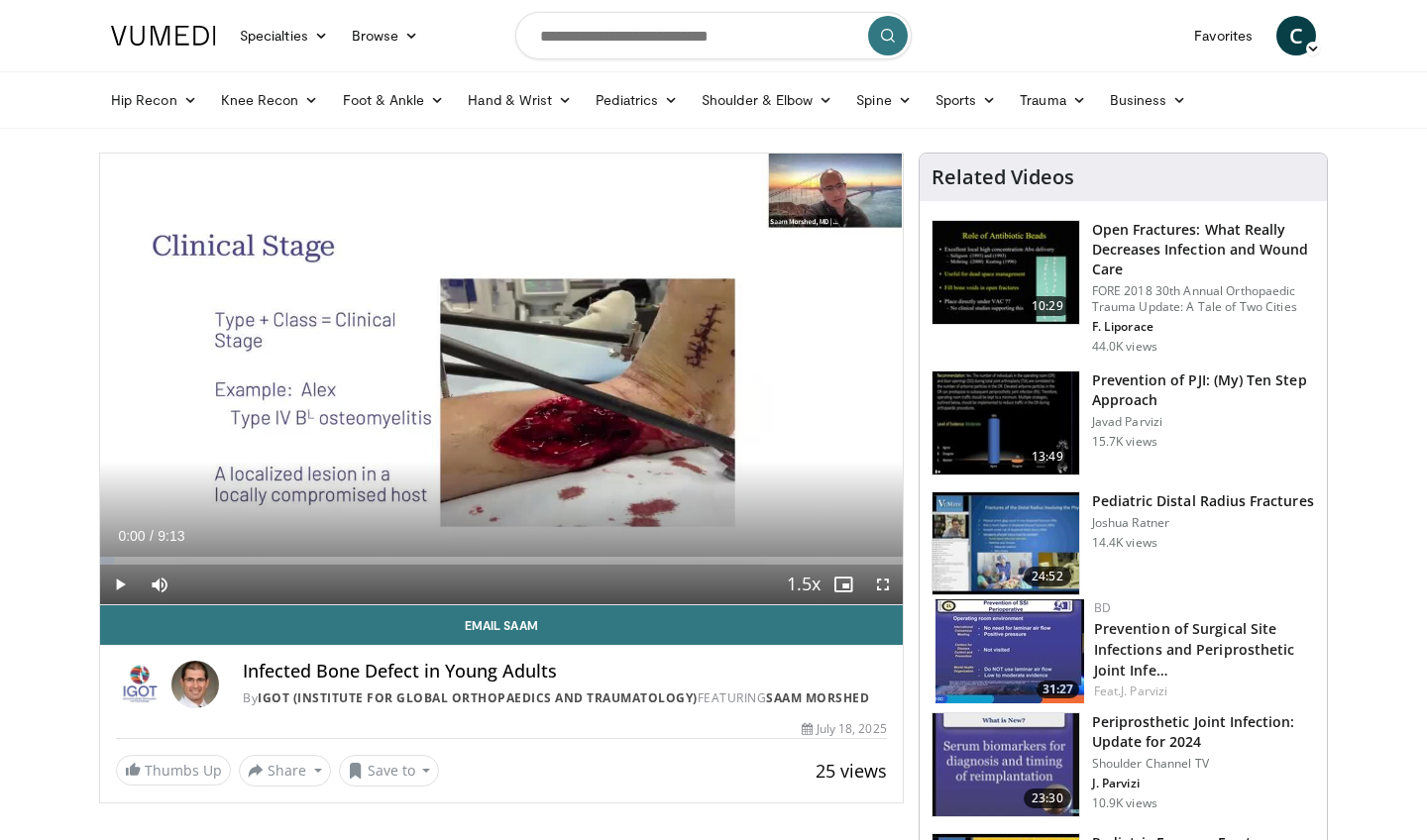 click at bounding box center [120, 584] 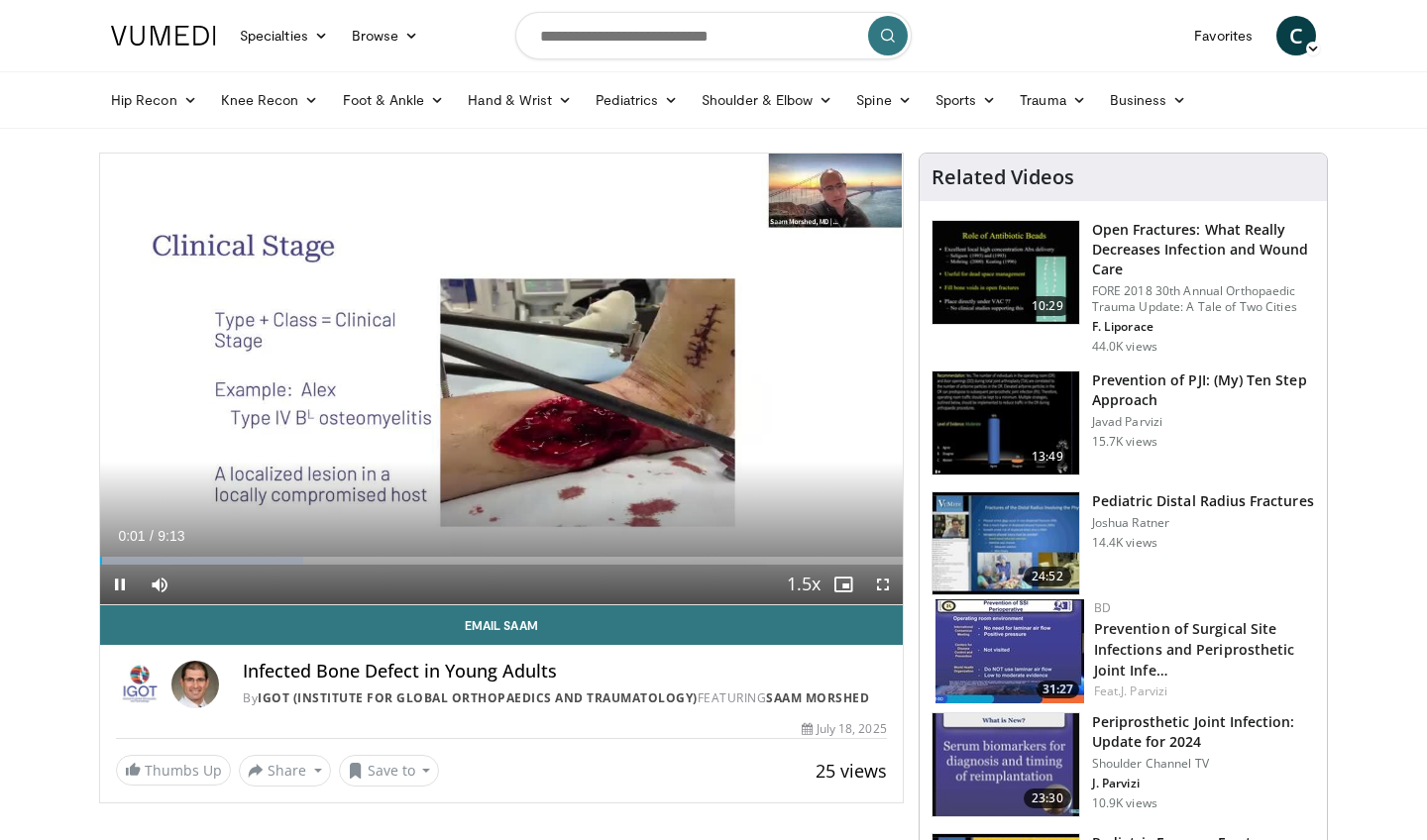 click at bounding box center [883, 584] 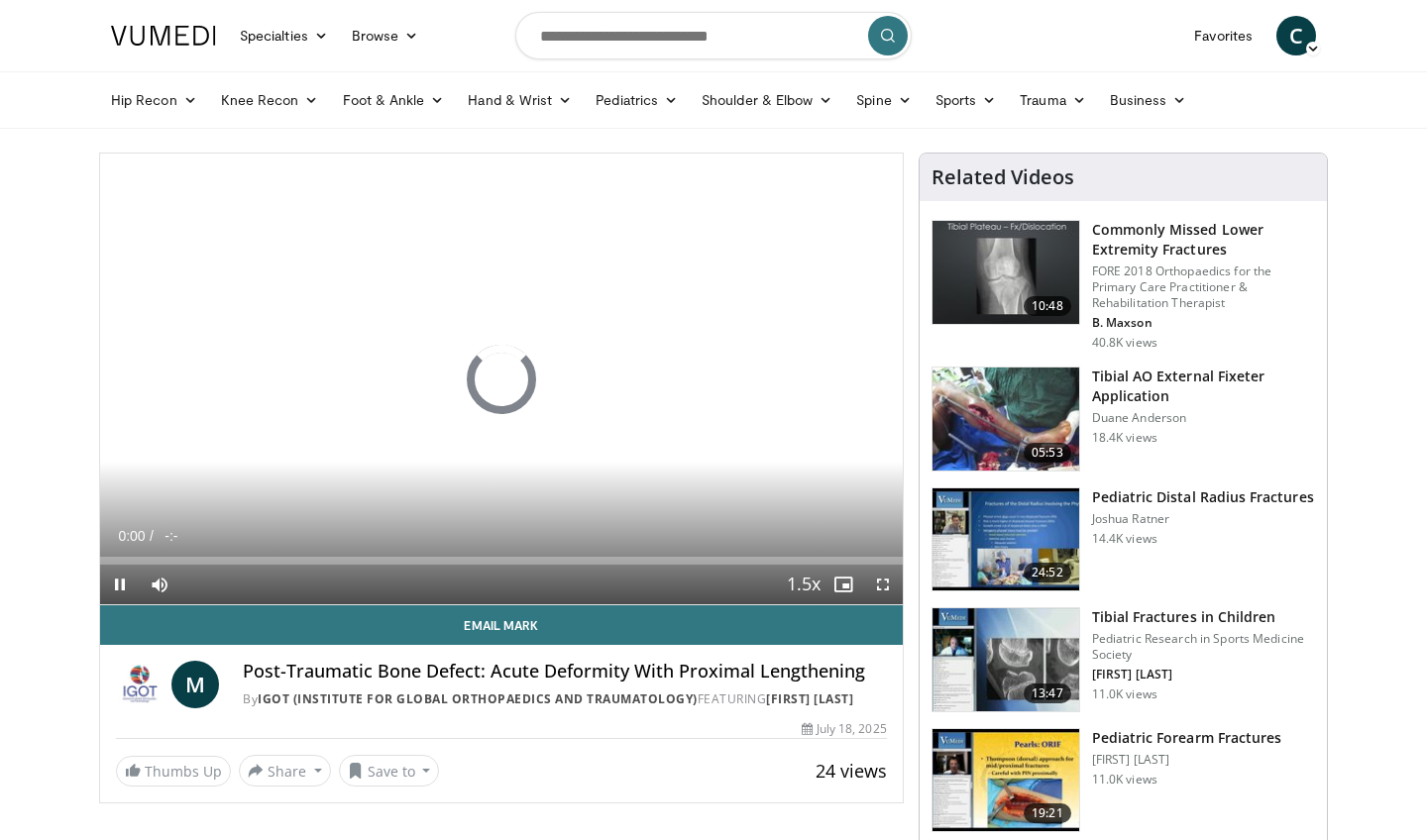 scroll, scrollTop: 0, scrollLeft: 0, axis: both 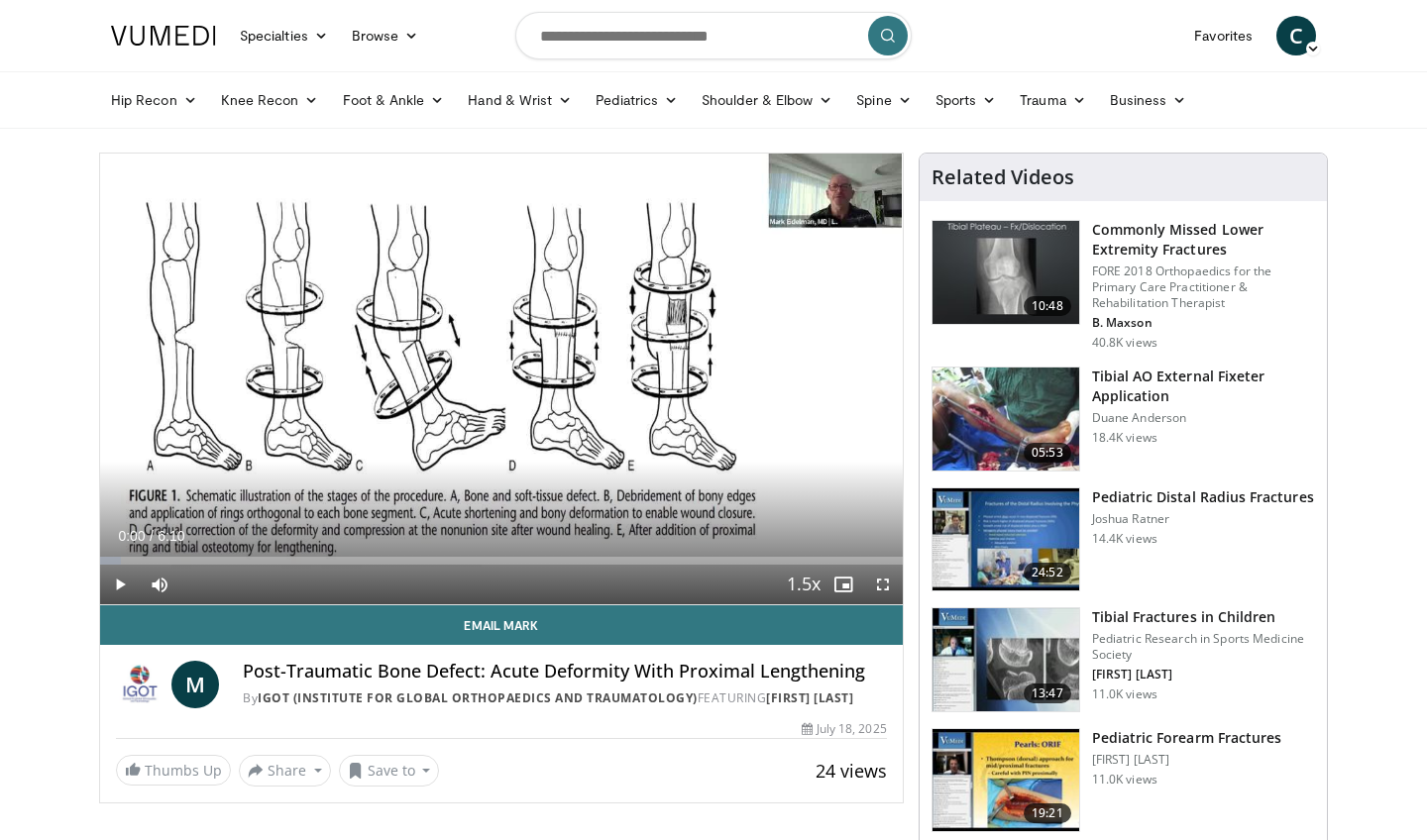 click at bounding box center [120, 584] 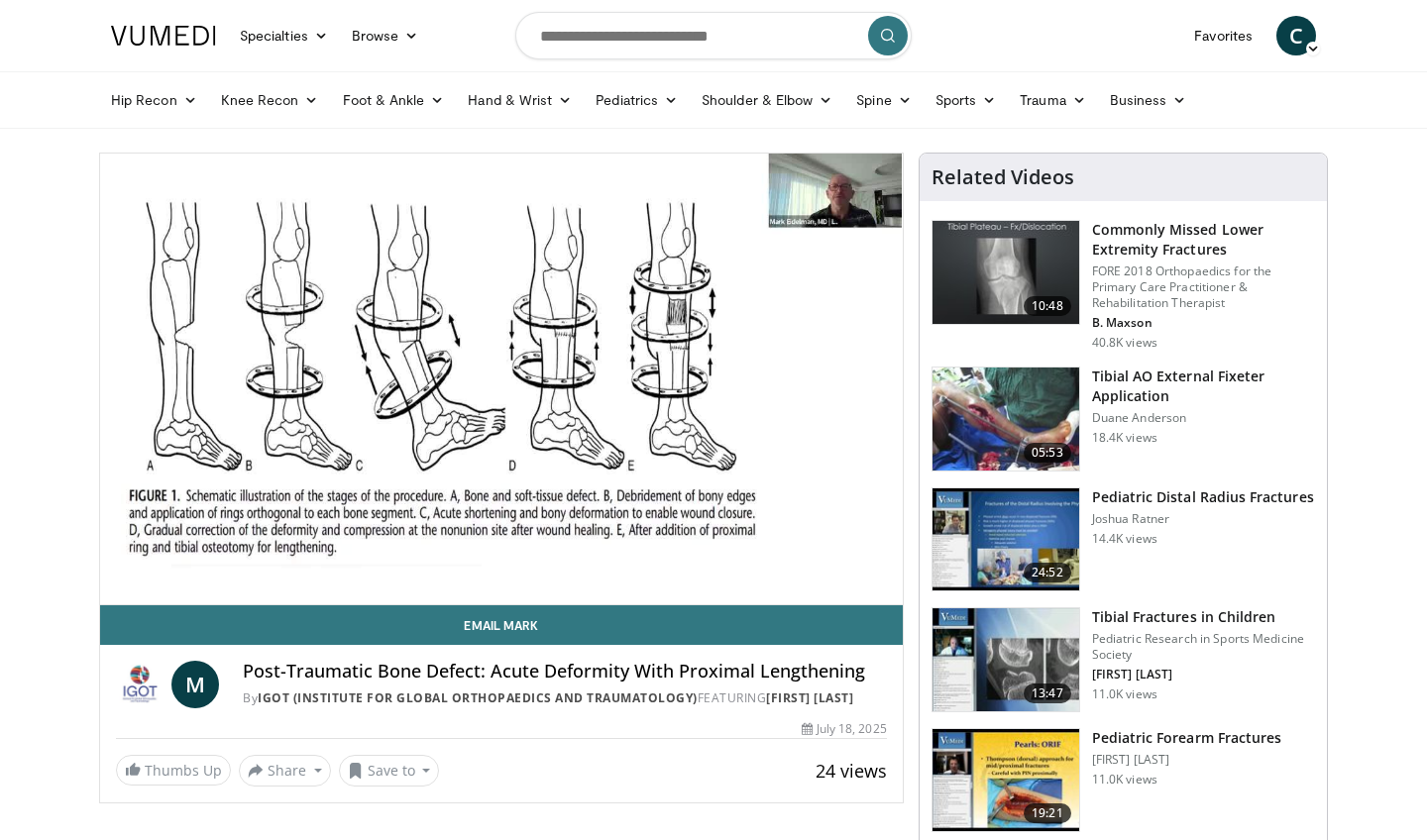 scroll, scrollTop: 0, scrollLeft: 0, axis: both 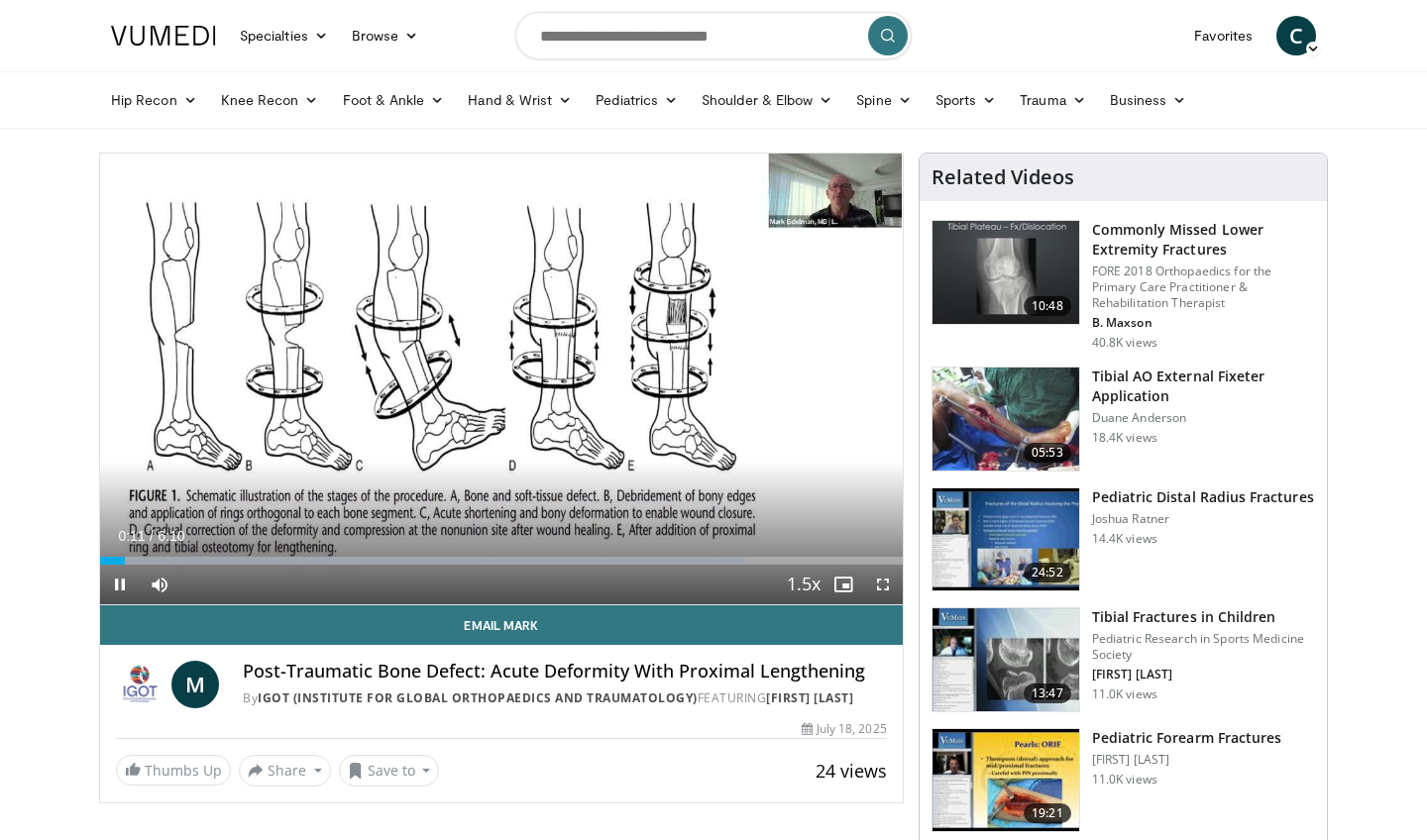 click at bounding box center [883, 584] 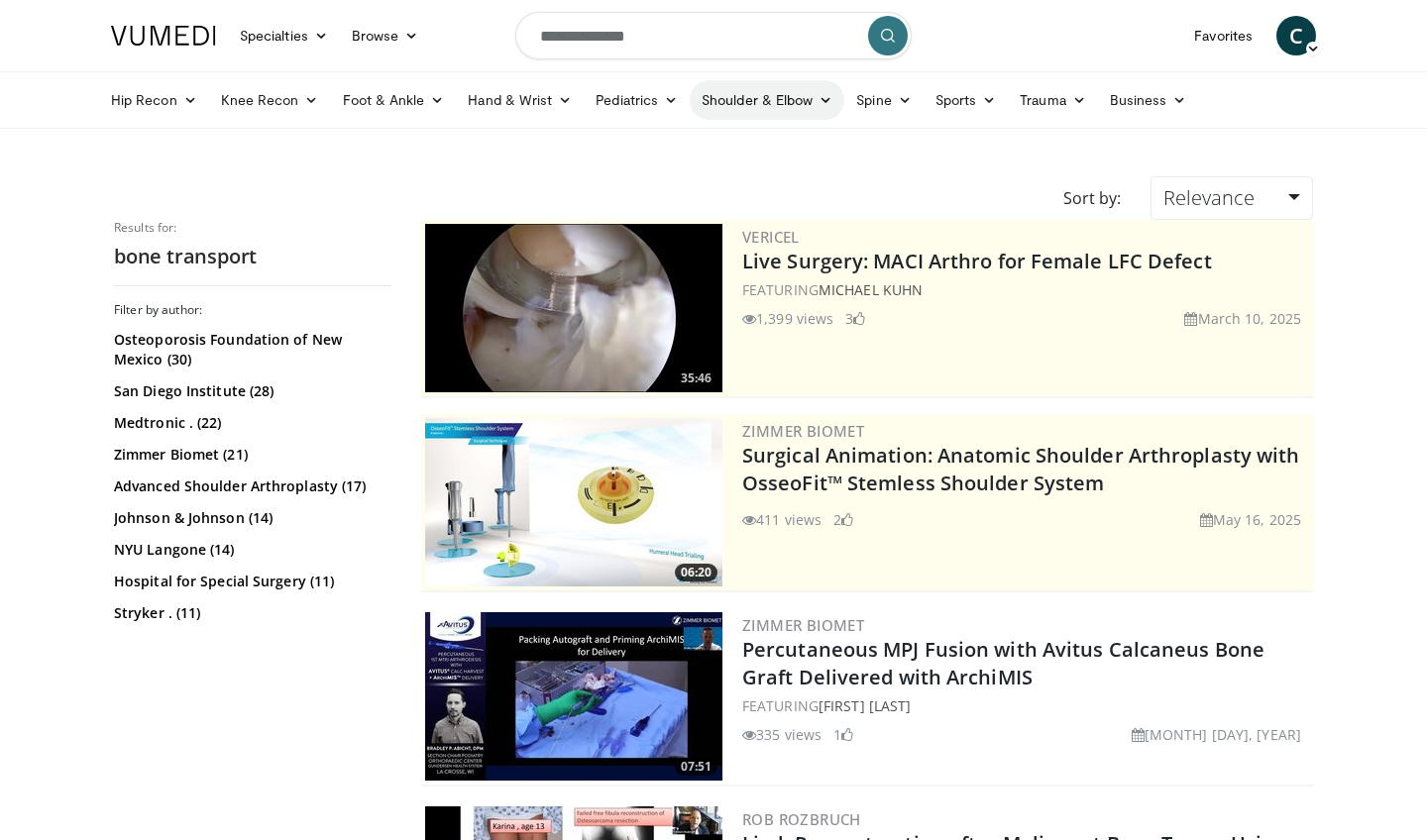 scroll, scrollTop: 0, scrollLeft: 0, axis: both 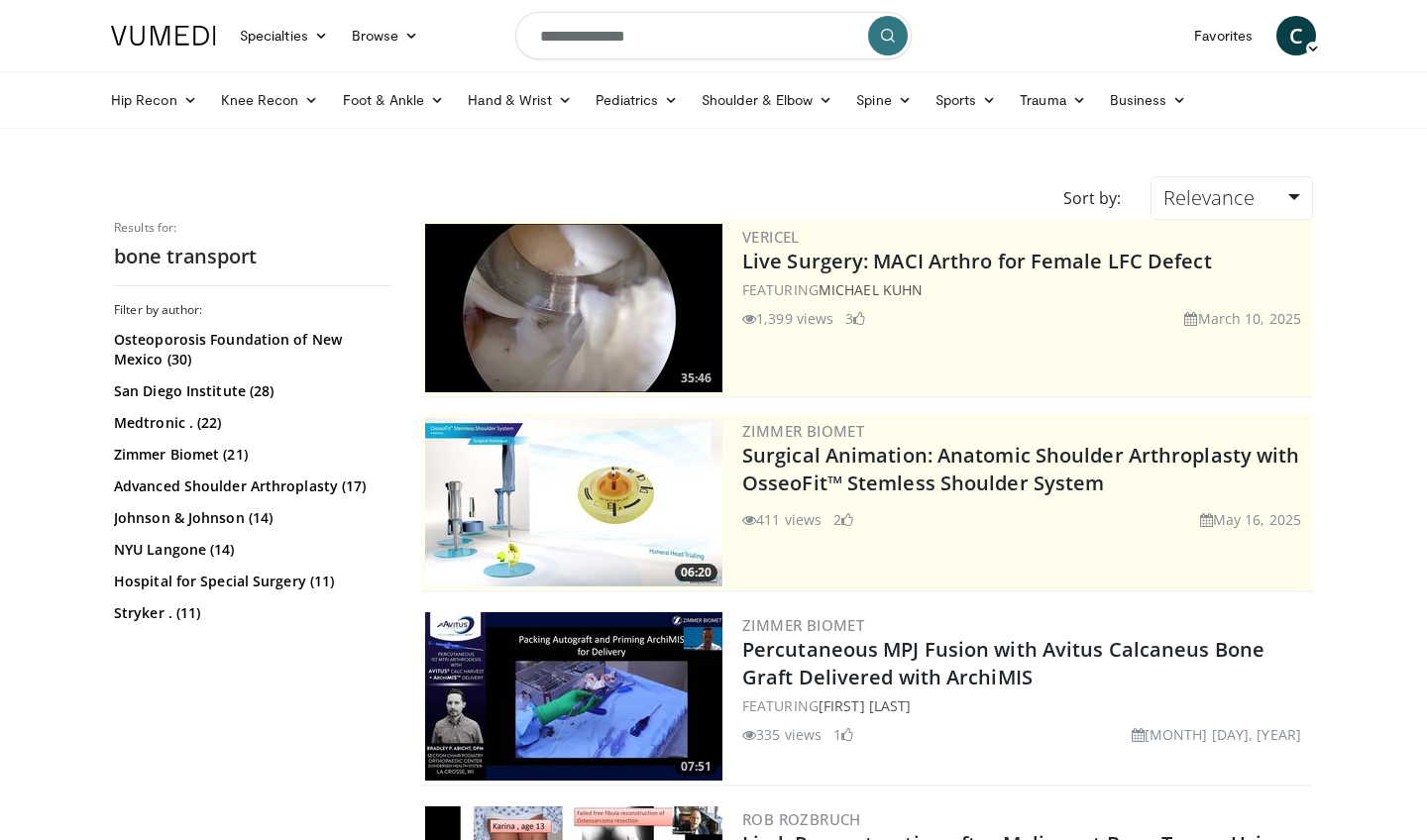 click on "**********" at bounding box center (714, 36) 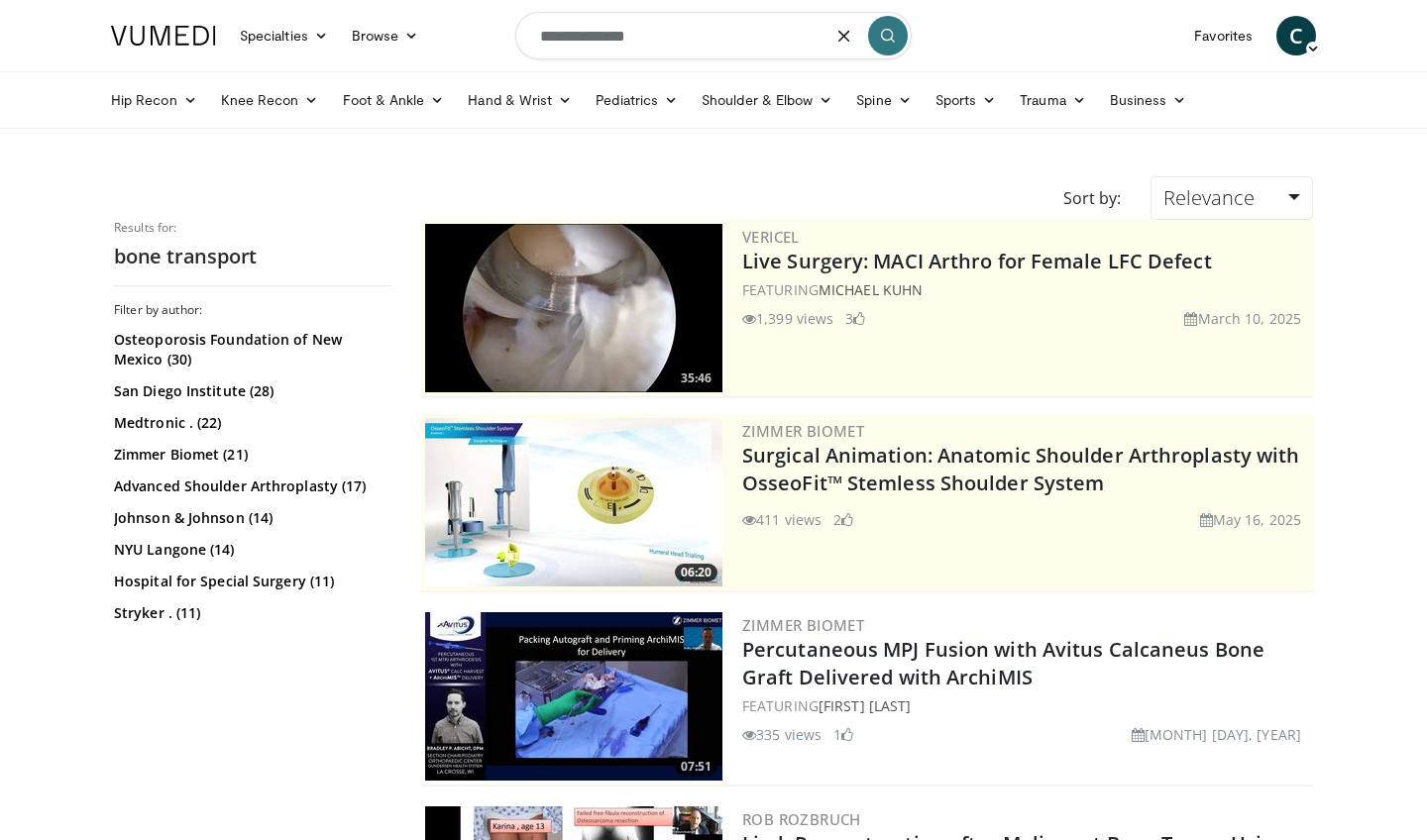 type on "**********" 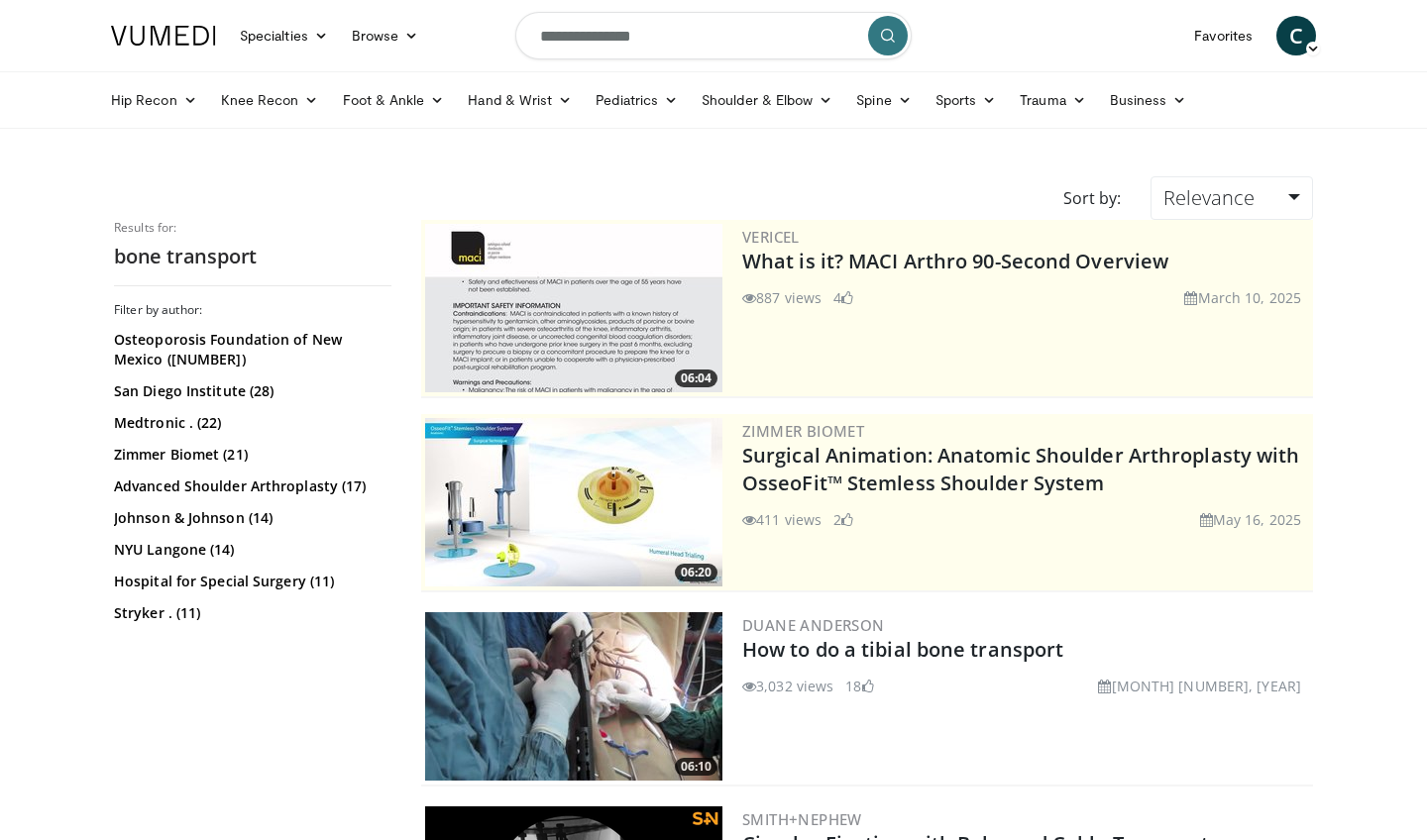 scroll, scrollTop: 0, scrollLeft: 0, axis: both 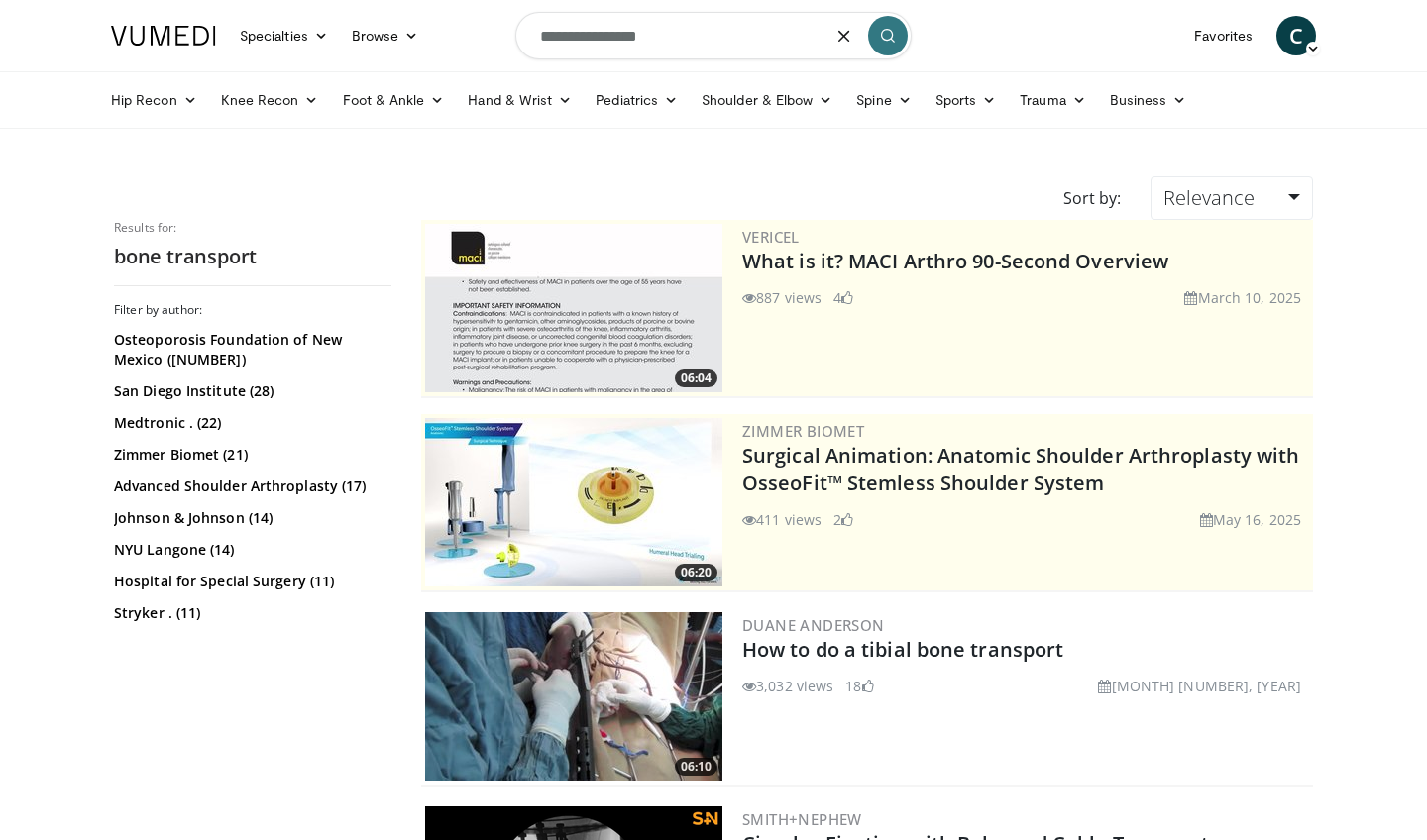 type on "**********" 